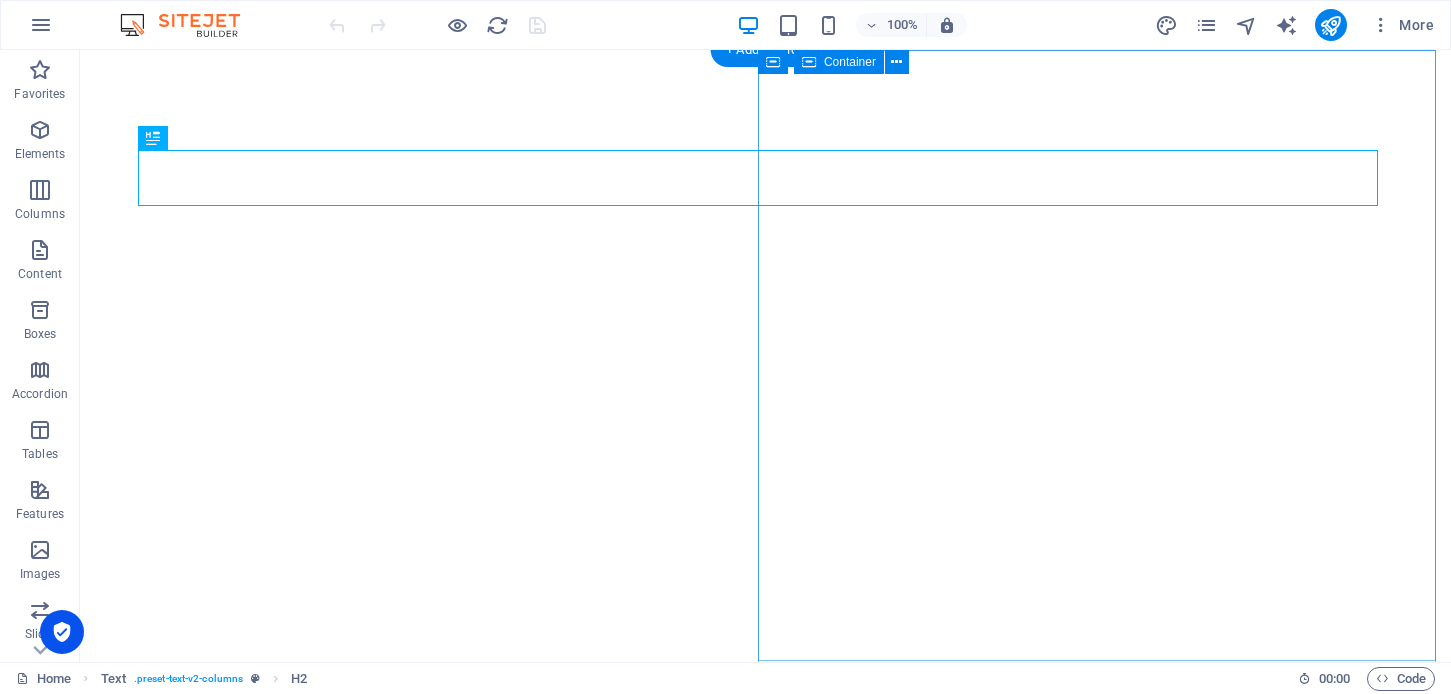 scroll, scrollTop: 0, scrollLeft: 0, axis: both 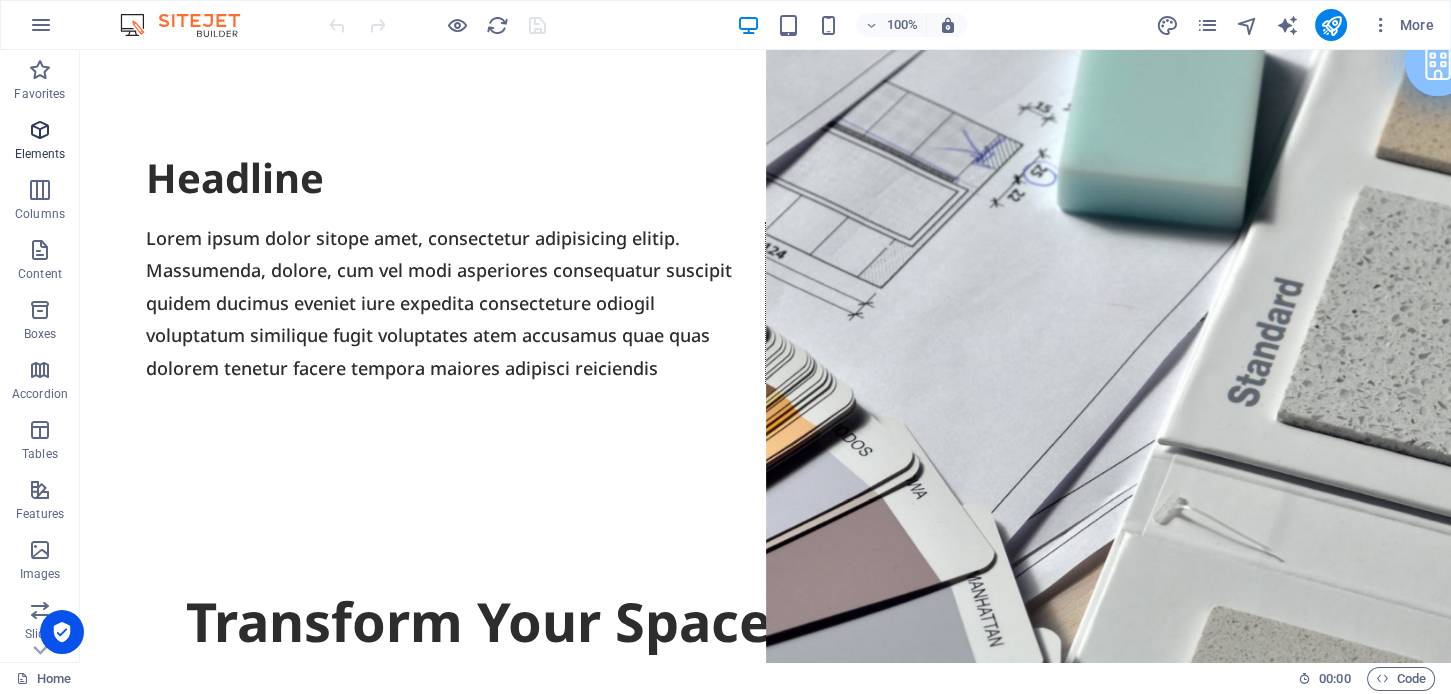 click at bounding box center (40, 130) 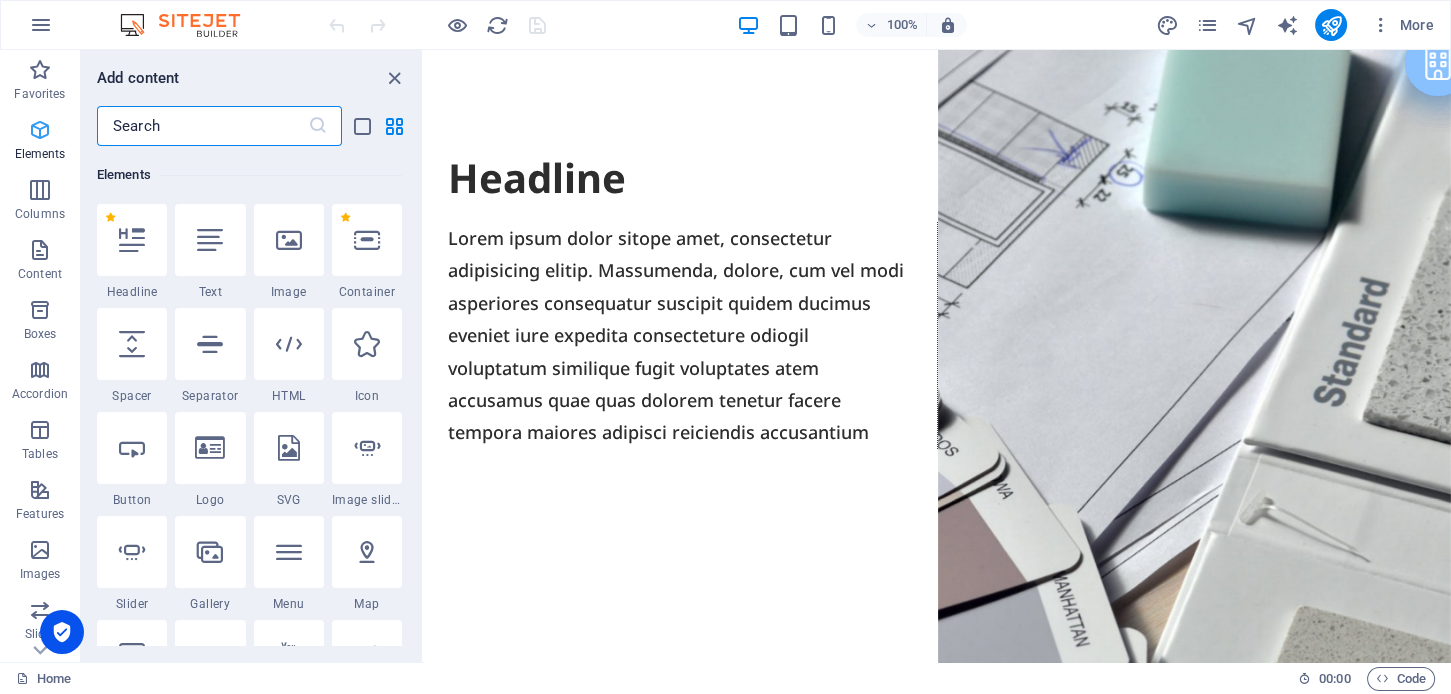 scroll, scrollTop: 212, scrollLeft: 0, axis: vertical 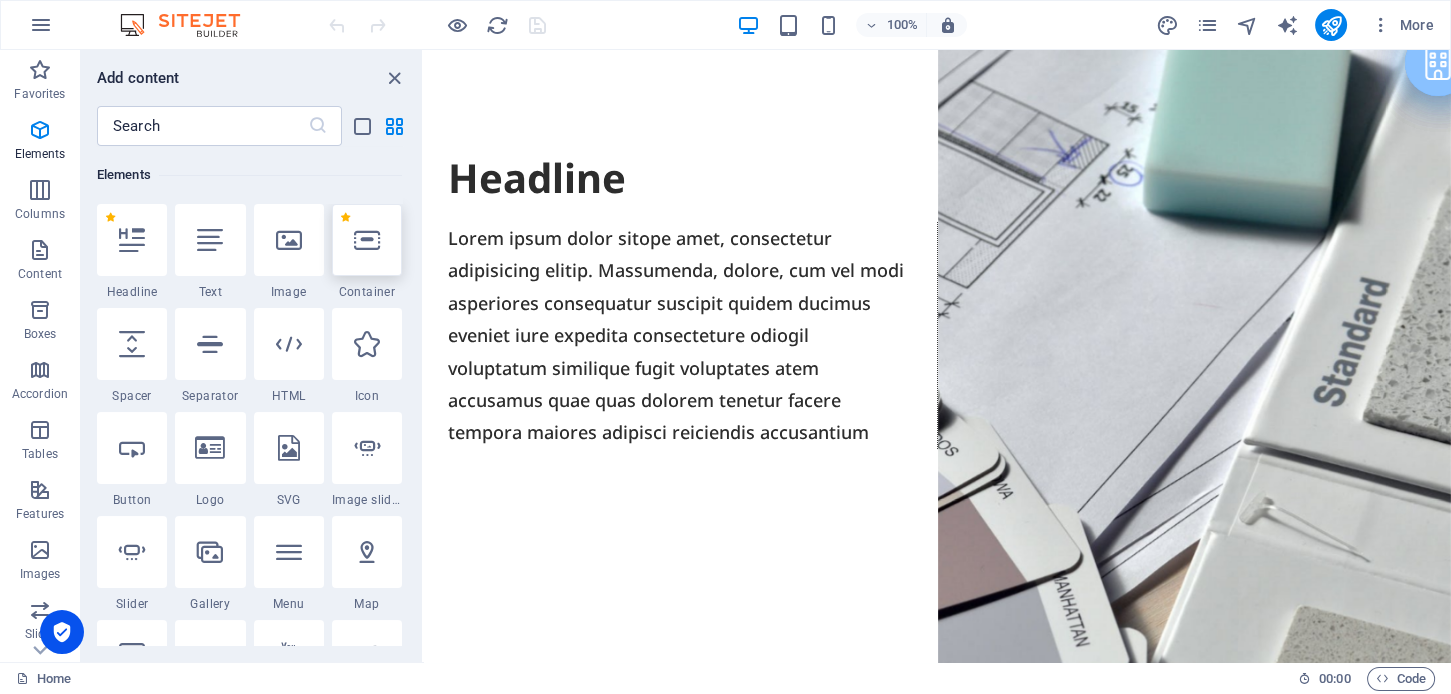 click at bounding box center (367, 240) 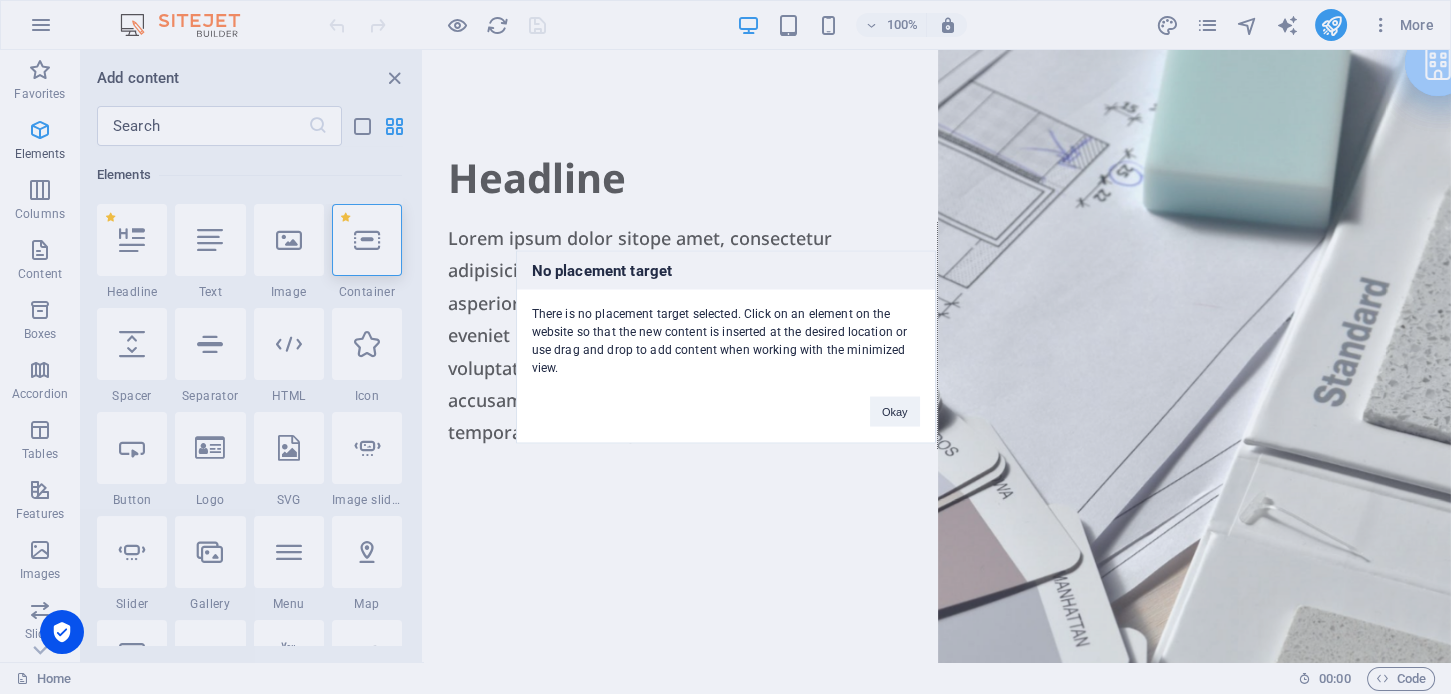 click on "No placement target There is no placement target selected. Click on an element on the website so that the new content is inserted at the desired location or use drag and drop to add content when working with the minimized view. Okay" at bounding box center [725, 347] 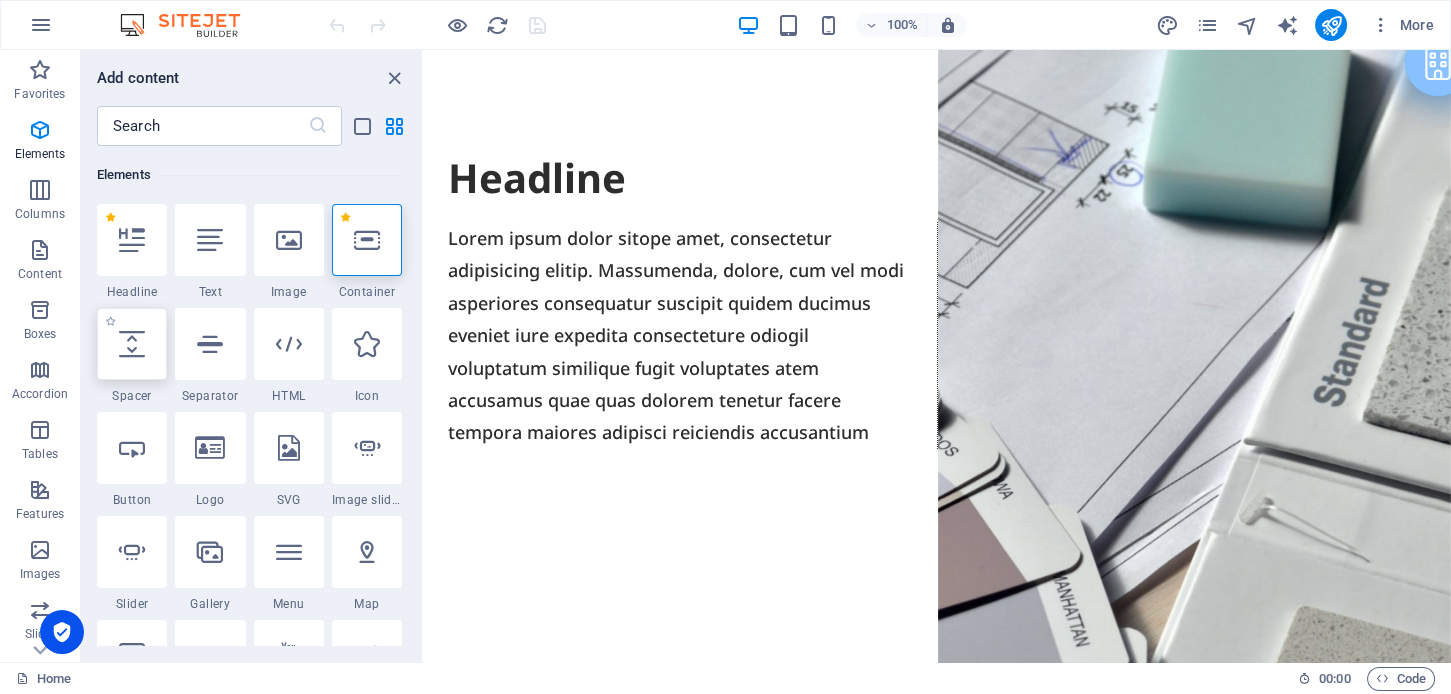 click at bounding box center [132, 344] 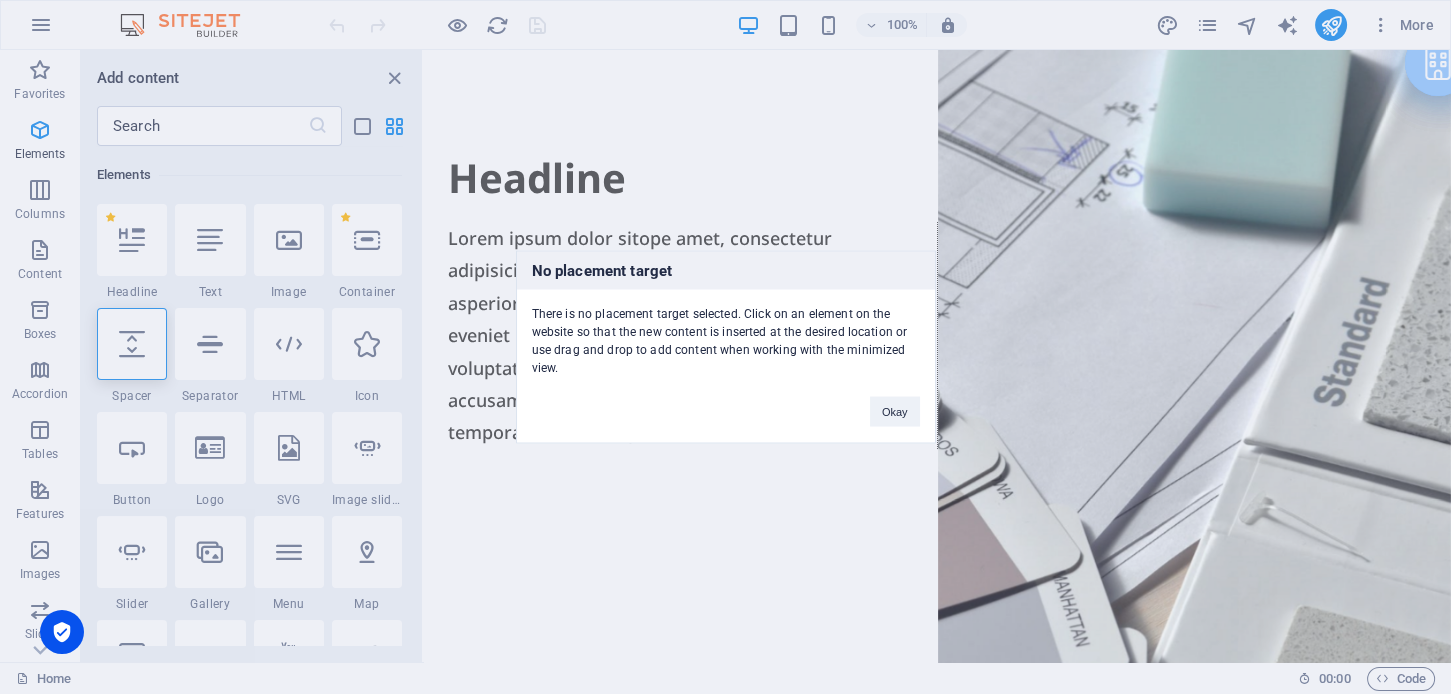 click on "No placement target There is no placement target selected. Click on an element on the website so that the new content is inserted at the desired location or use drag and drop to add content when working with the minimized view. Okay" at bounding box center [725, 347] 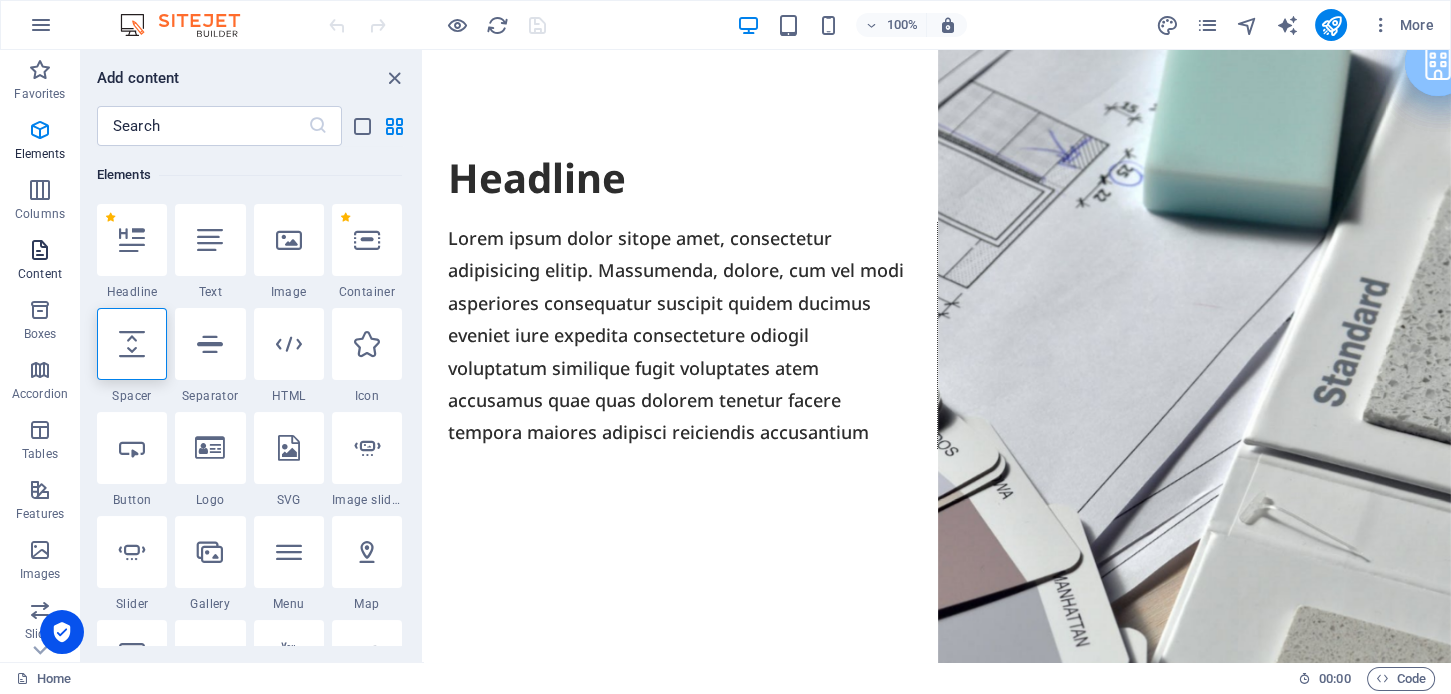 click at bounding box center (40, 250) 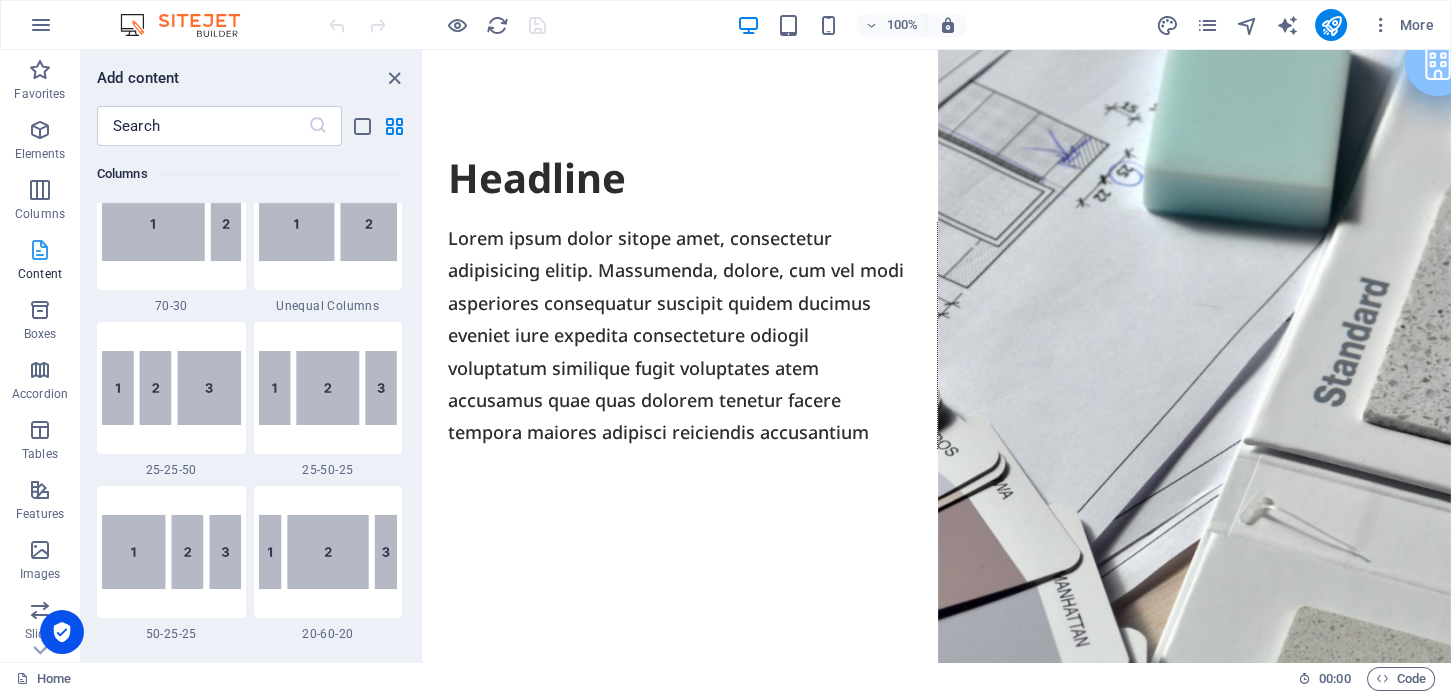 scroll, scrollTop: 3498, scrollLeft: 0, axis: vertical 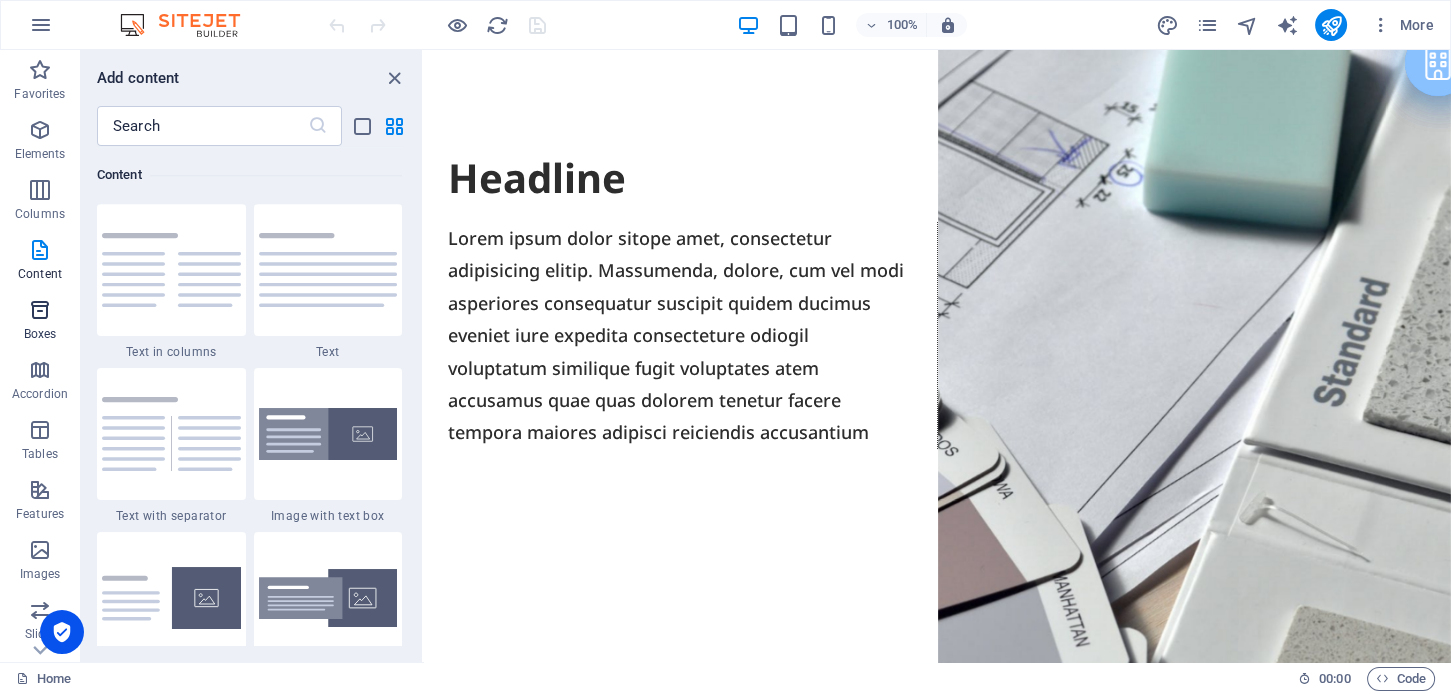 click at bounding box center (40, 310) 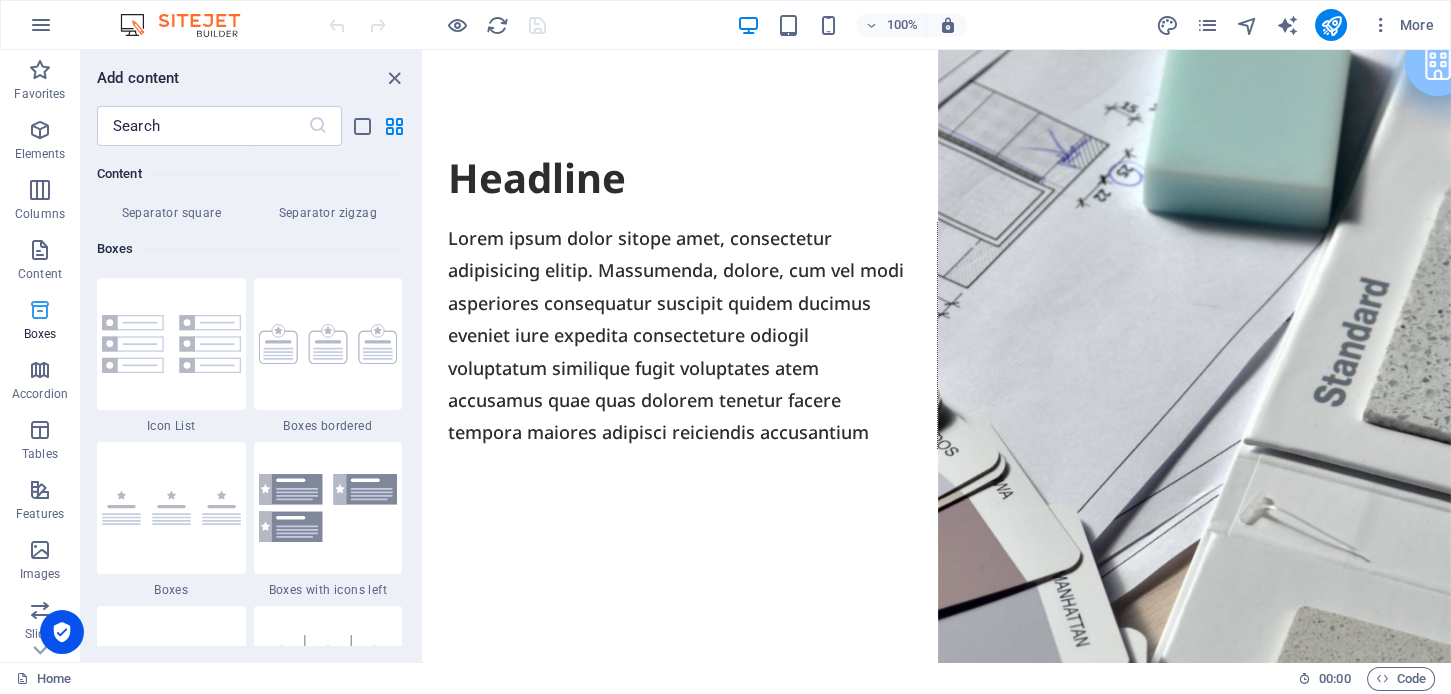 scroll, scrollTop: 5351, scrollLeft: 0, axis: vertical 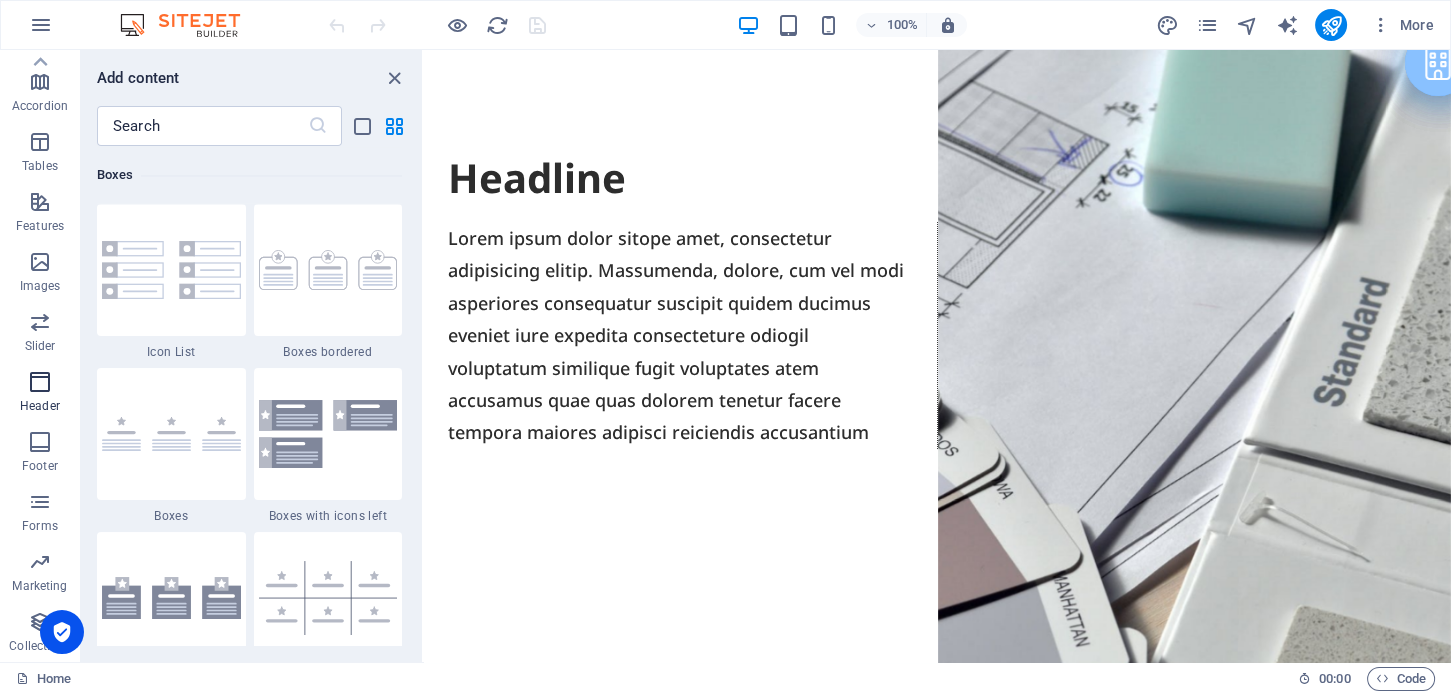 click on "Header" at bounding box center [40, 394] 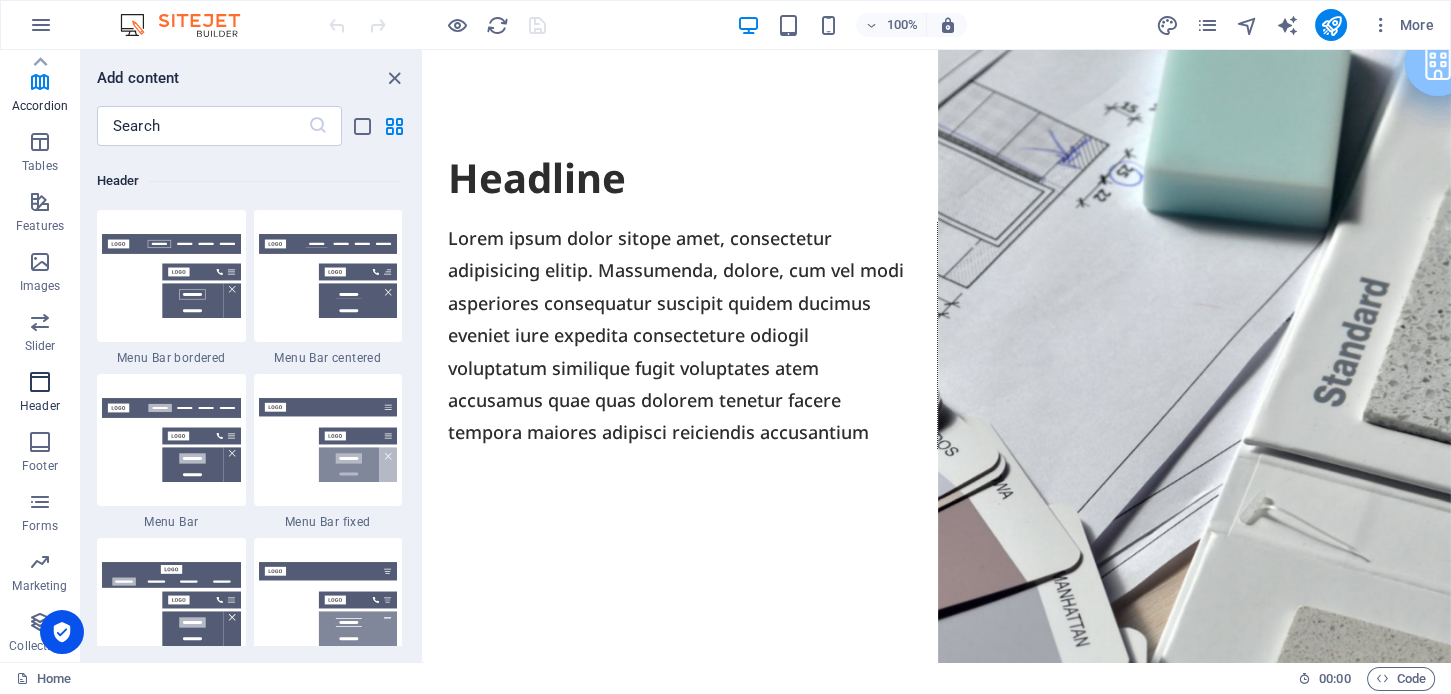 scroll, scrollTop: 11876, scrollLeft: 0, axis: vertical 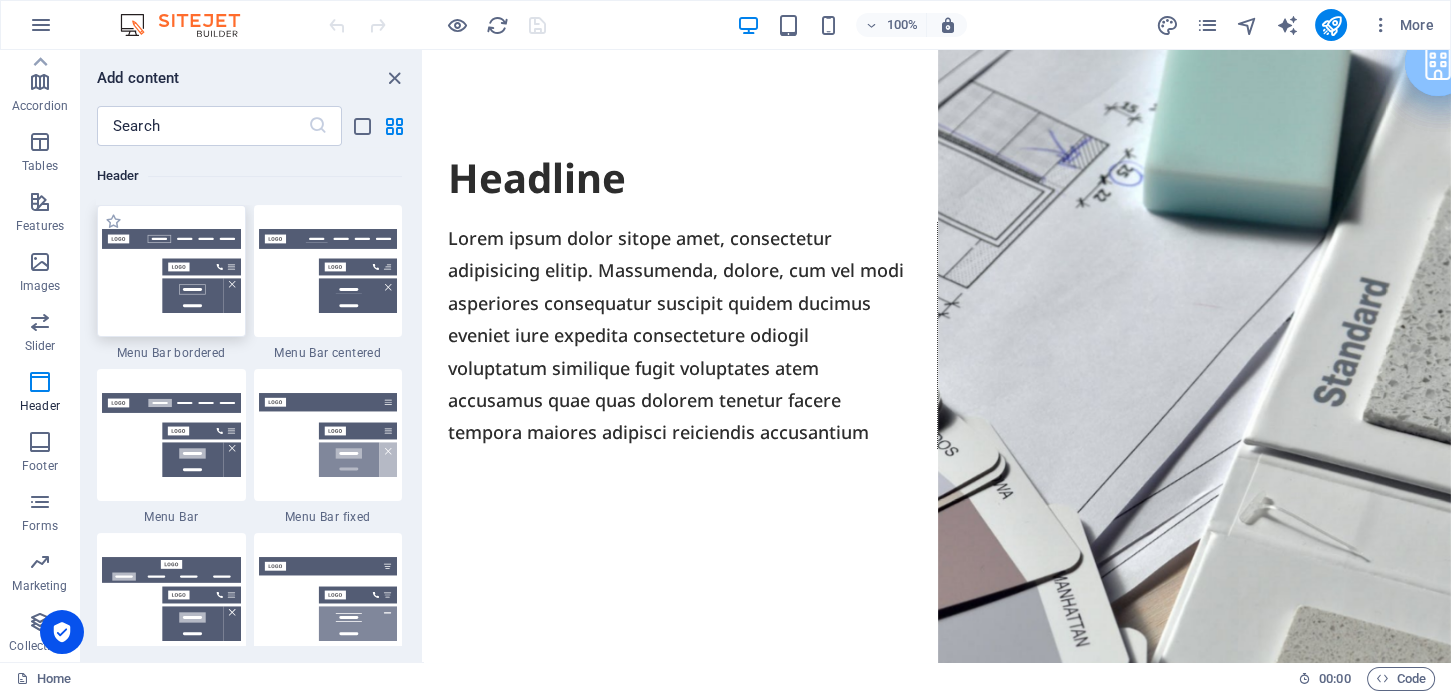 click at bounding box center [171, 271] 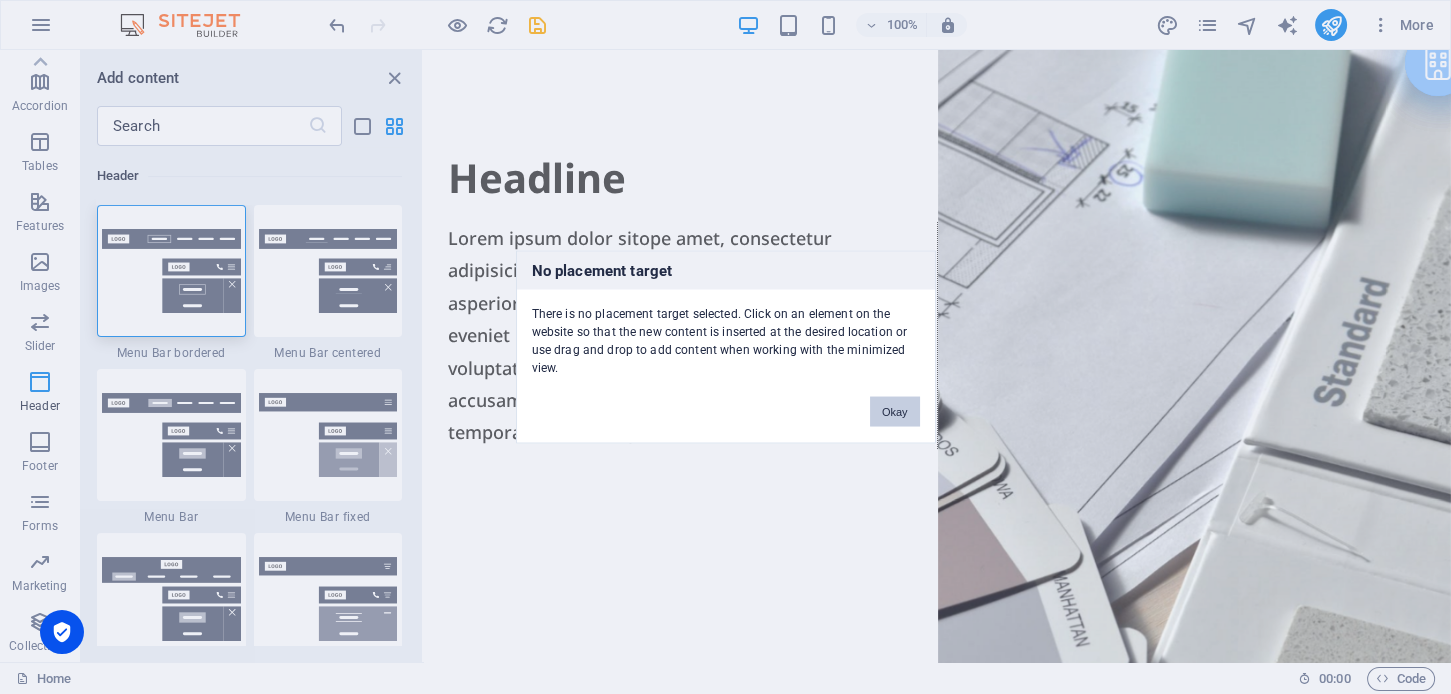 click on "Okay" at bounding box center [895, 412] 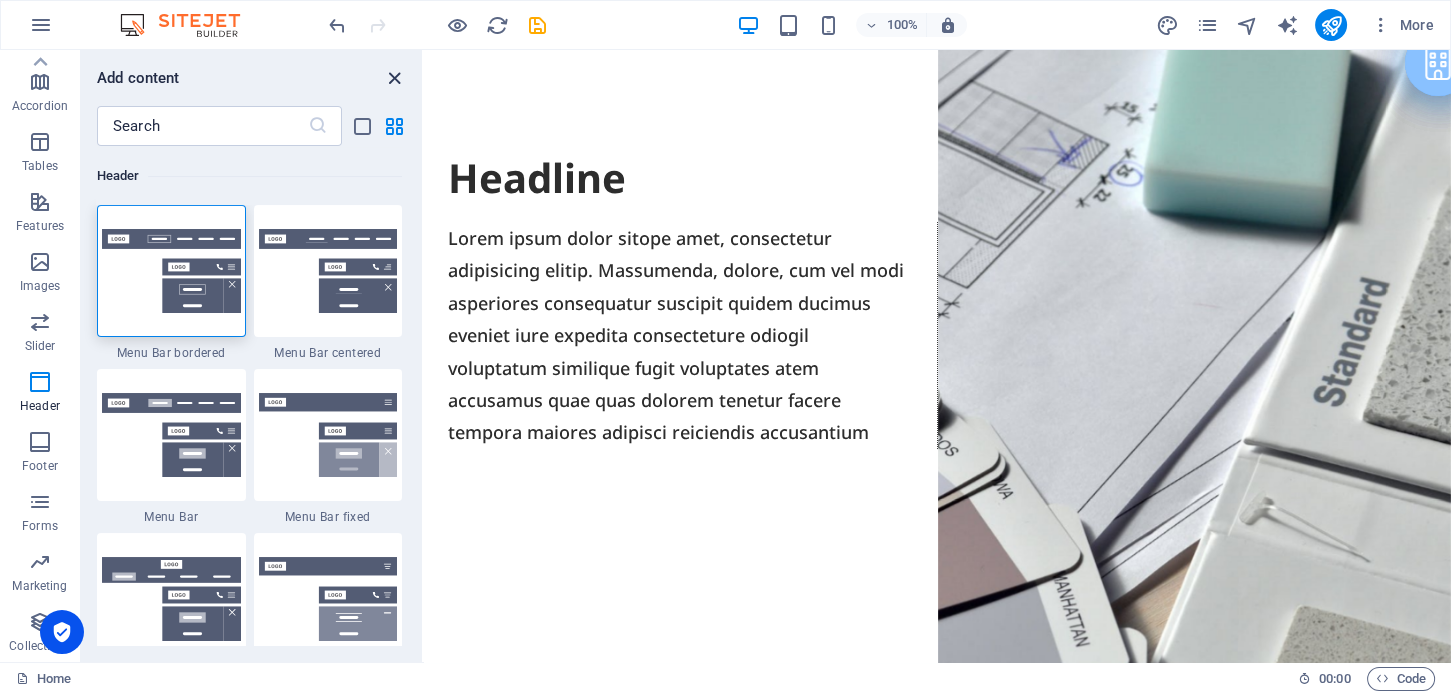 click at bounding box center [394, 78] 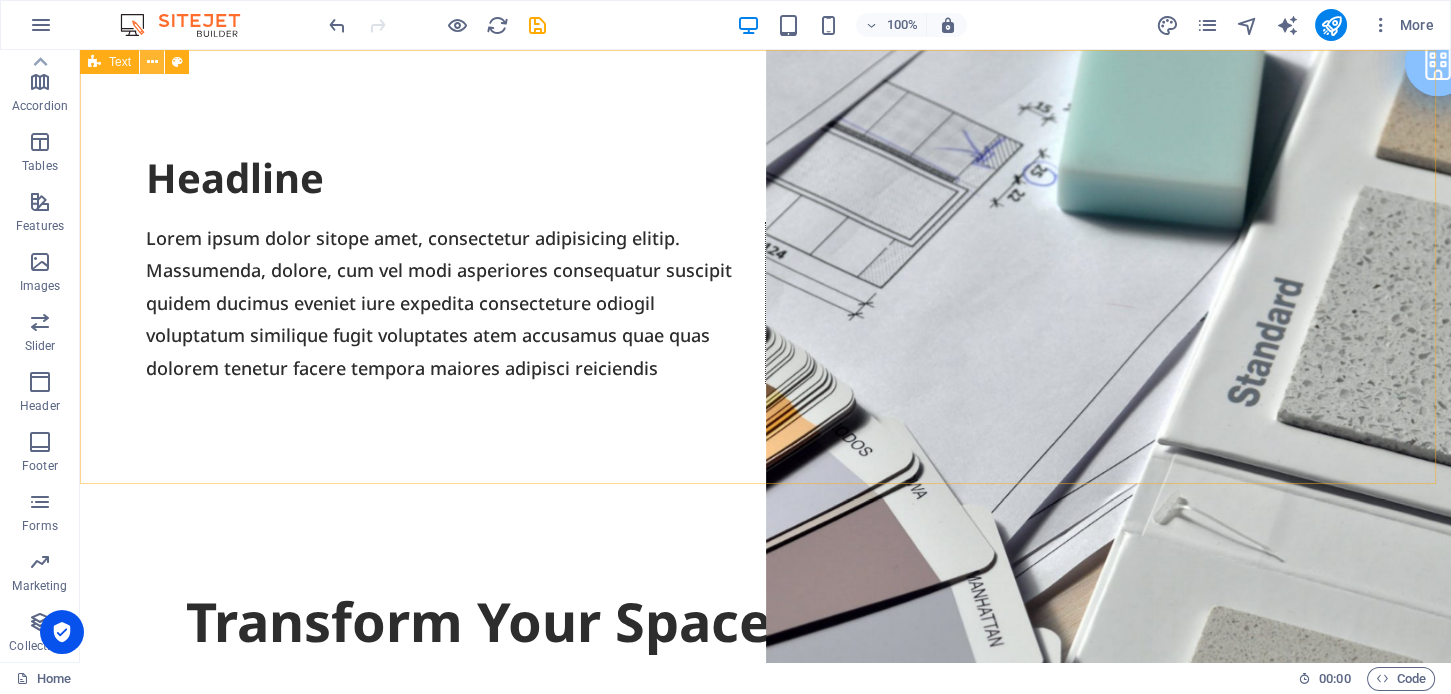click at bounding box center [152, 62] 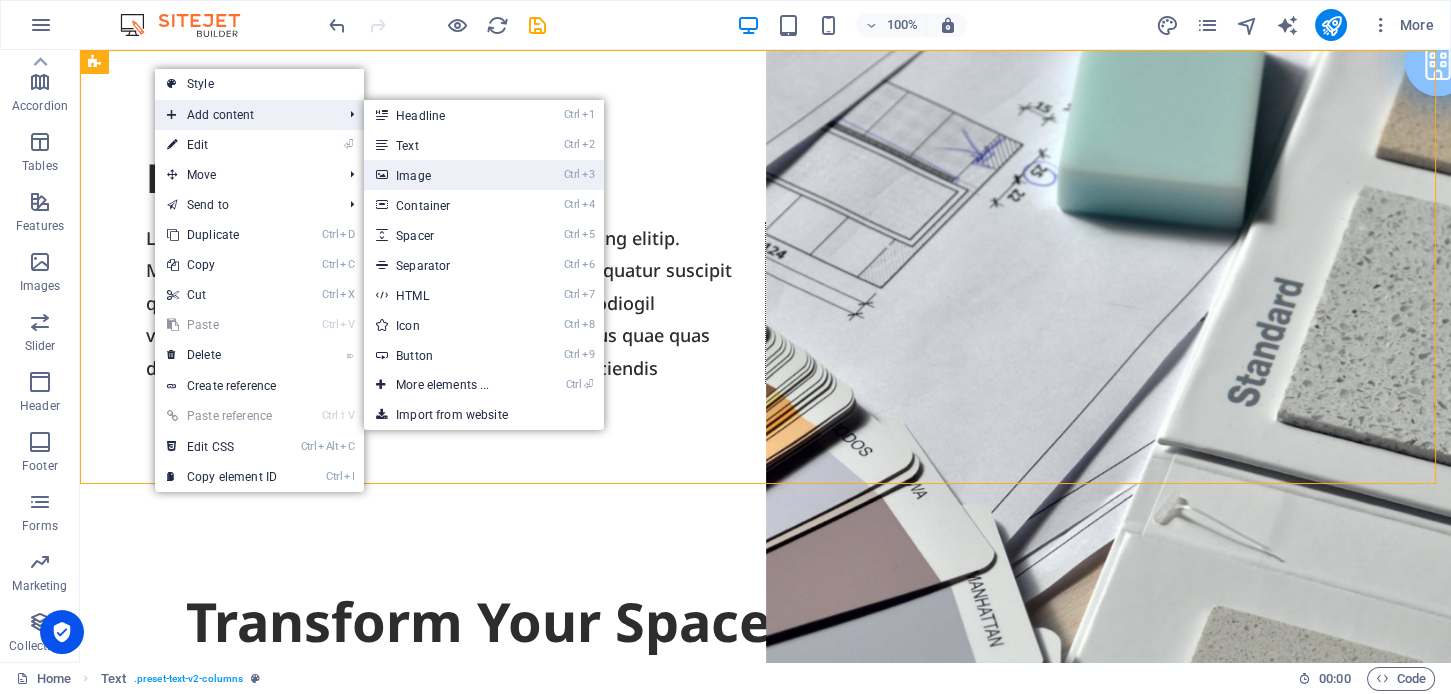 click on "Ctrl 3  Image" at bounding box center (446, 175) 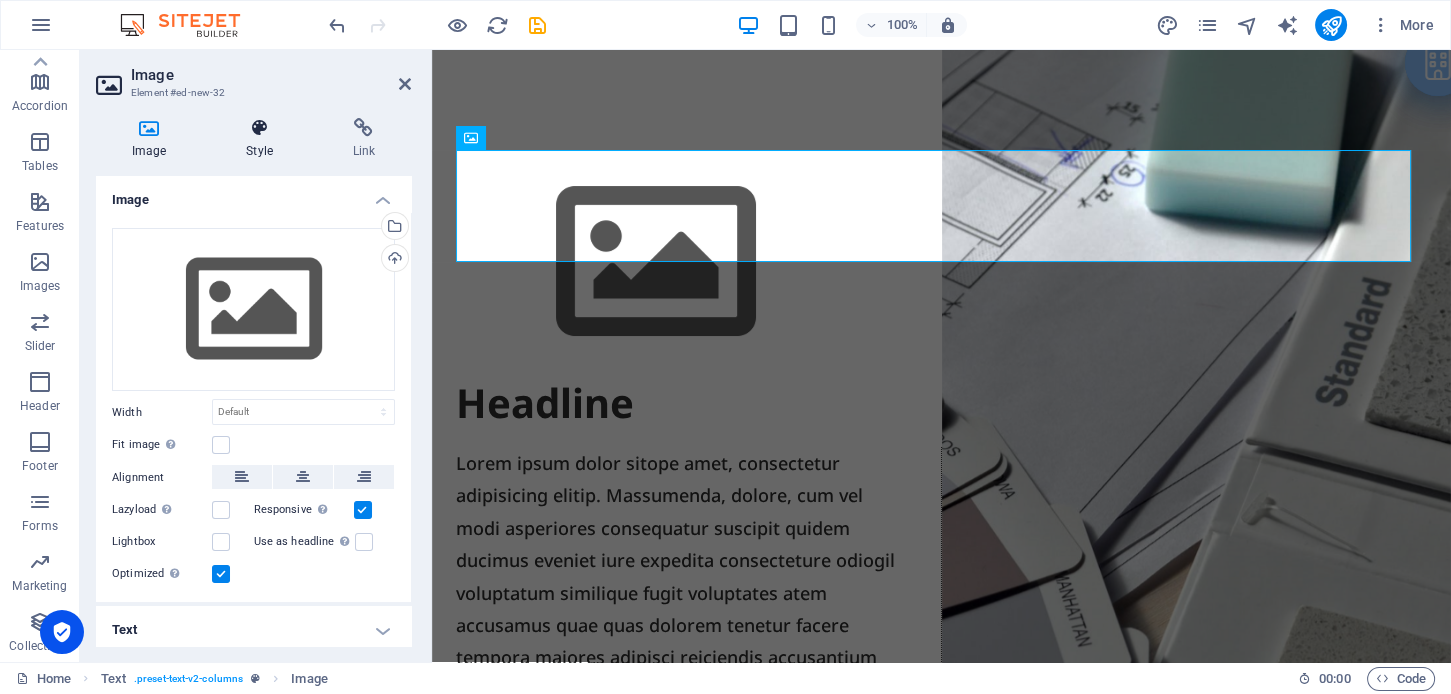 click at bounding box center (259, 128) 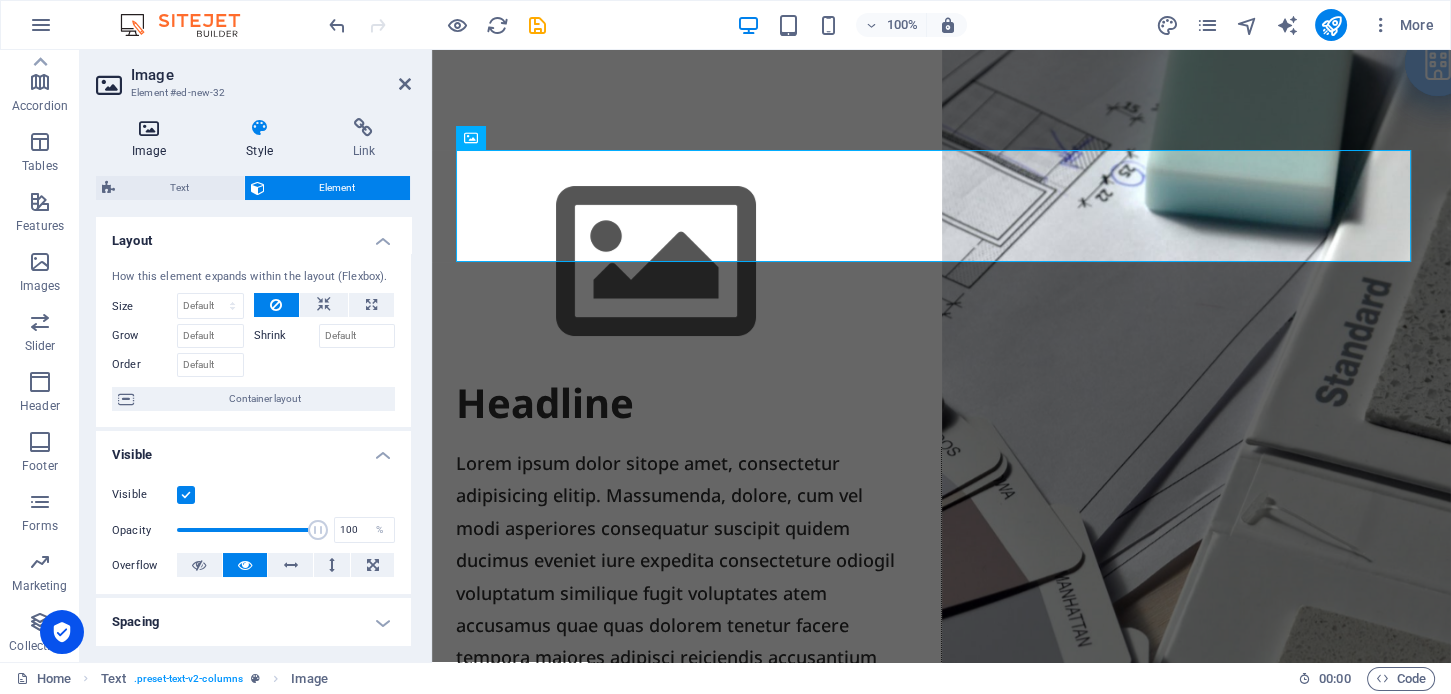 click at bounding box center [149, 128] 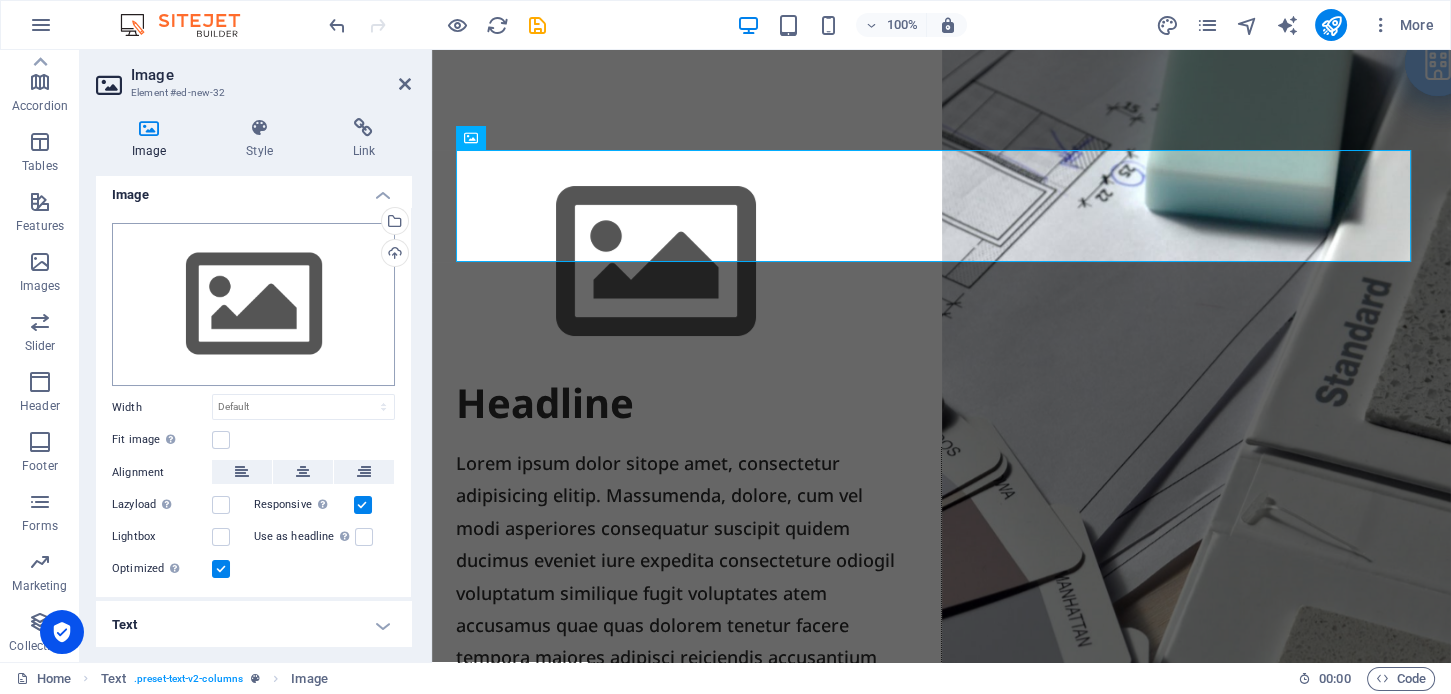 scroll, scrollTop: 6, scrollLeft: 0, axis: vertical 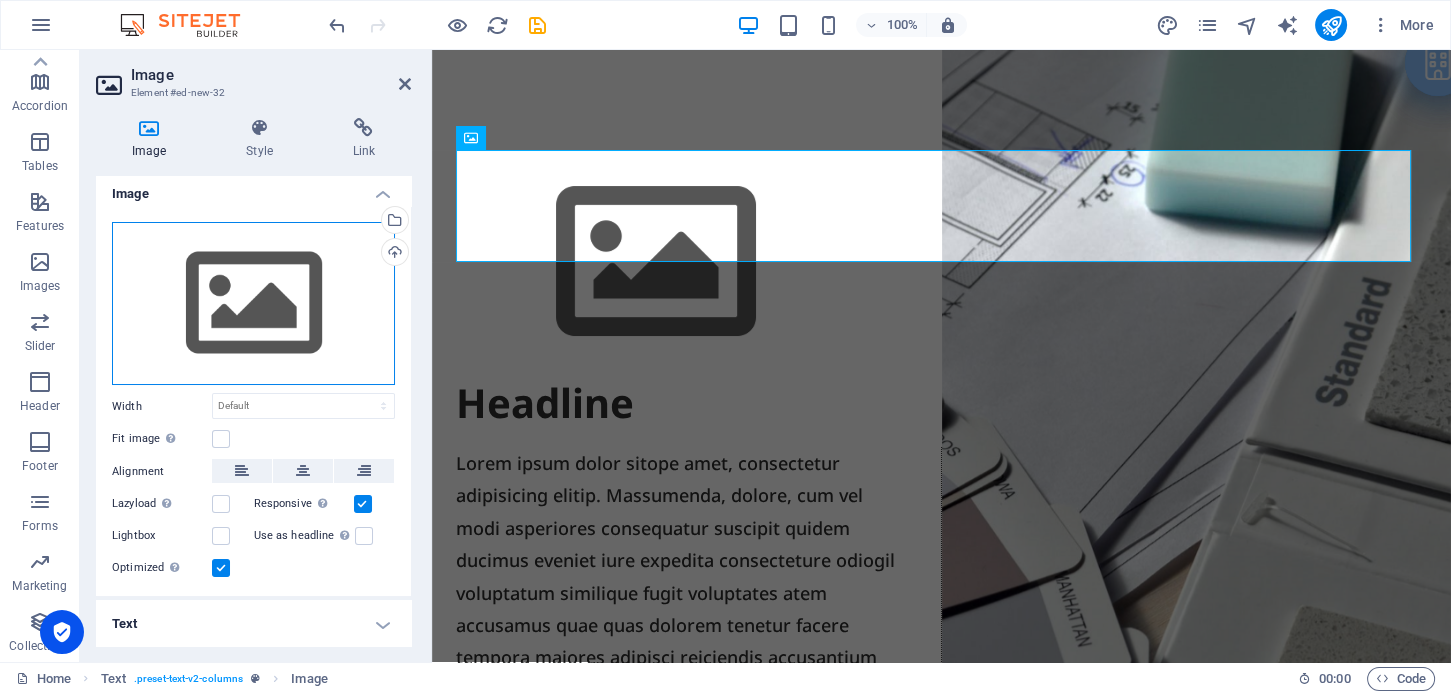 click on "Drag files here, click to choose files or select files from Files or our free stock photos & videos" at bounding box center [253, 304] 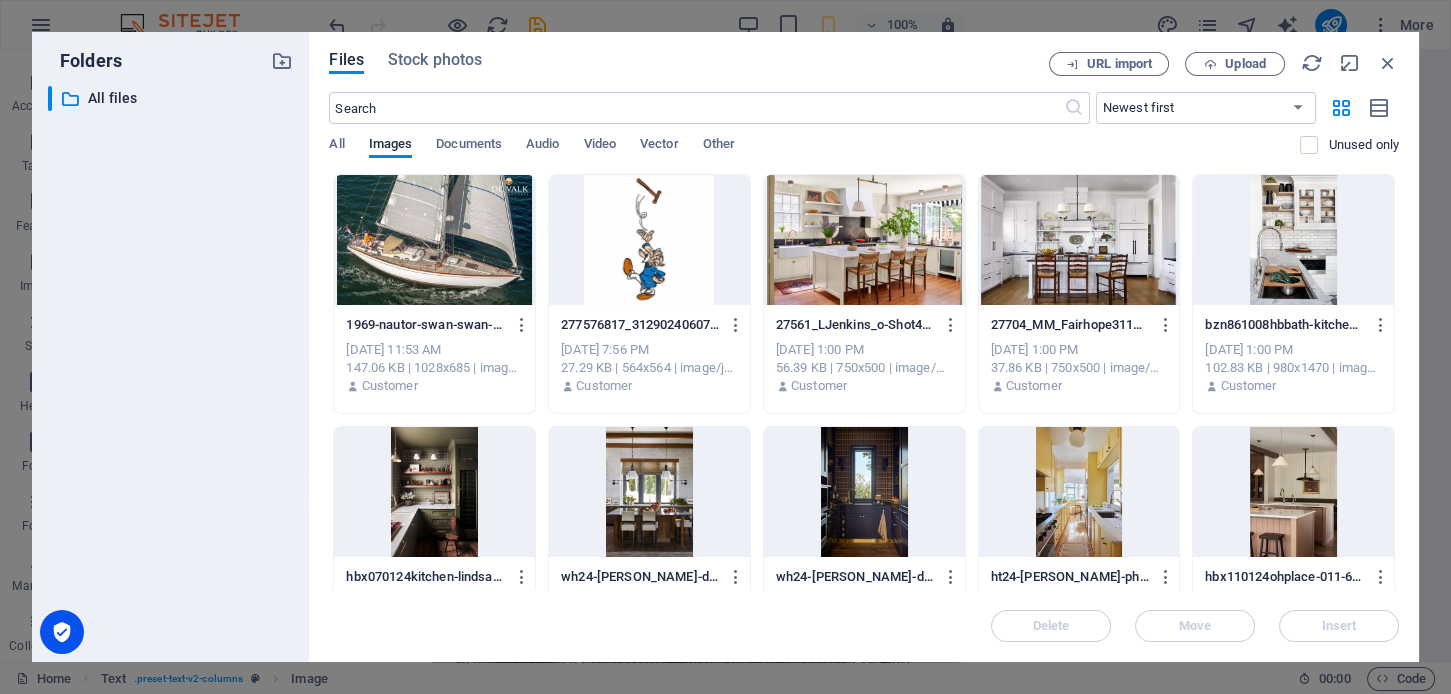 click at bounding box center (649, 240) 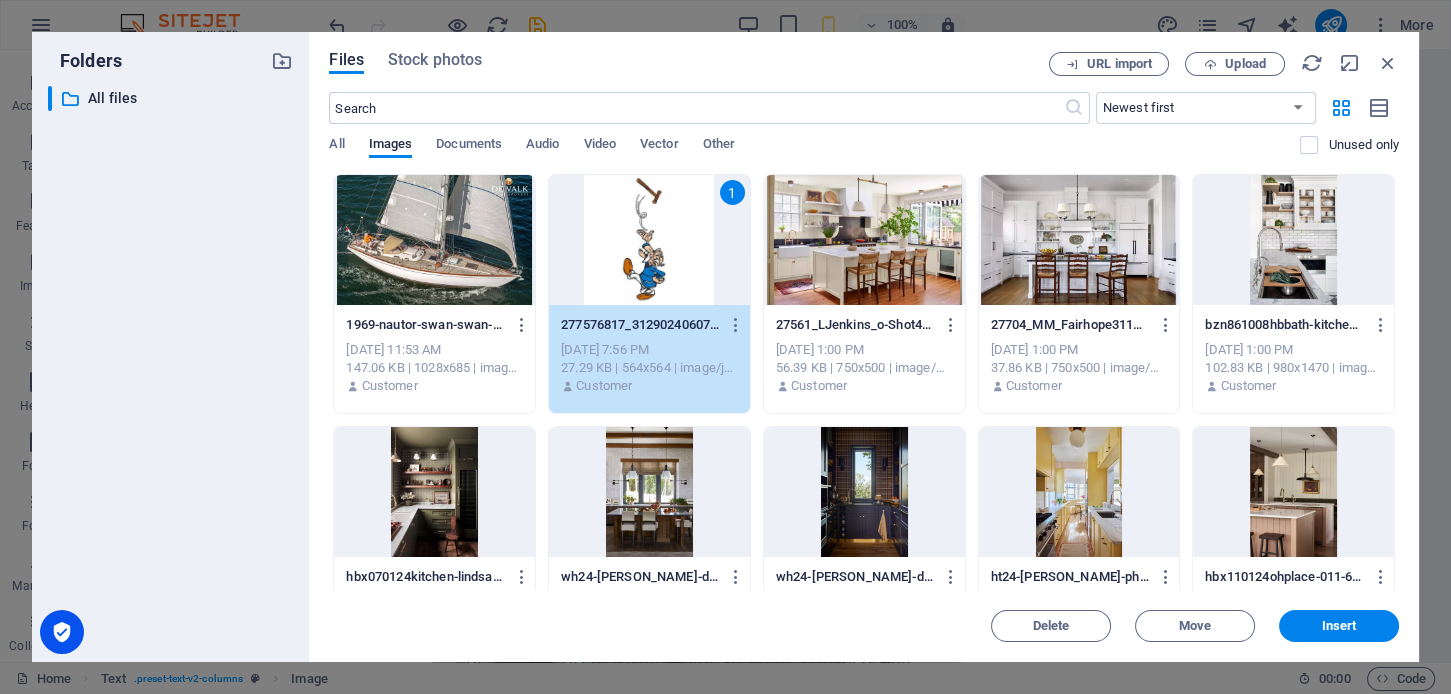 click on "1" at bounding box center [649, 240] 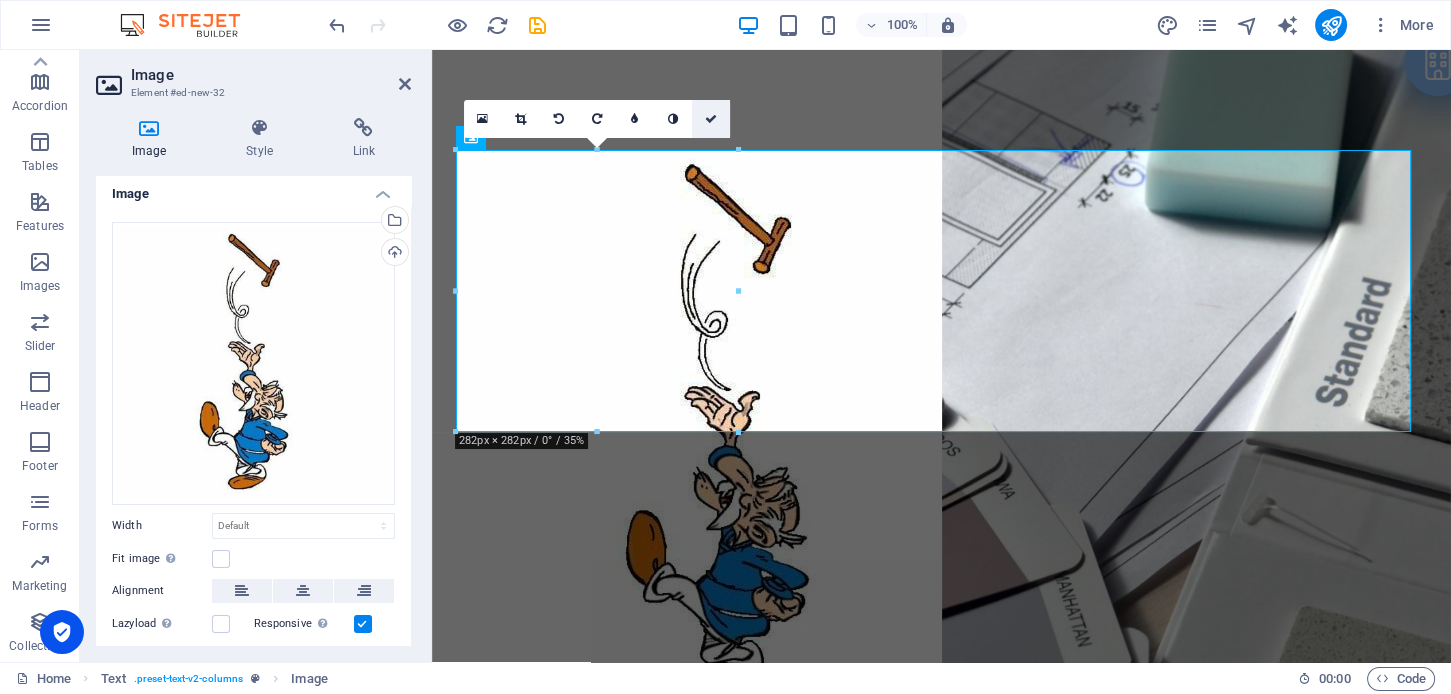 click at bounding box center [711, 119] 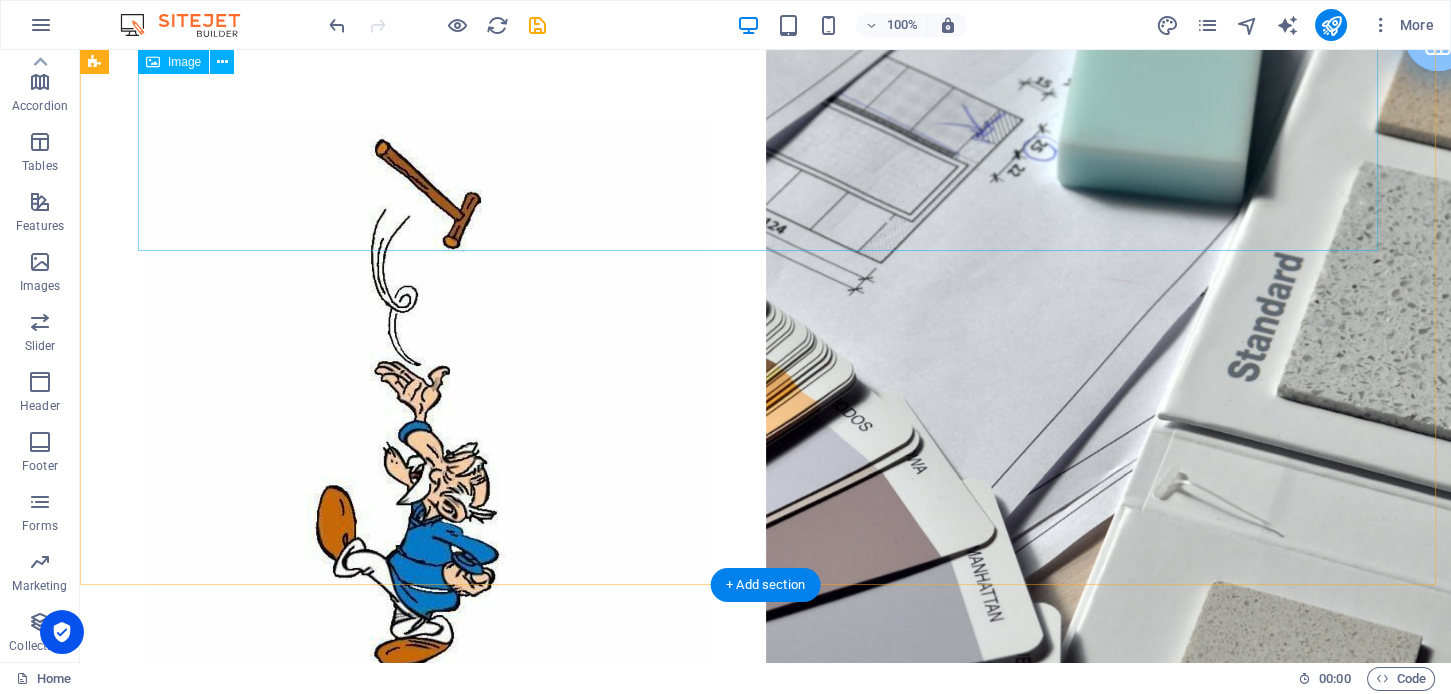 scroll, scrollTop: 0, scrollLeft: 0, axis: both 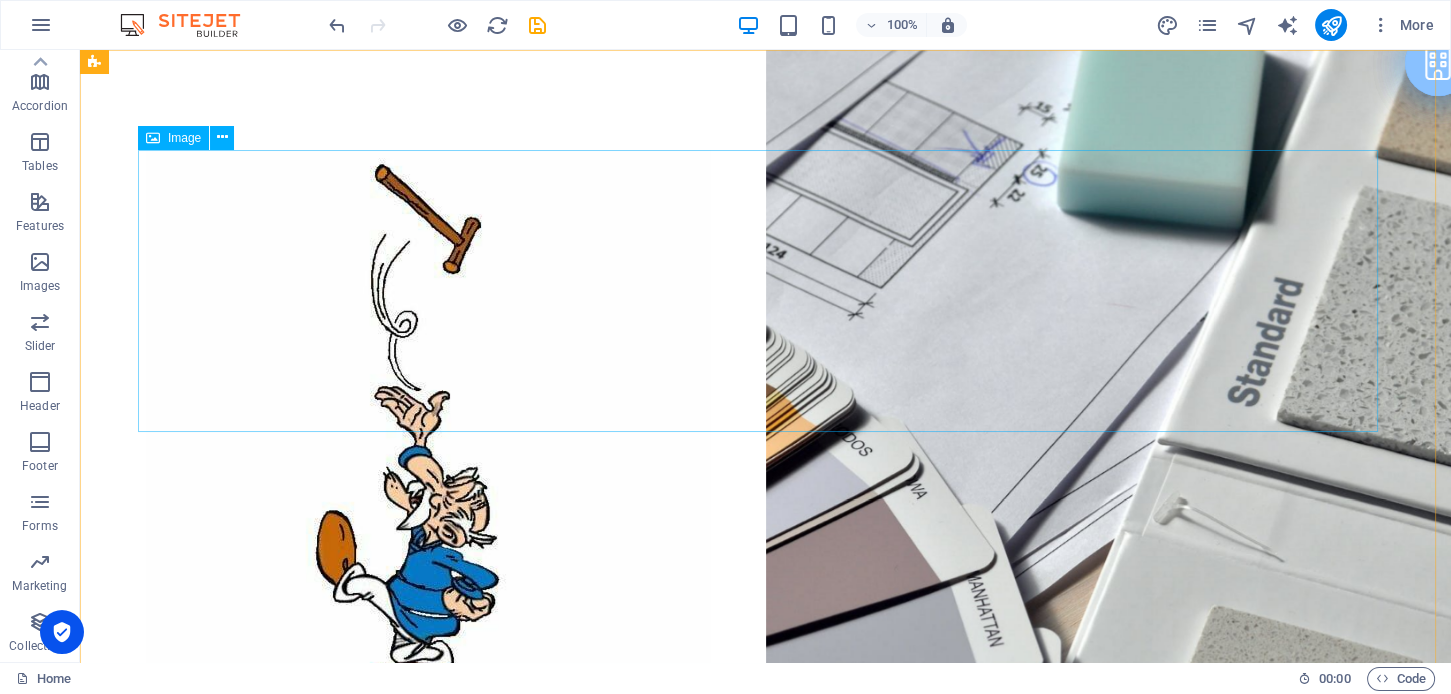 click on "Image" at bounding box center [184, 138] 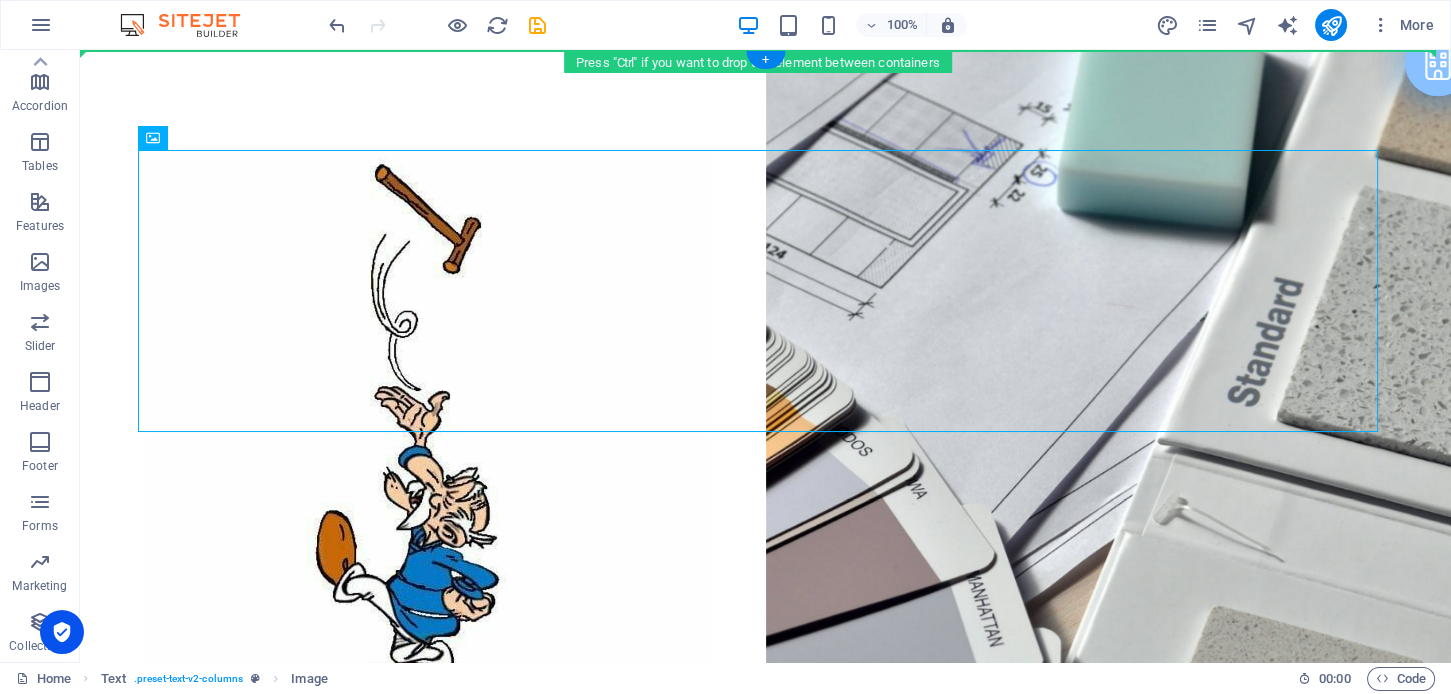 drag, startPoint x: 260, startPoint y: 188, endPoint x: 185, endPoint y: 78, distance: 133.13527 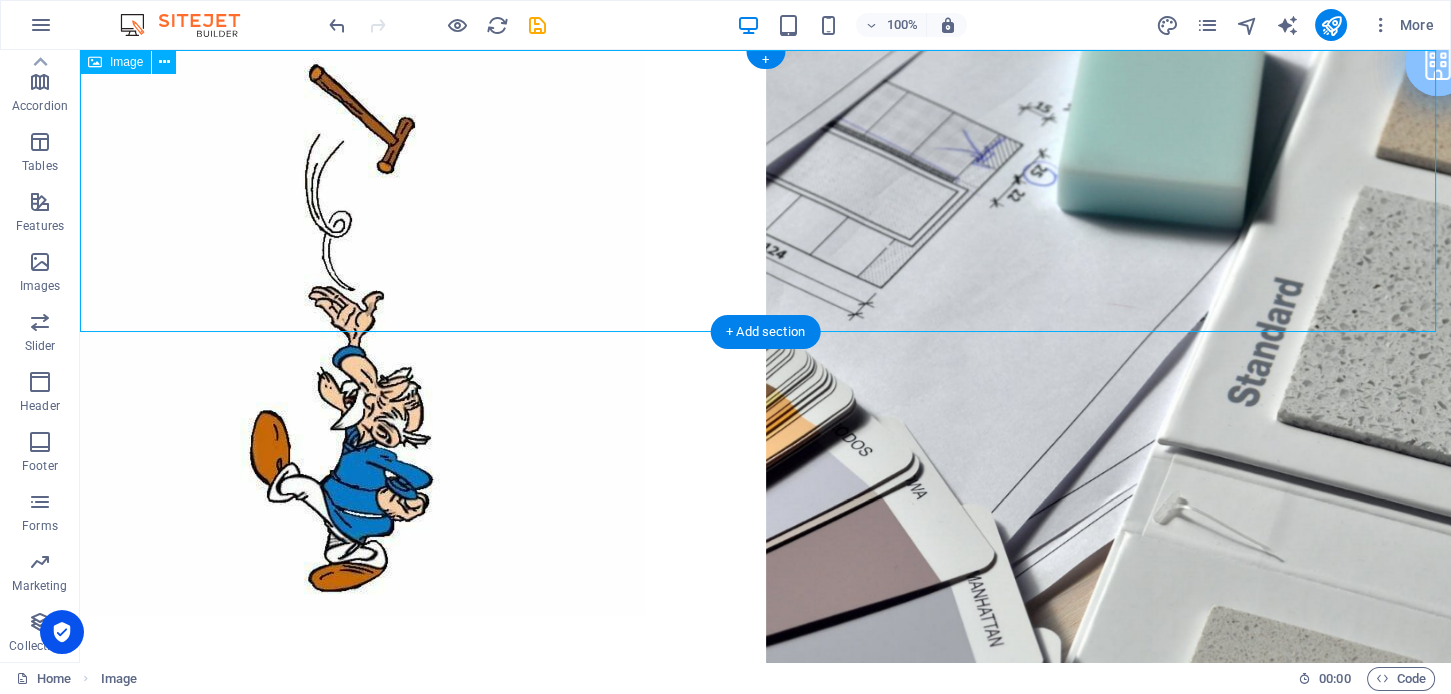 click at bounding box center [765, 332] 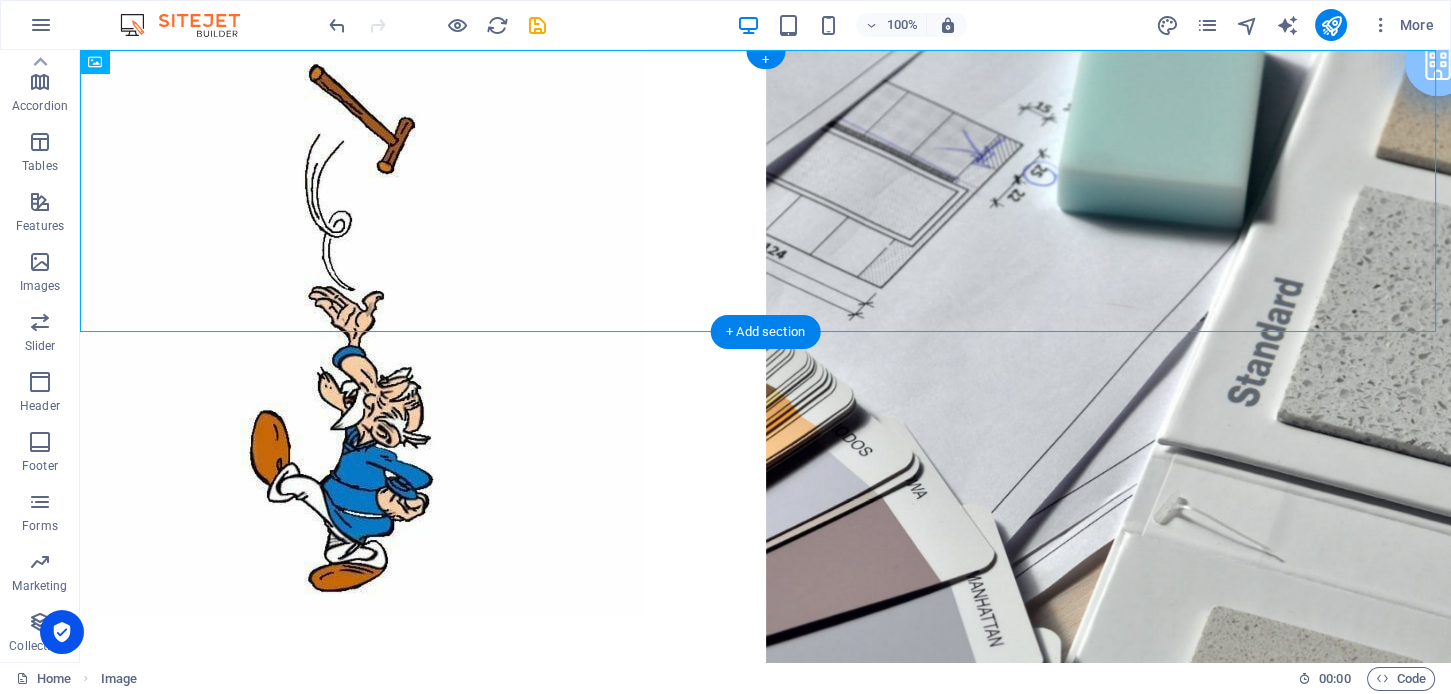 drag, startPoint x: 206, startPoint y: 111, endPoint x: 127, endPoint y: 70, distance: 89.005615 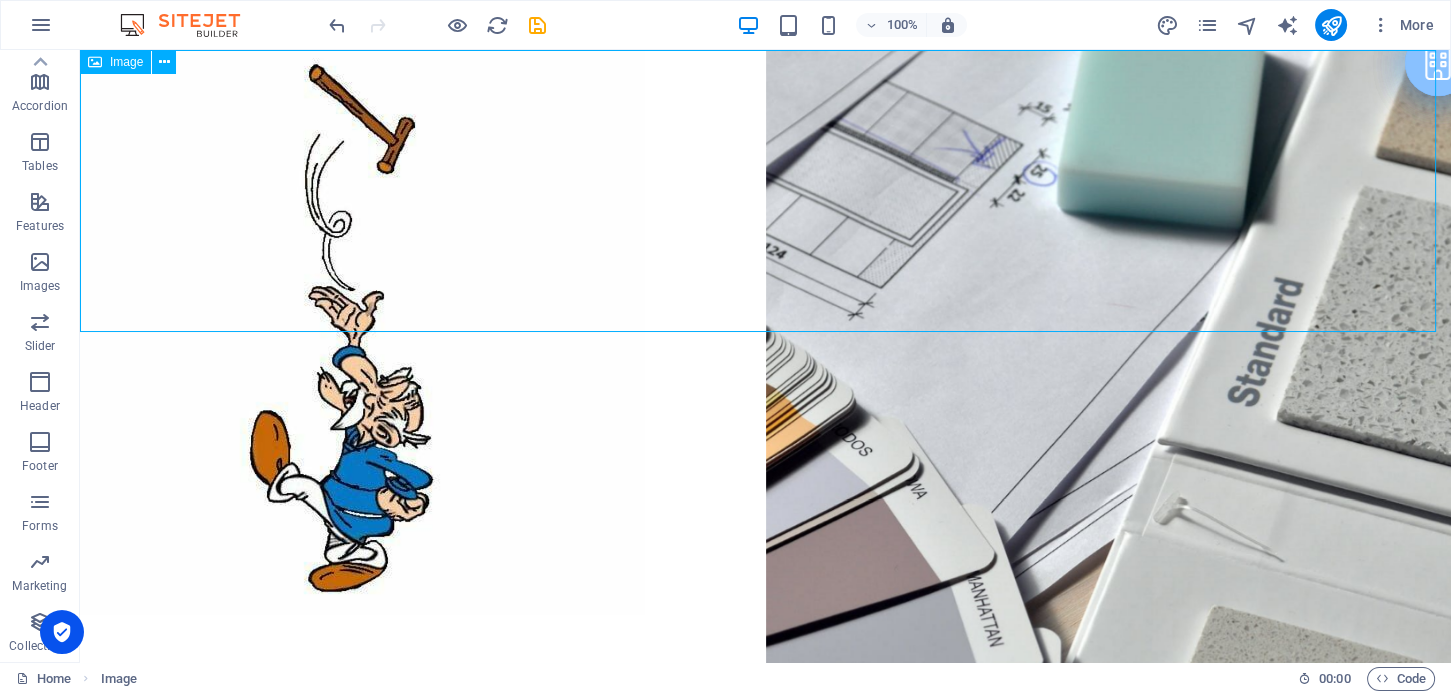 click on "Image" at bounding box center [126, 62] 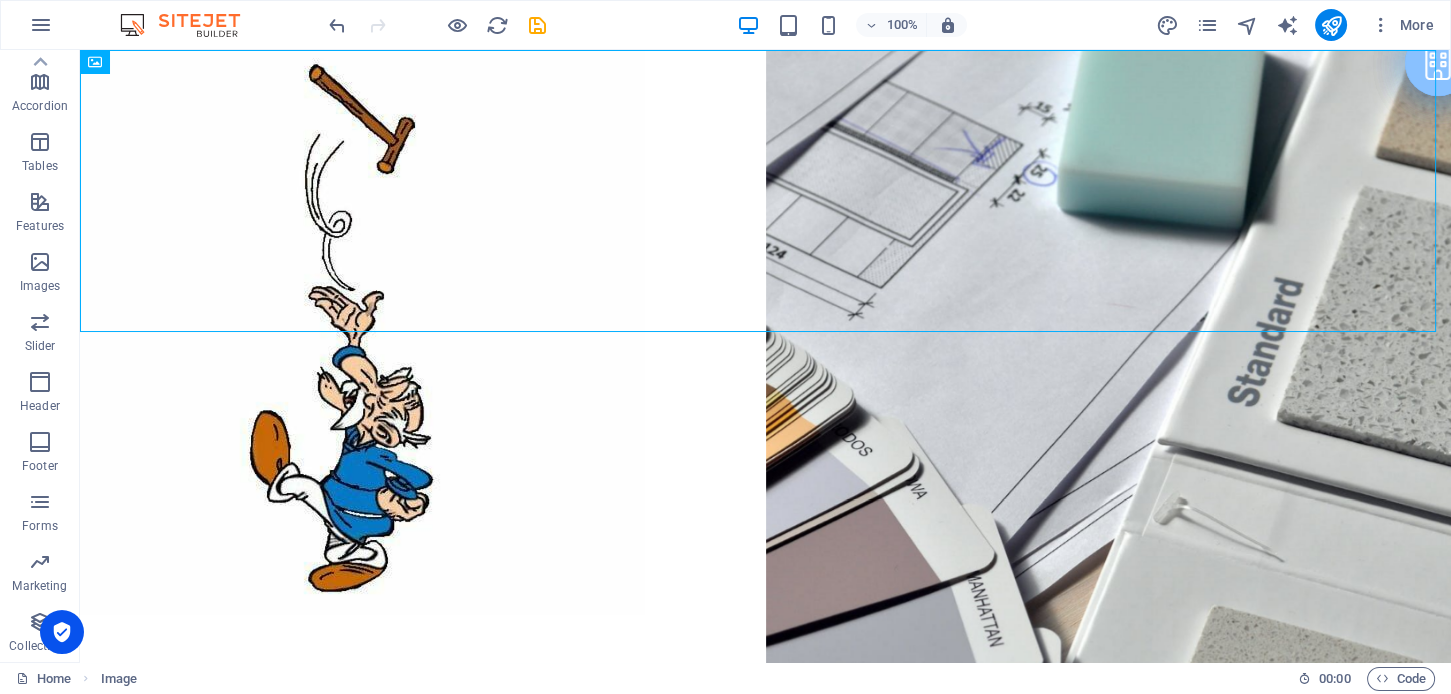 click on "Image" at bounding box center [102, 62] 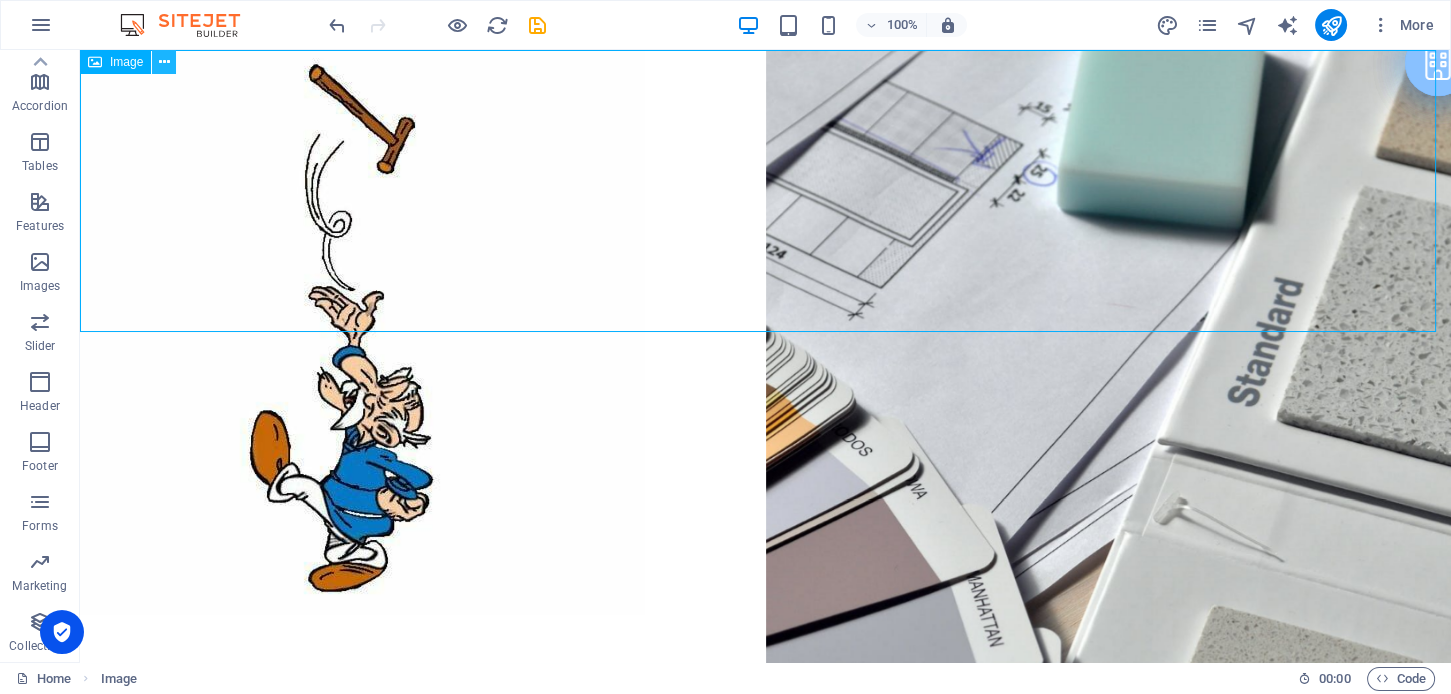 click at bounding box center (164, 62) 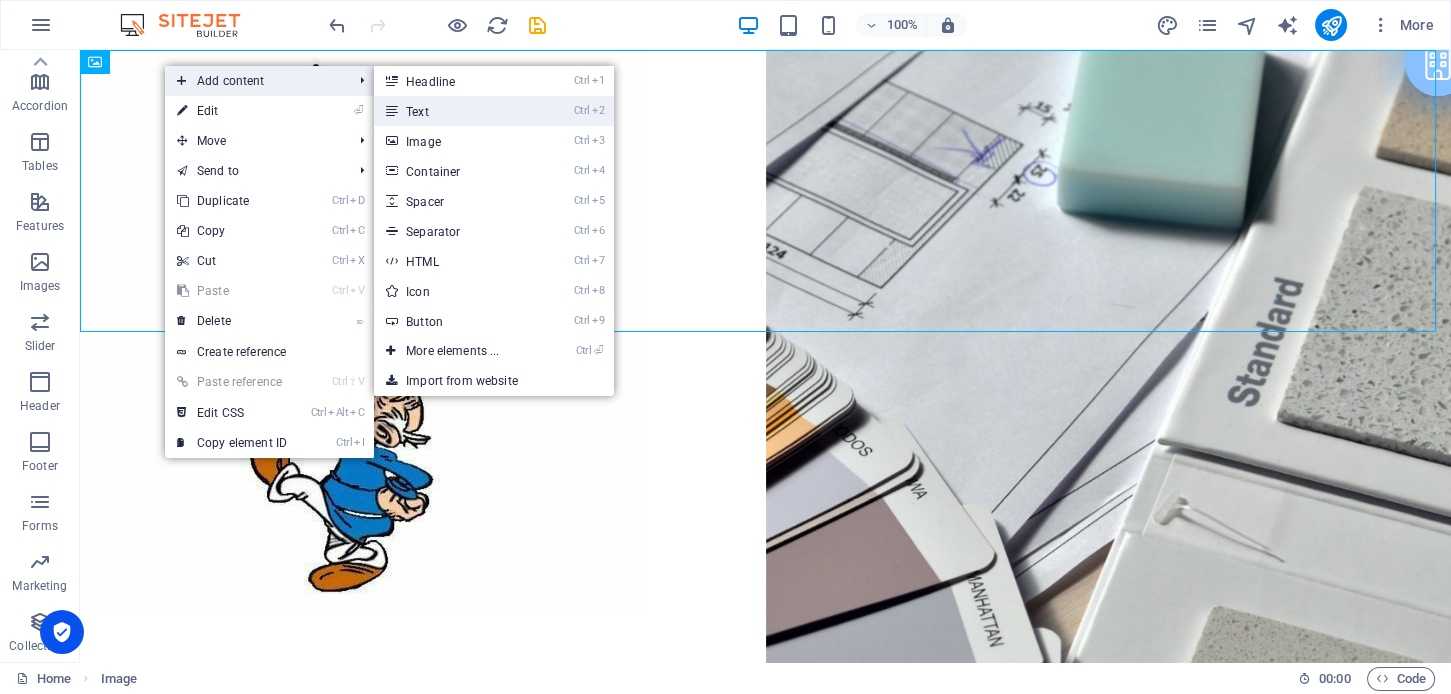 click on "Ctrl 2  Text" at bounding box center [456, 111] 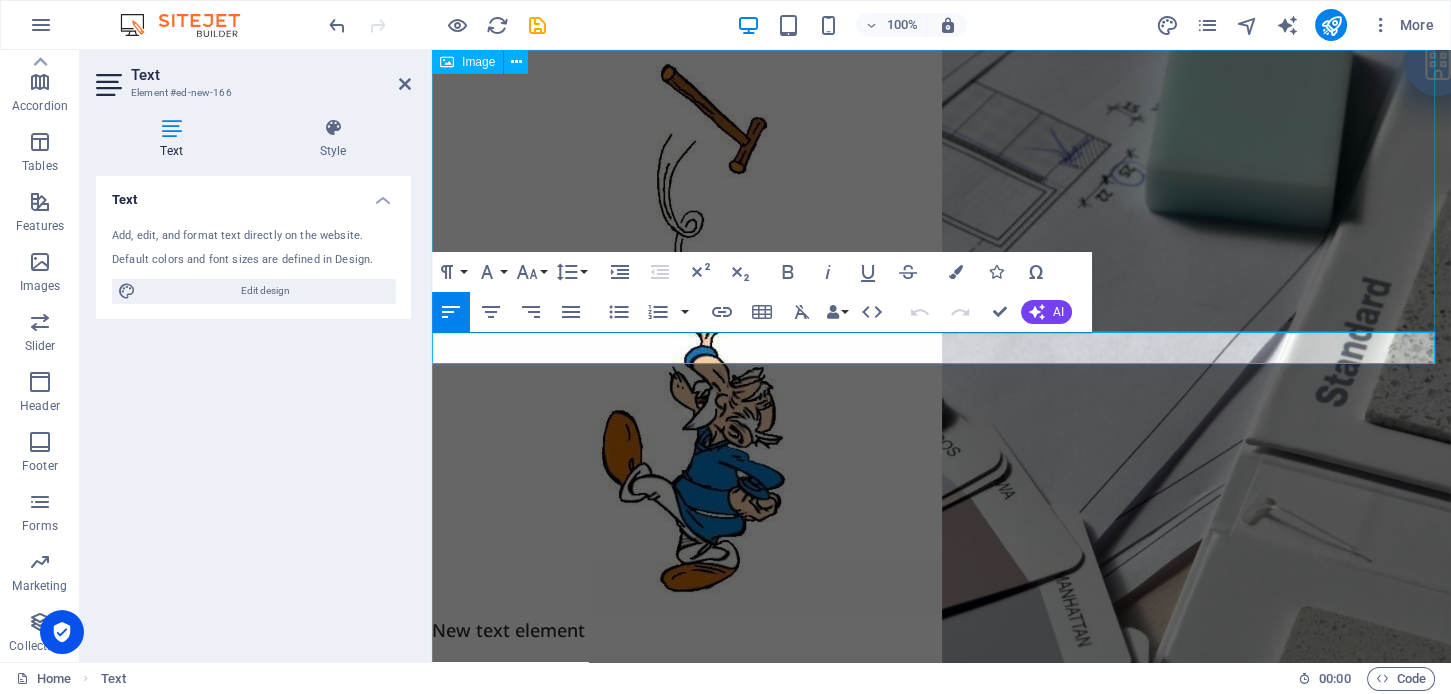 type 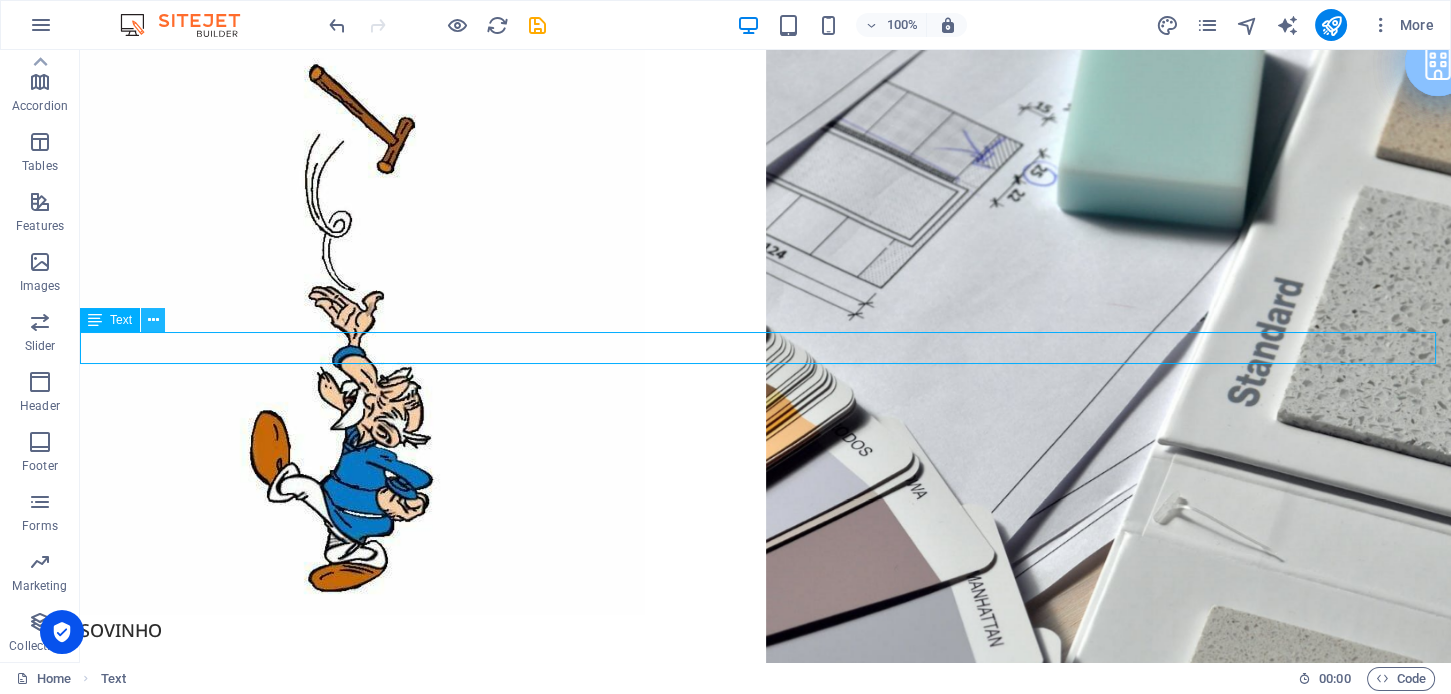 click at bounding box center [153, 320] 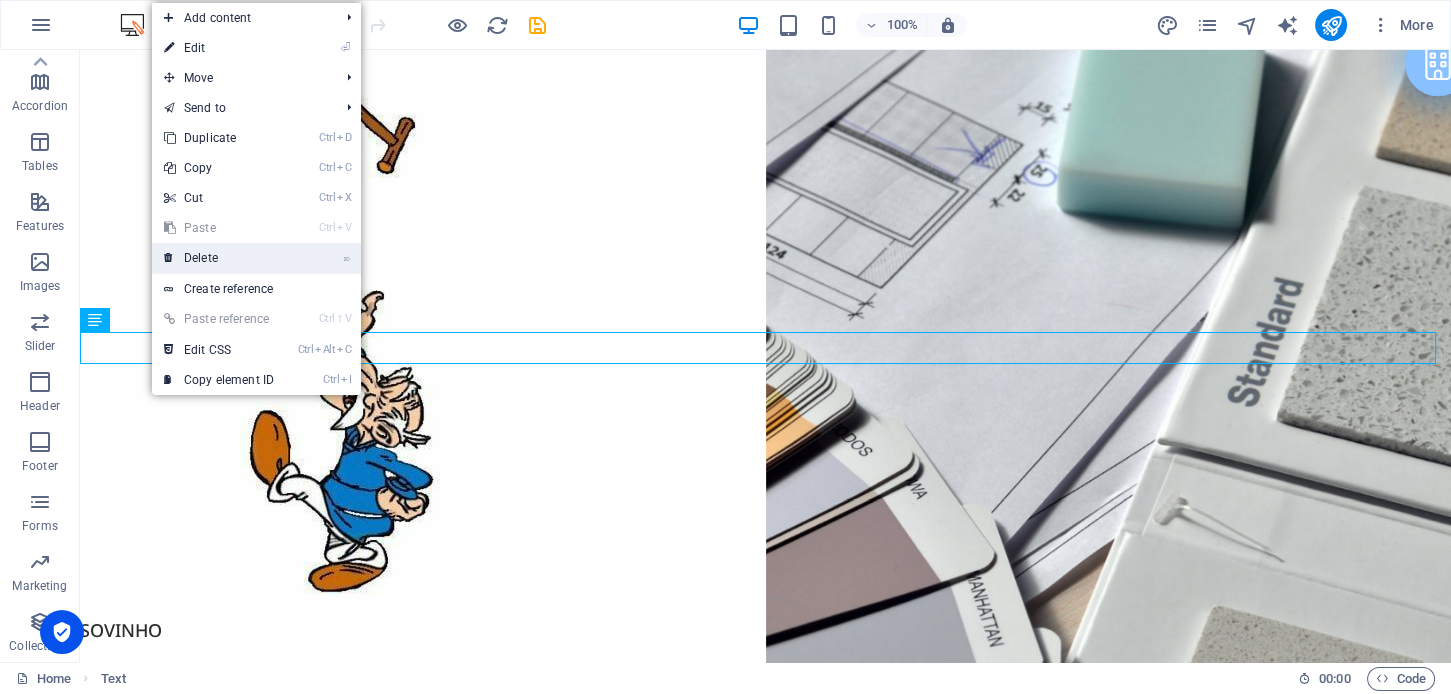 click on "⌦  Delete" at bounding box center [219, 258] 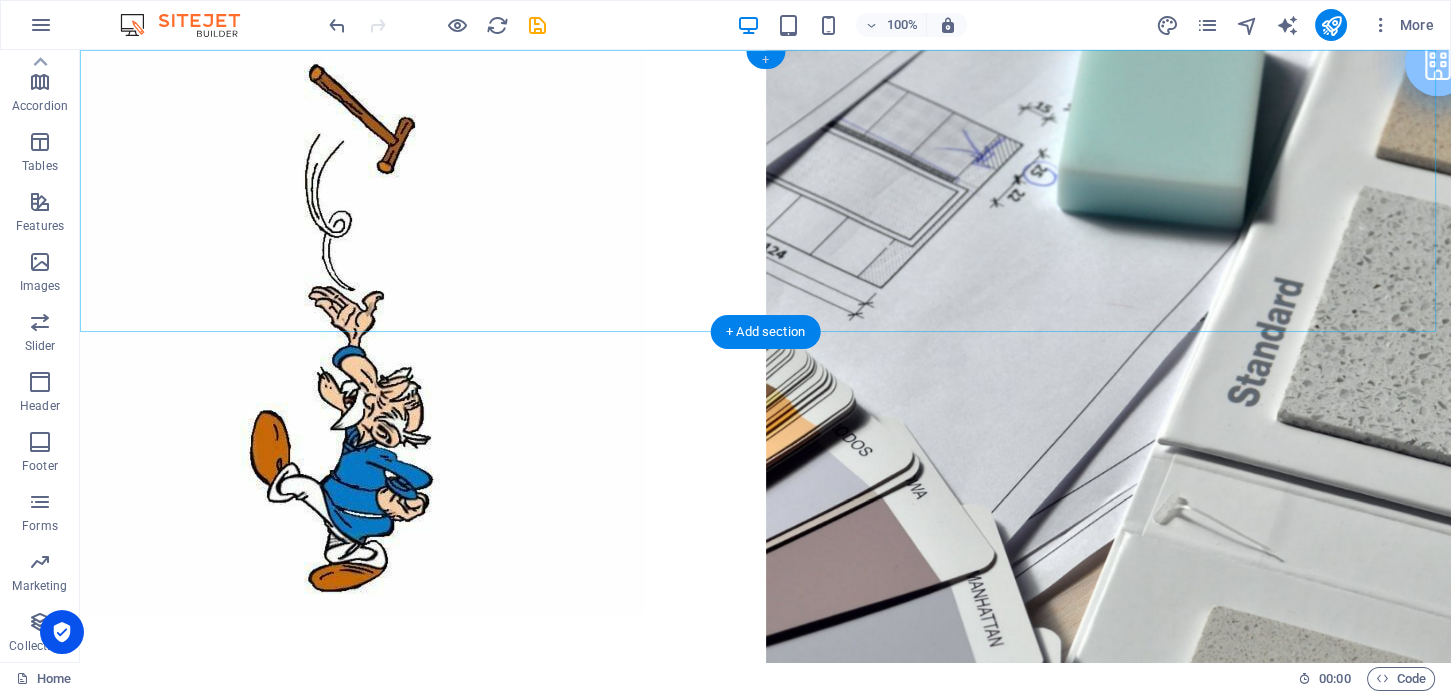 click on "+" at bounding box center [765, 60] 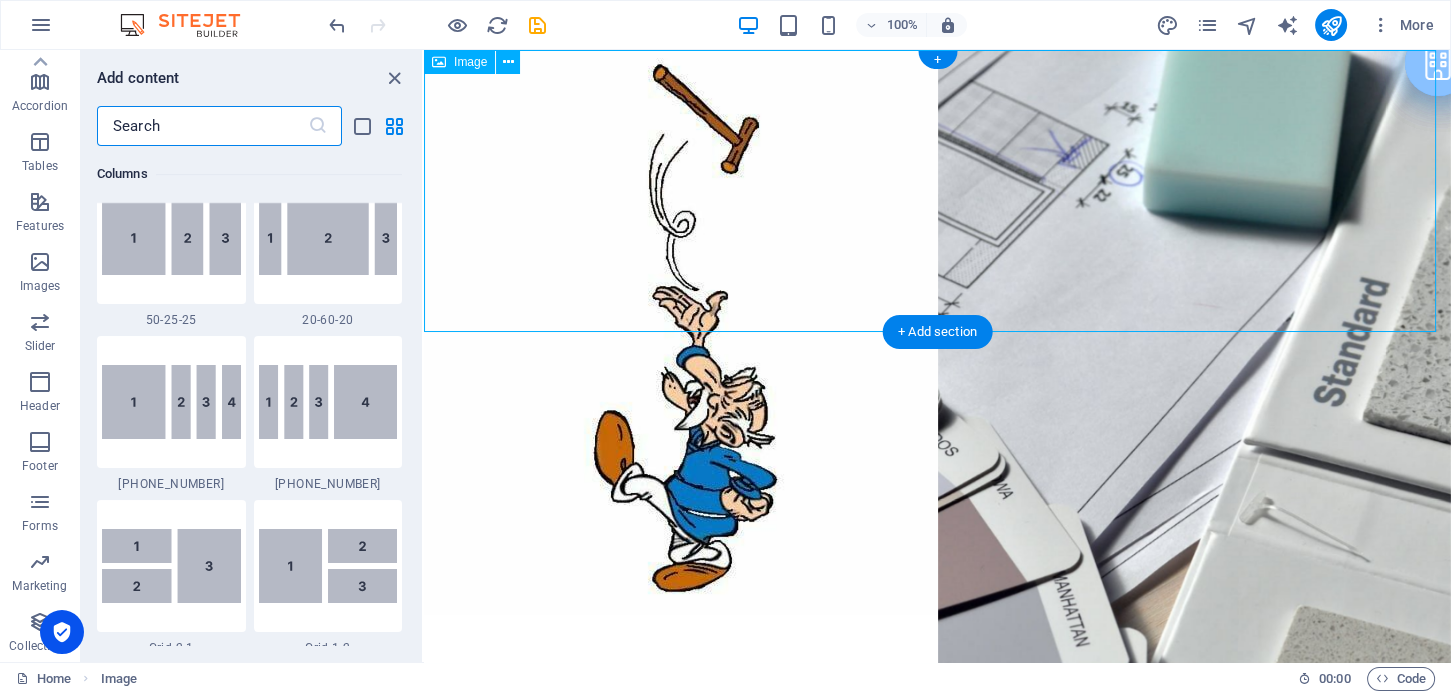 scroll, scrollTop: 3498, scrollLeft: 0, axis: vertical 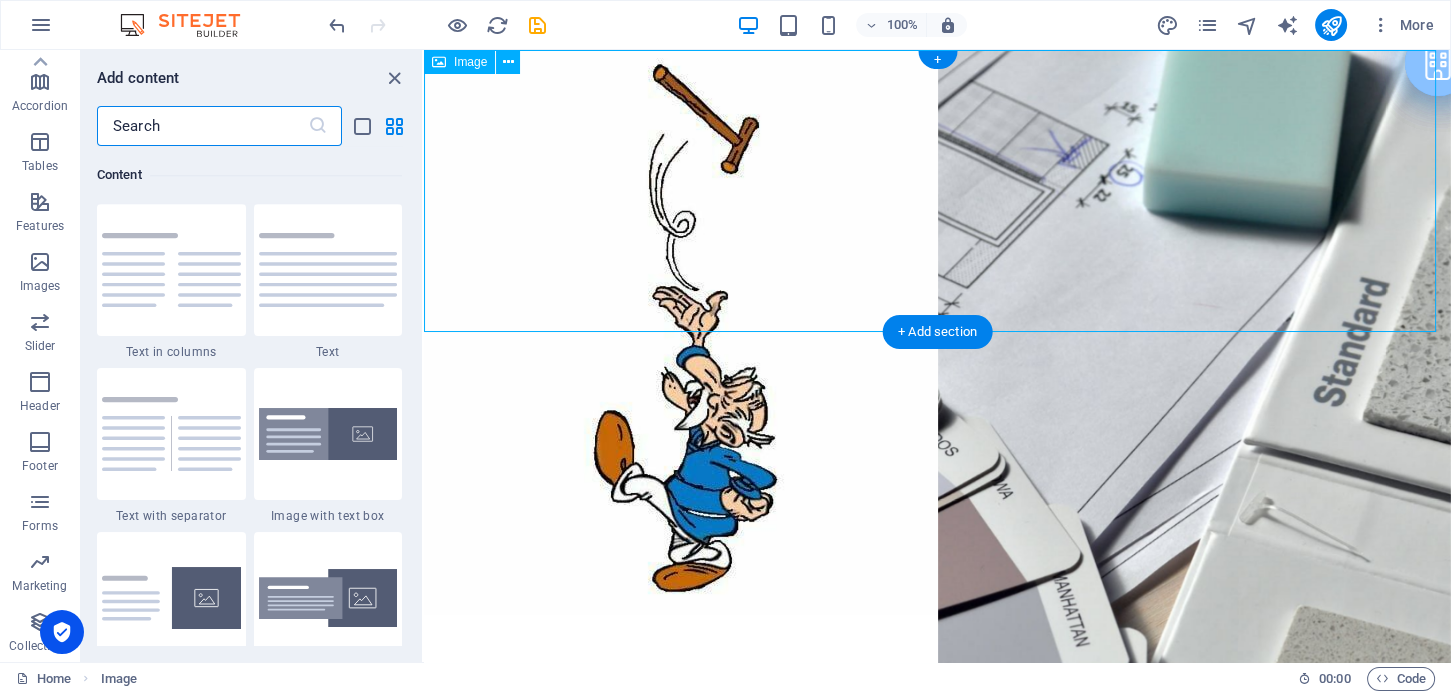 click at bounding box center (937, 332) 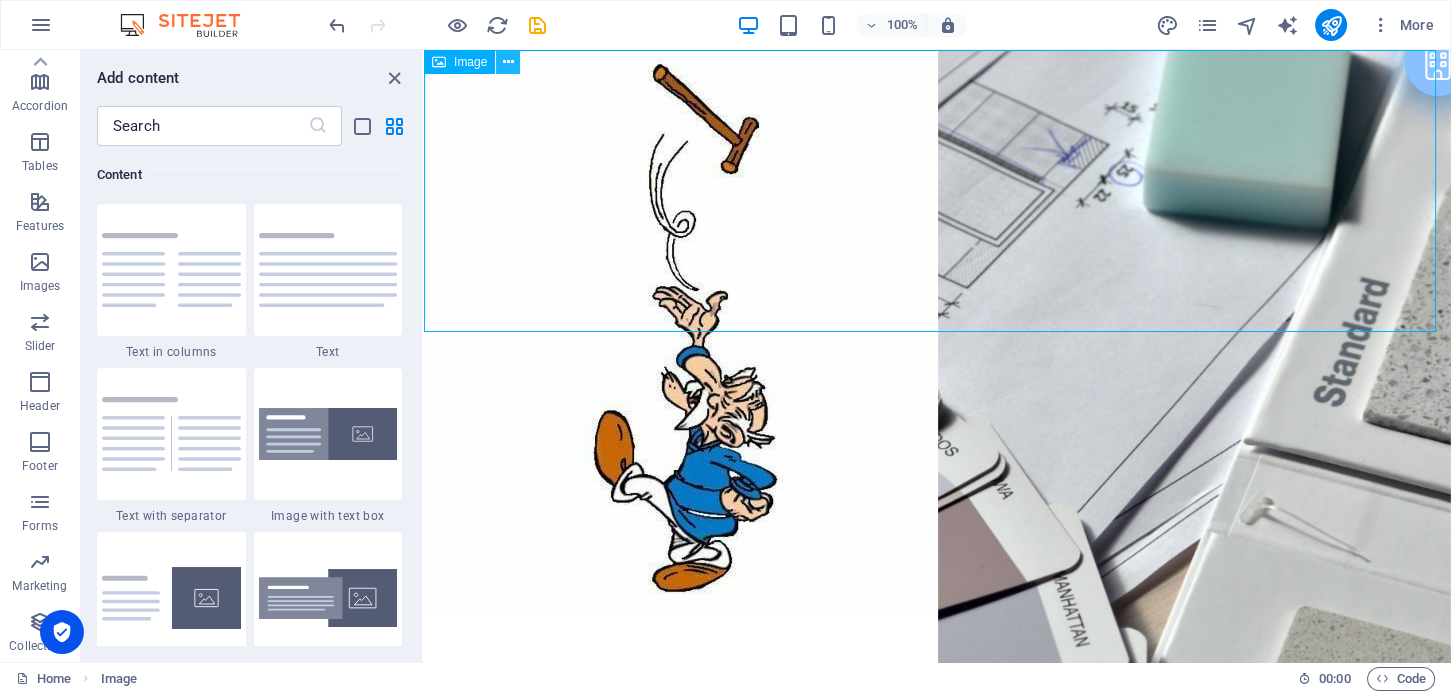 click at bounding box center [508, 62] 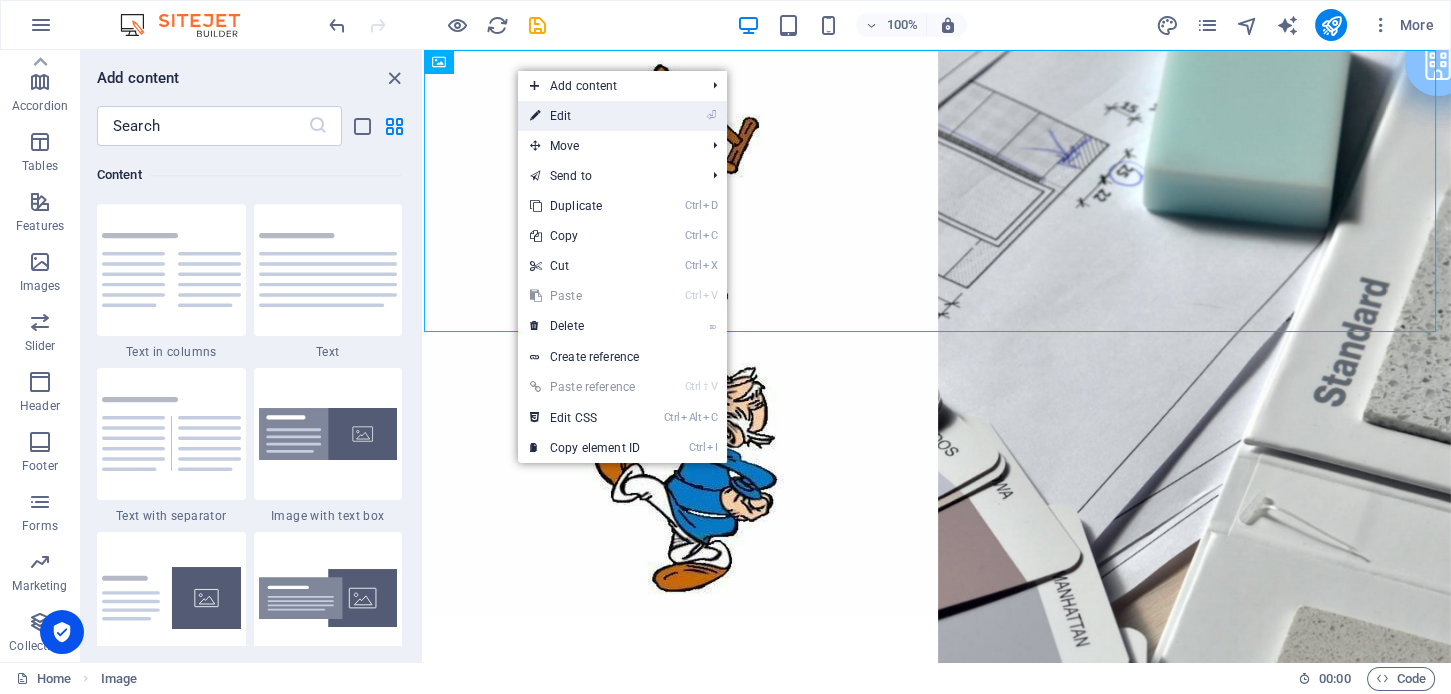 click on "⏎  Edit" at bounding box center (585, 116) 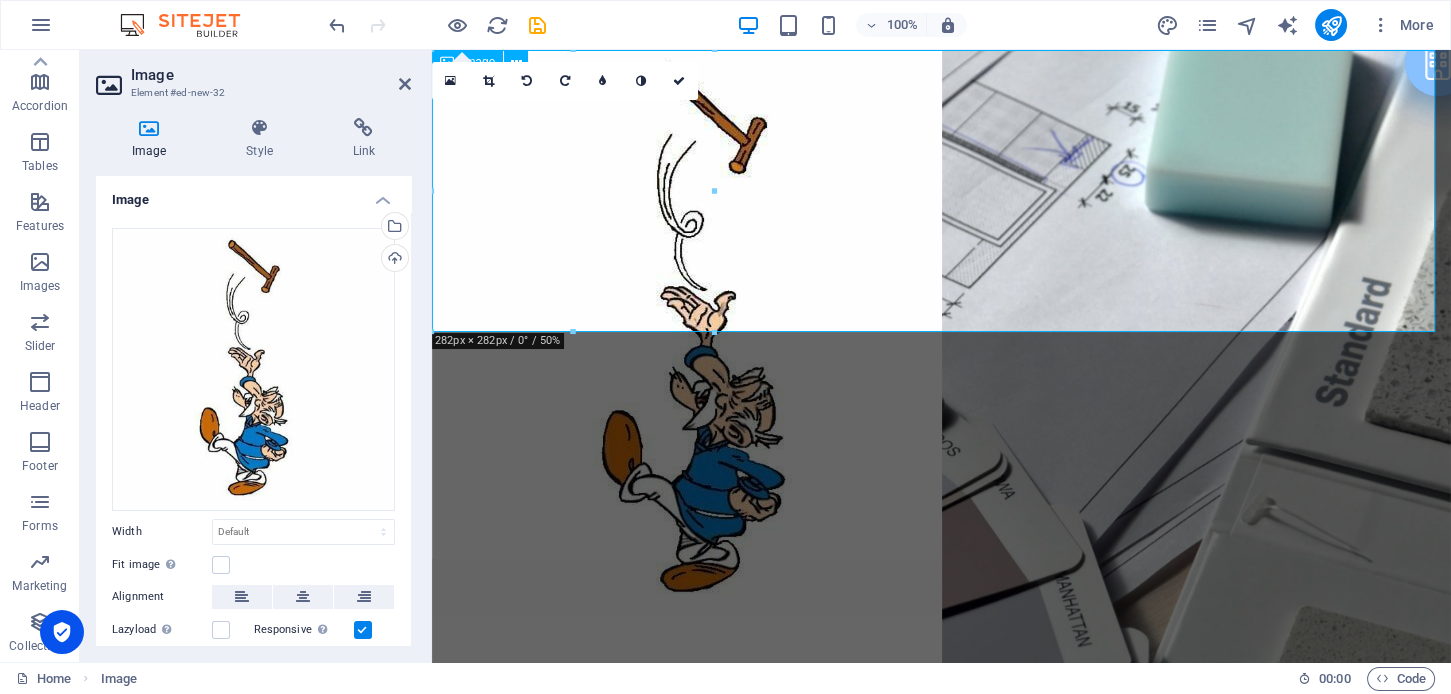 click at bounding box center (941, 332) 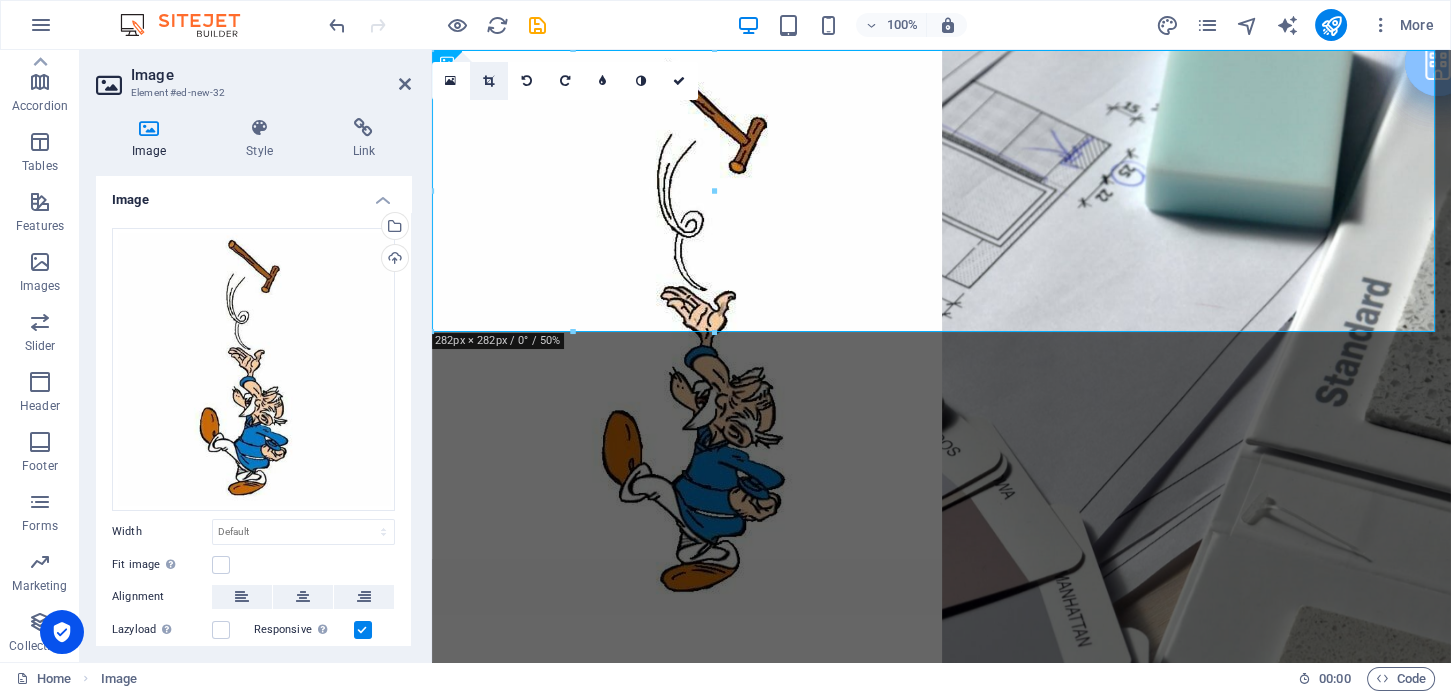 click at bounding box center [488, 81] 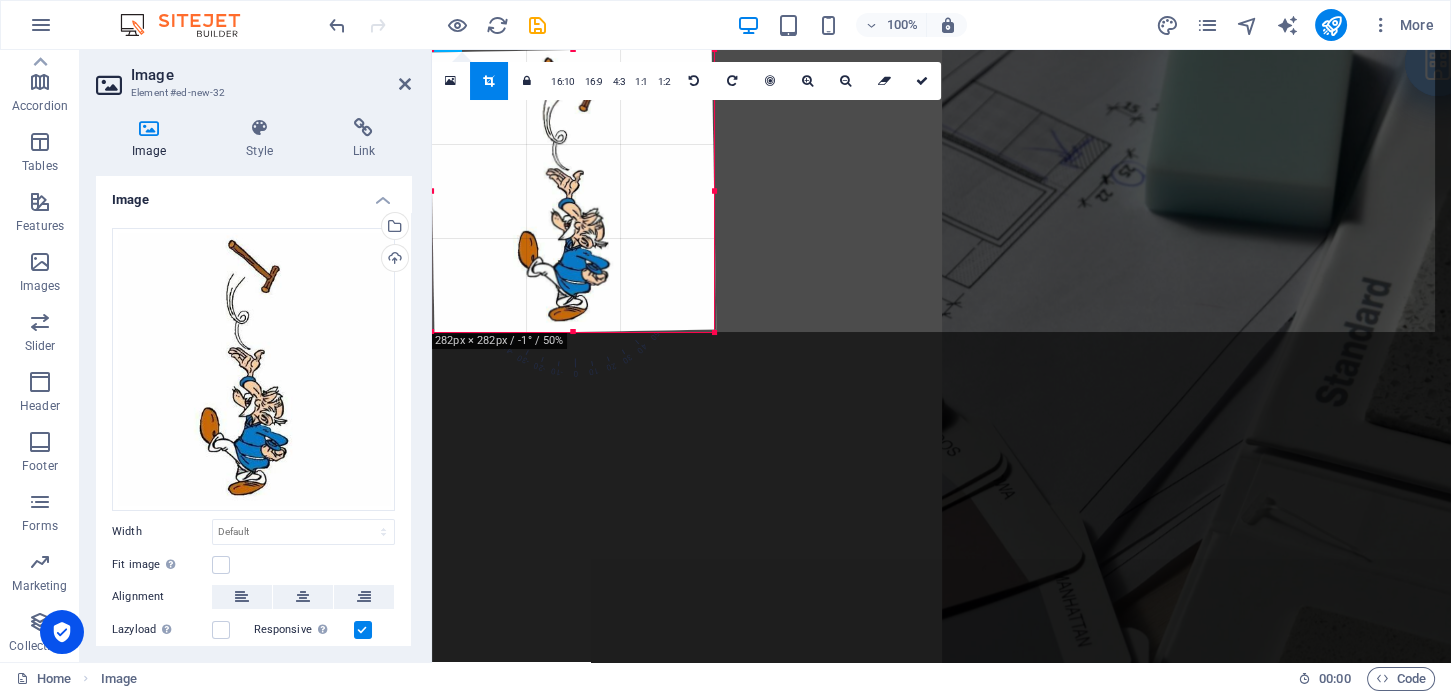click on "180 170 160 150 140 130 120 110 100 90 80 70 60 50 40 30 20 10 0 -10 -20 -30 -40 -50 -60 -70 -80 -90 -100 -110 -120 -130 -140 -150 -160 -170 282px × 282px / -1° / 50% 16:10 16:9 4:3 1:1 1:2 0" at bounding box center [573, 191] 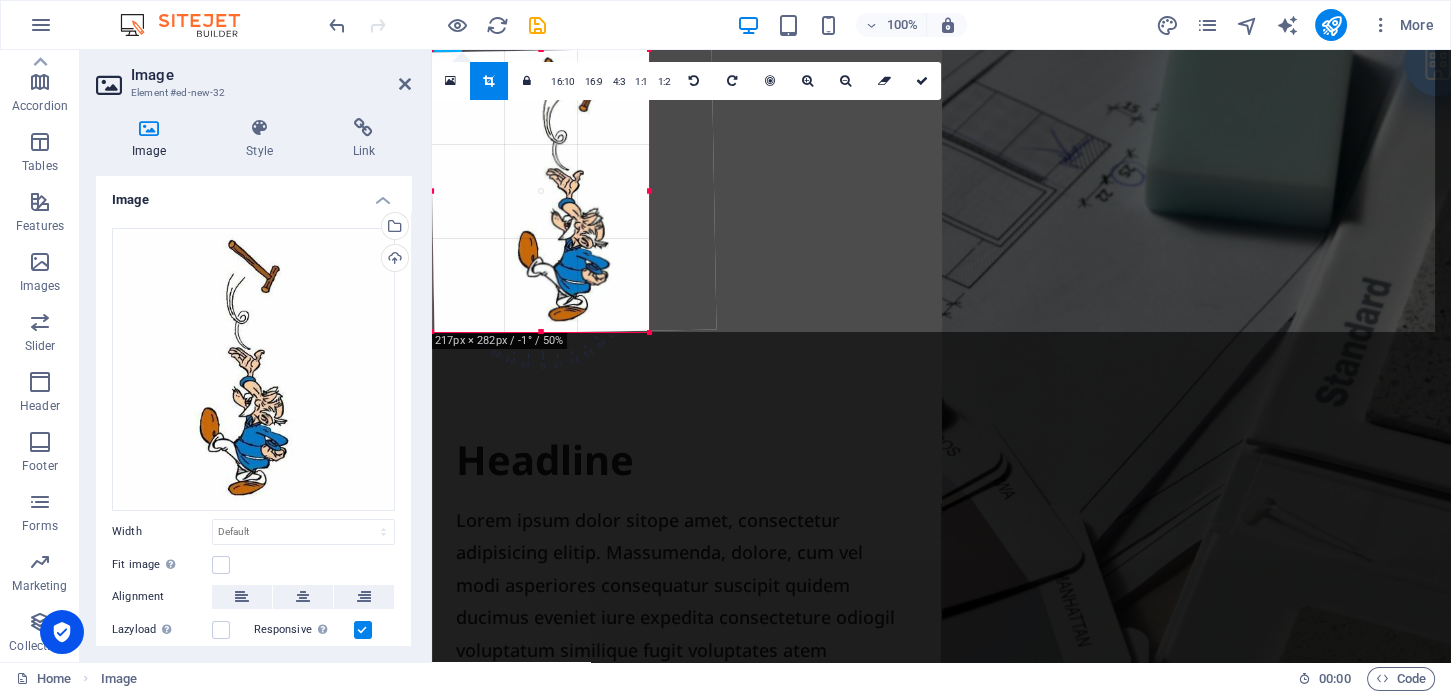 drag, startPoint x: 717, startPoint y: 191, endPoint x: 652, endPoint y: 203, distance: 66.09841 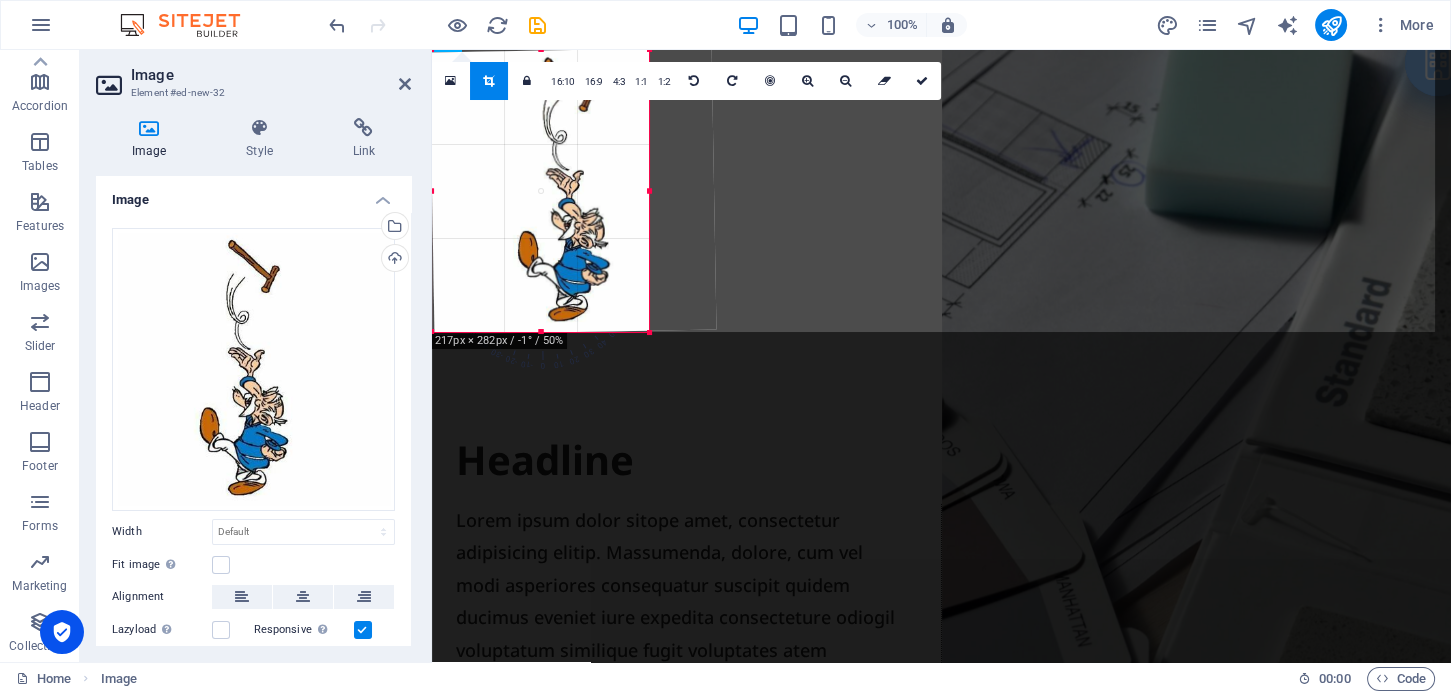 click at bounding box center [649, 191] 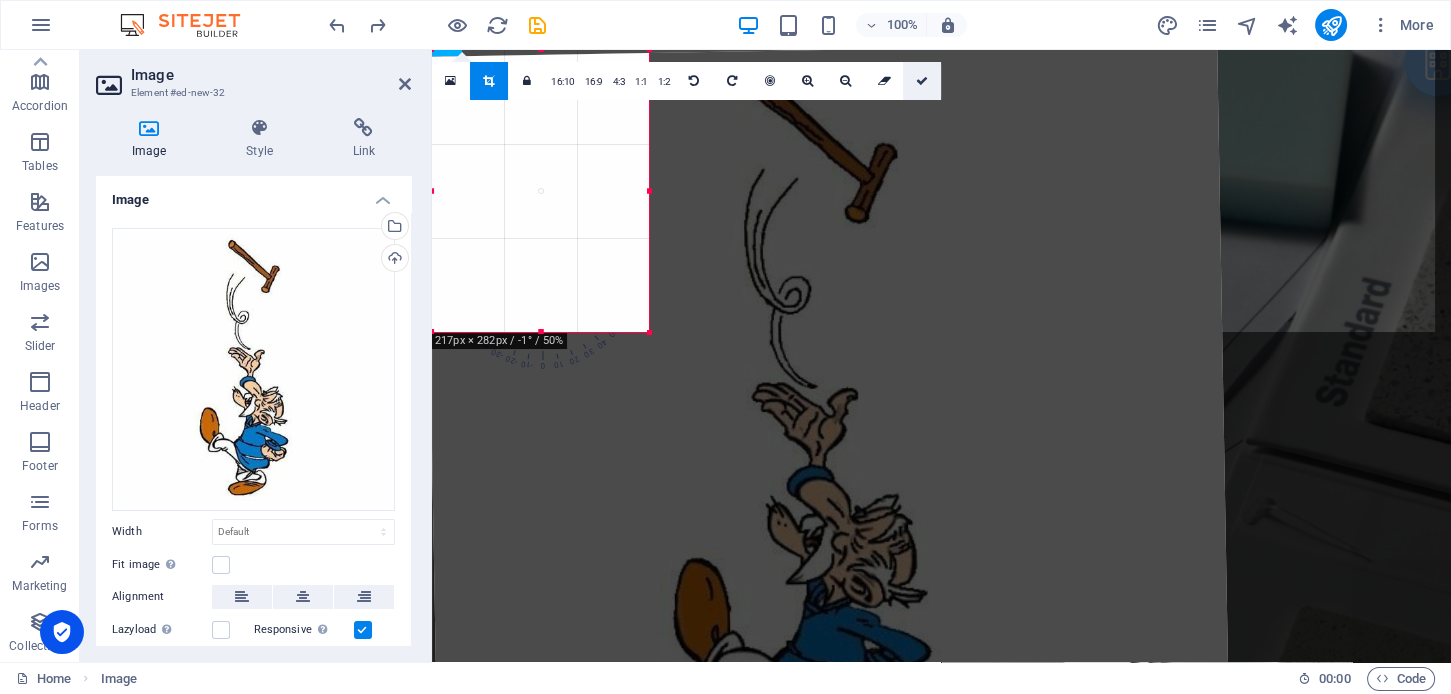 click at bounding box center (922, 81) 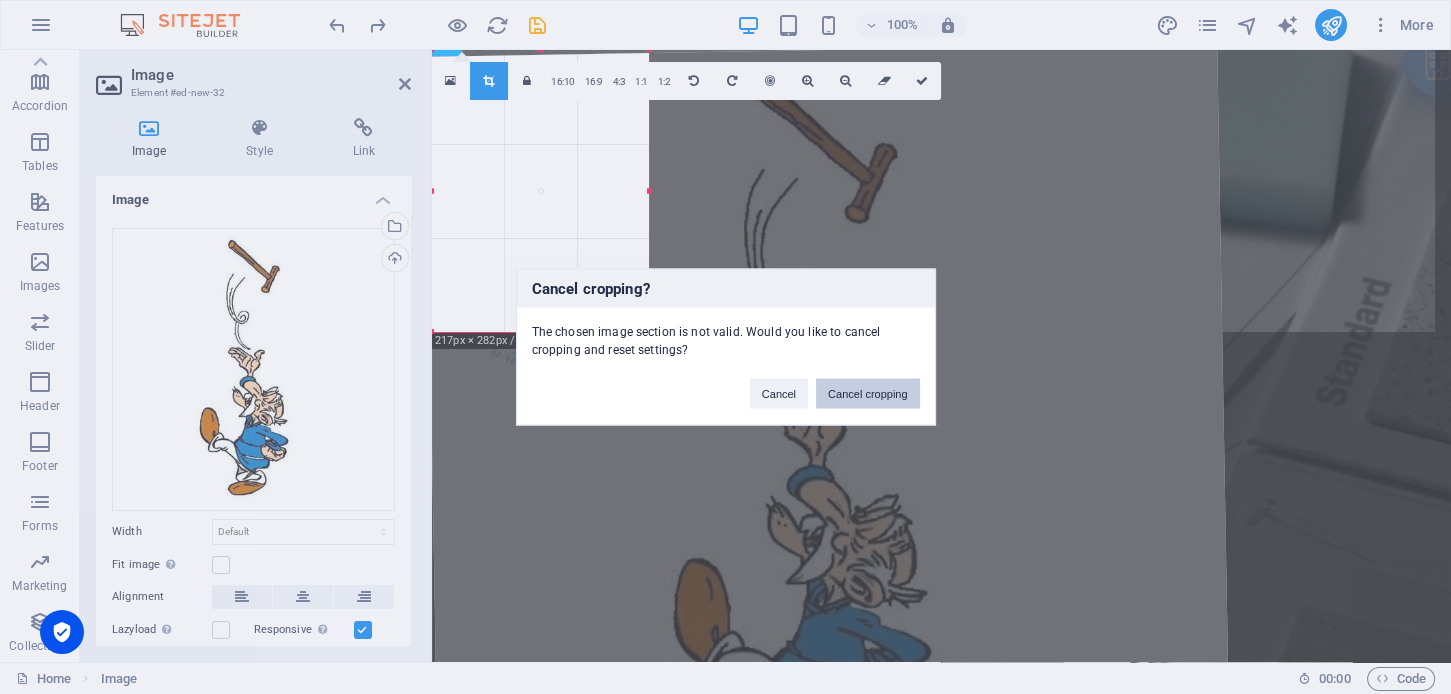 click on "Cancel cropping" at bounding box center (868, 394) 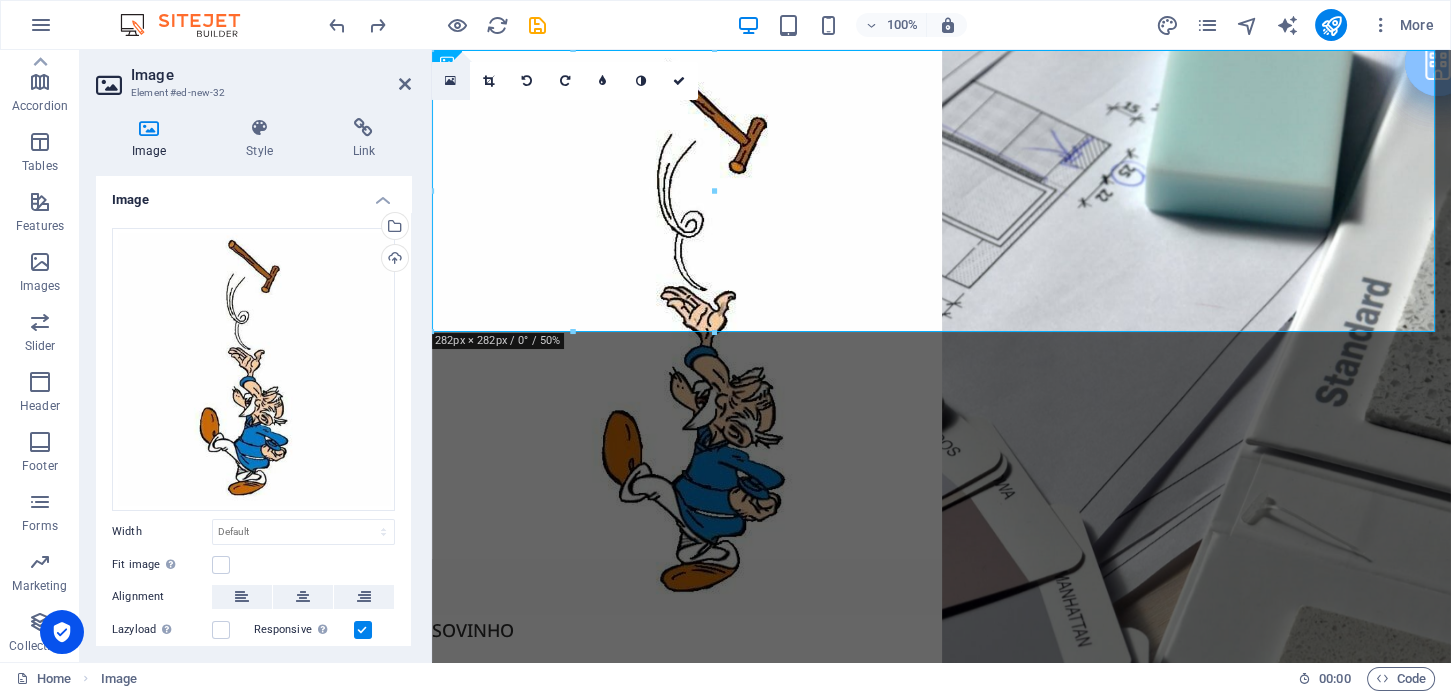 click at bounding box center [450, 81] 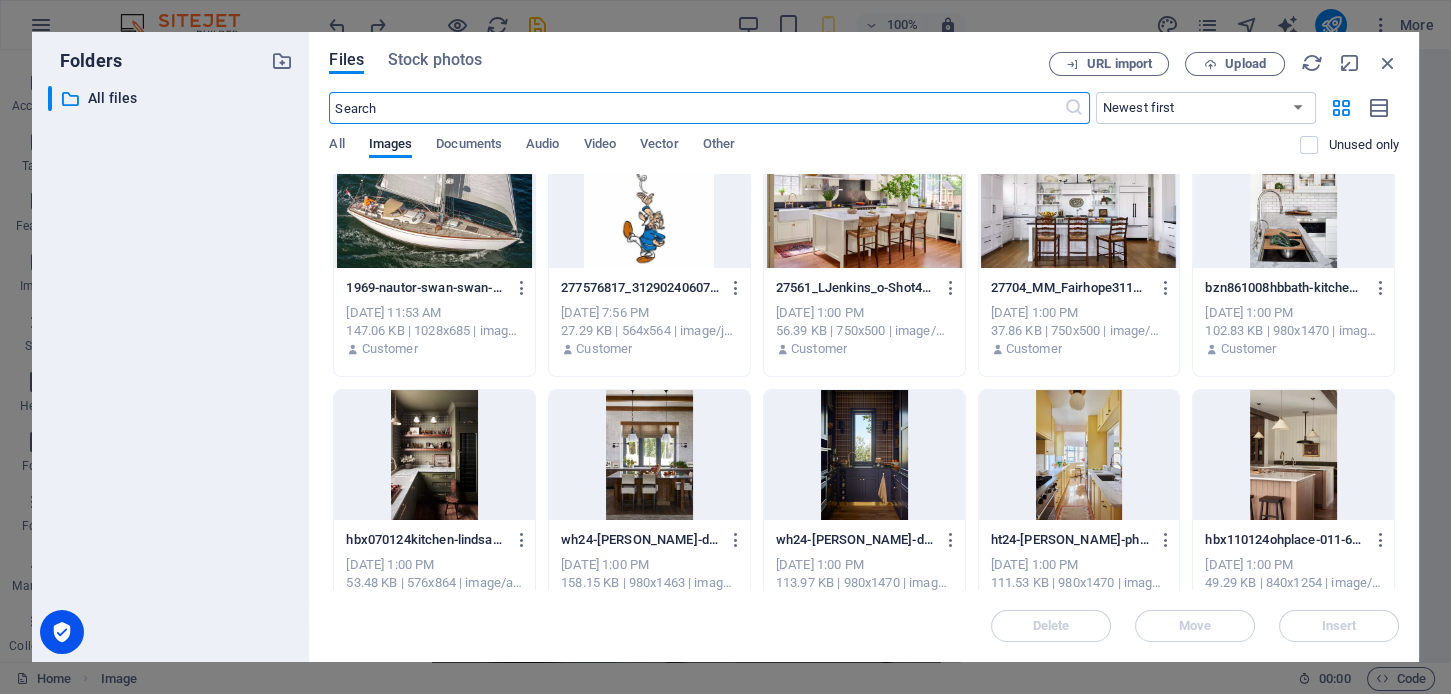scroll, scrollTop: 0, scrollLeft: 0, axis: both 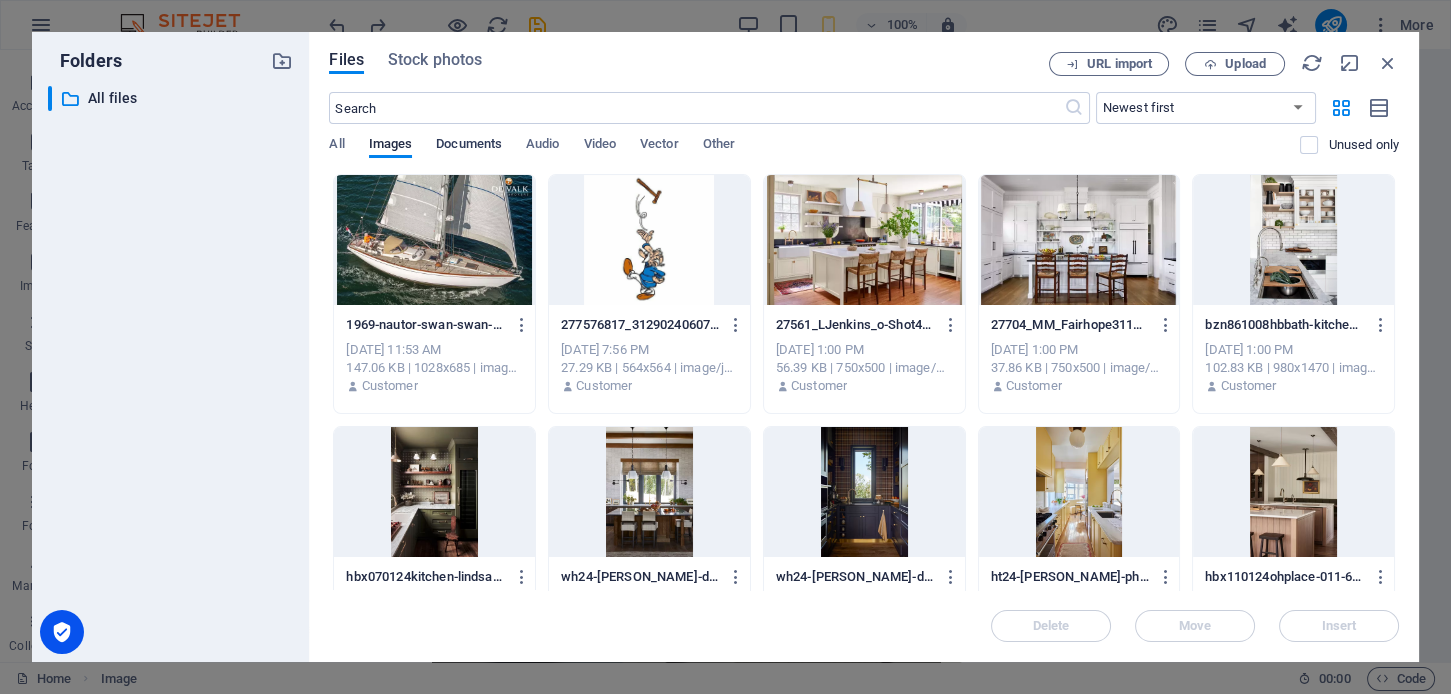 click on "Documents" at bounding box center [469, 146] 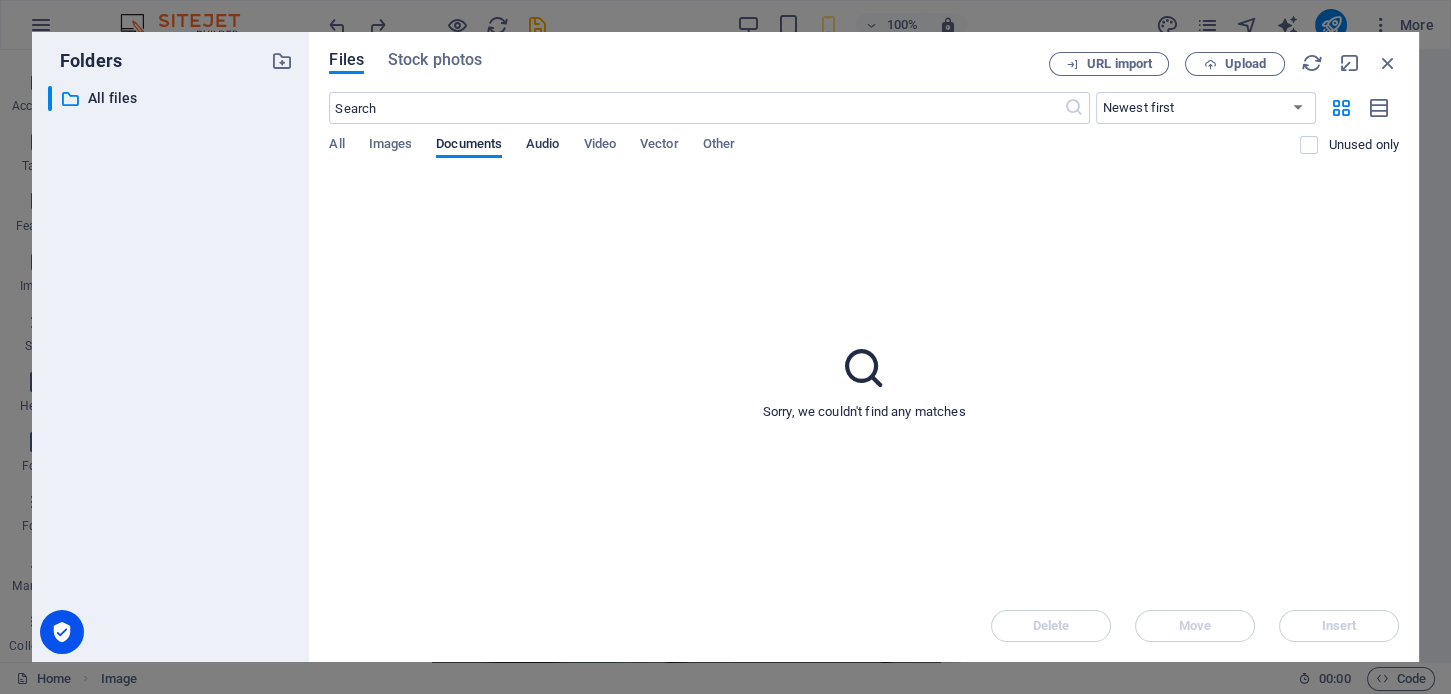 click on "Audio" at bounding box center (542, 146) 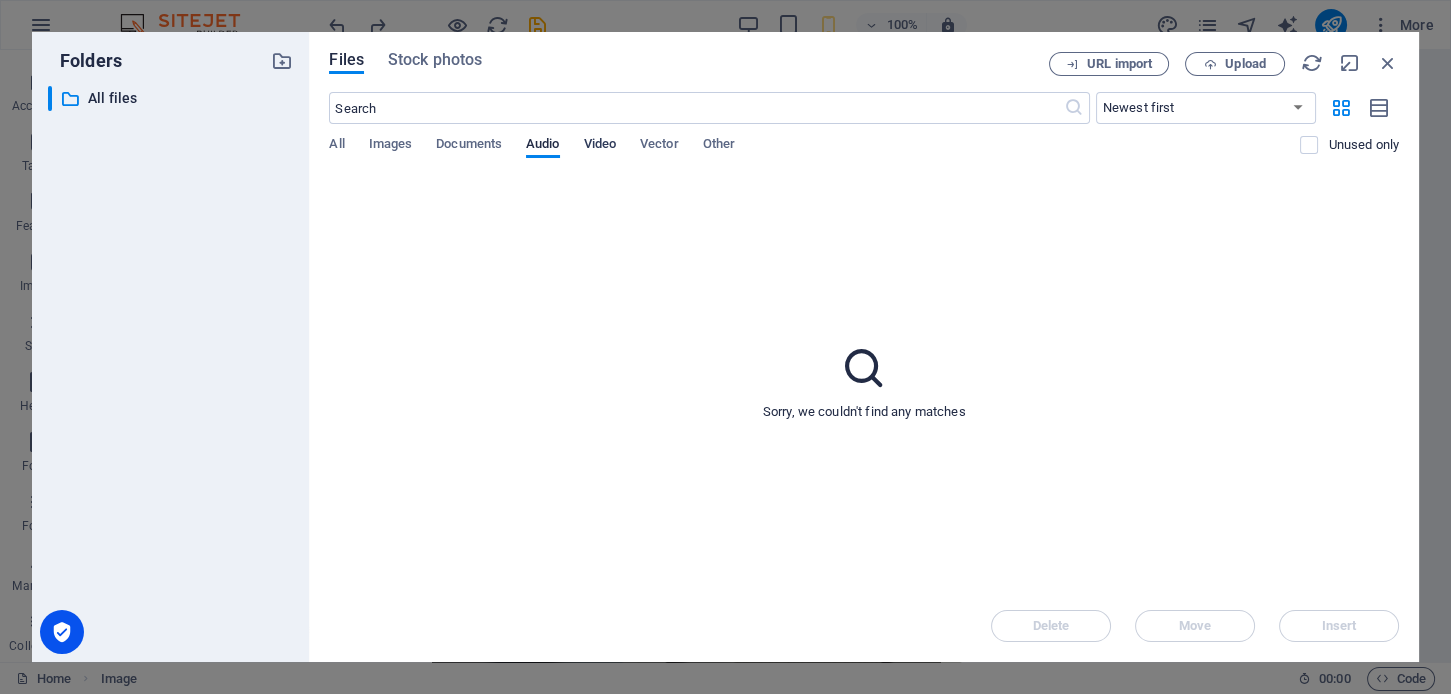 click on "Video" at bounding box center (600, 146) 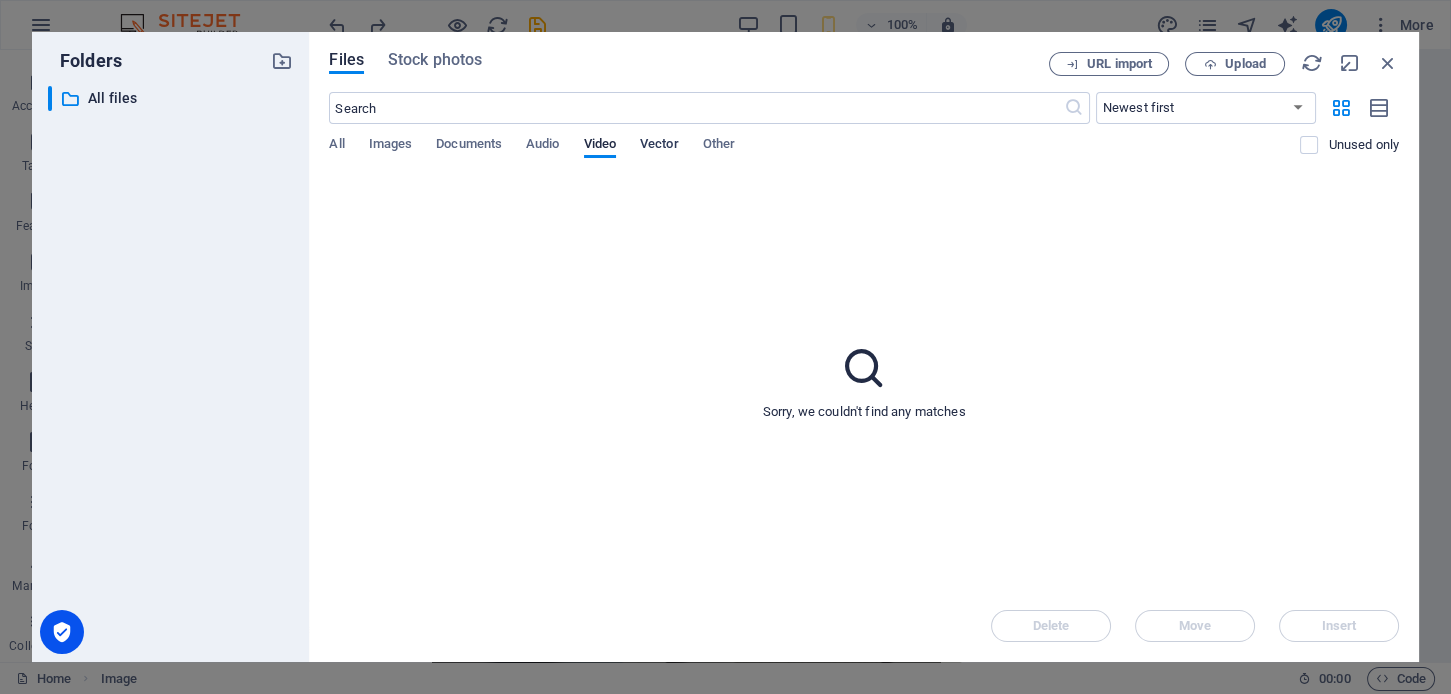 click on "Vector" at bounding box center [659, 146] 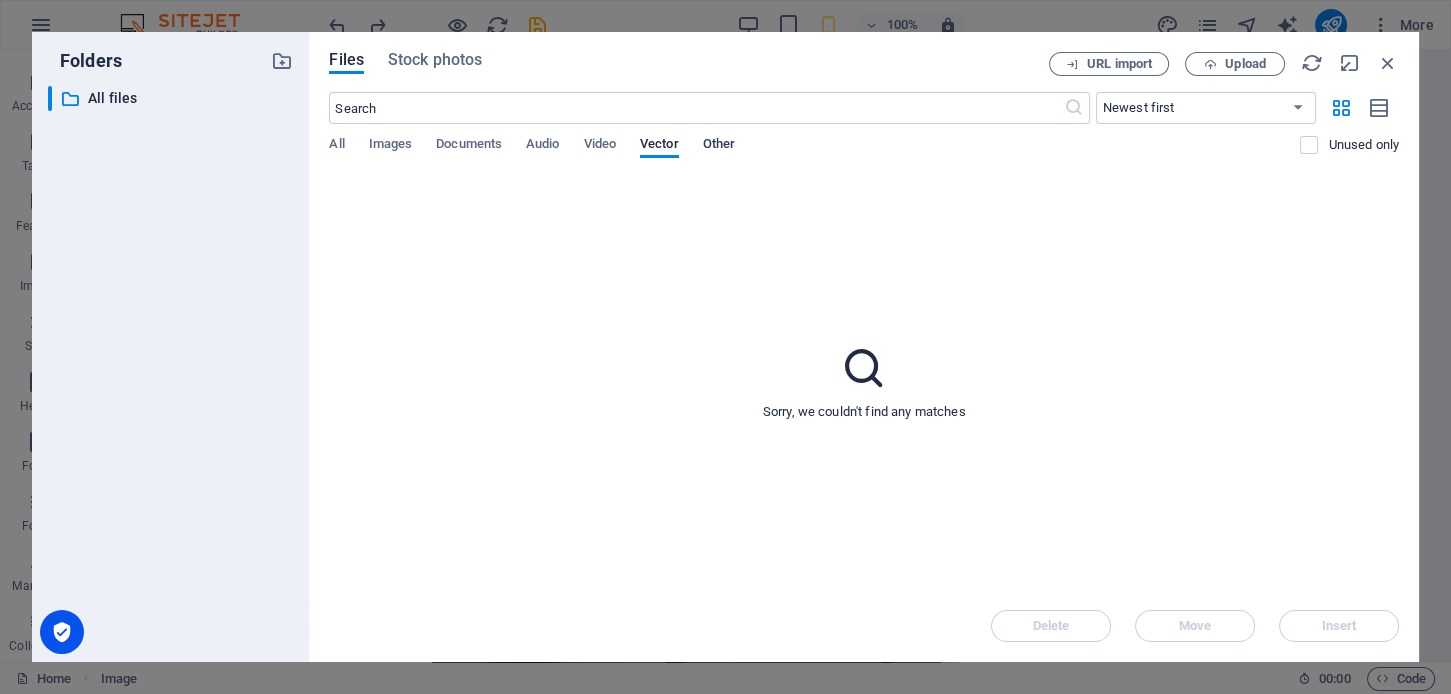 click on "Other" at bounding box center [719, 146] 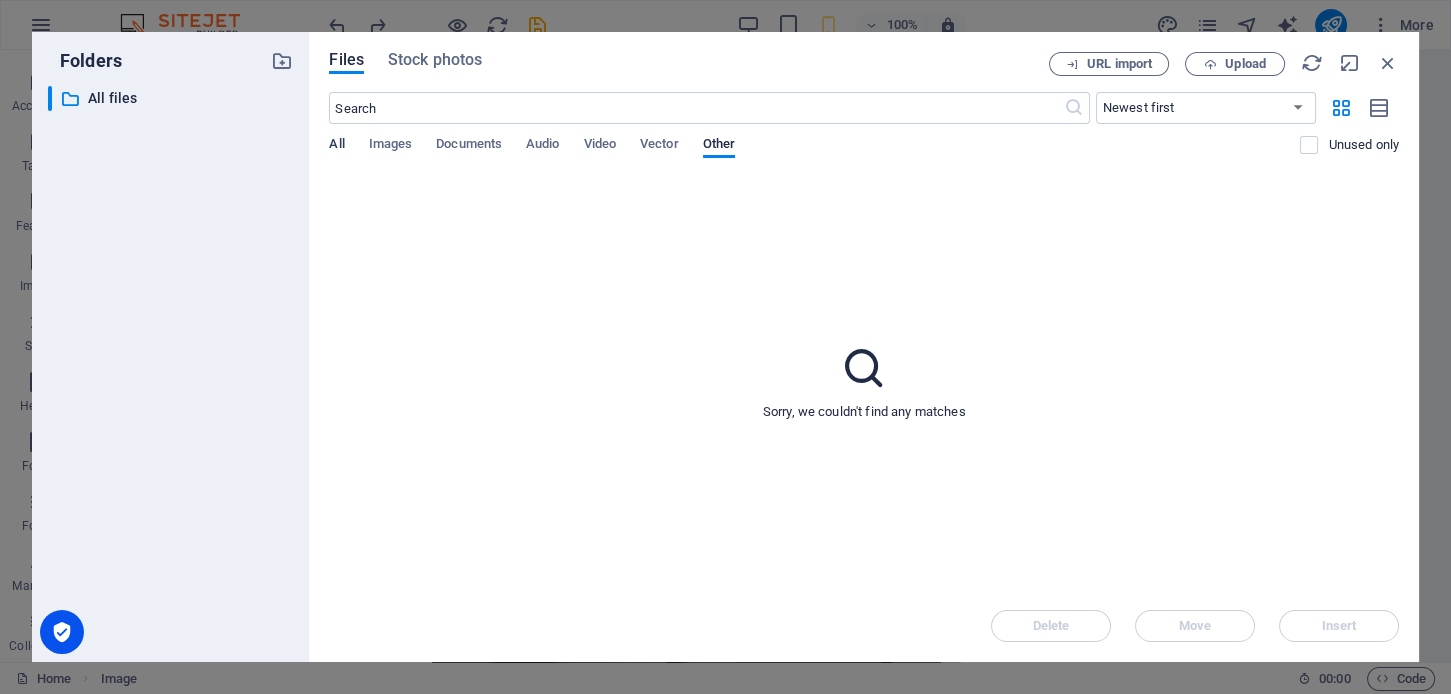 click on "All" at bounding box center (336, 146) 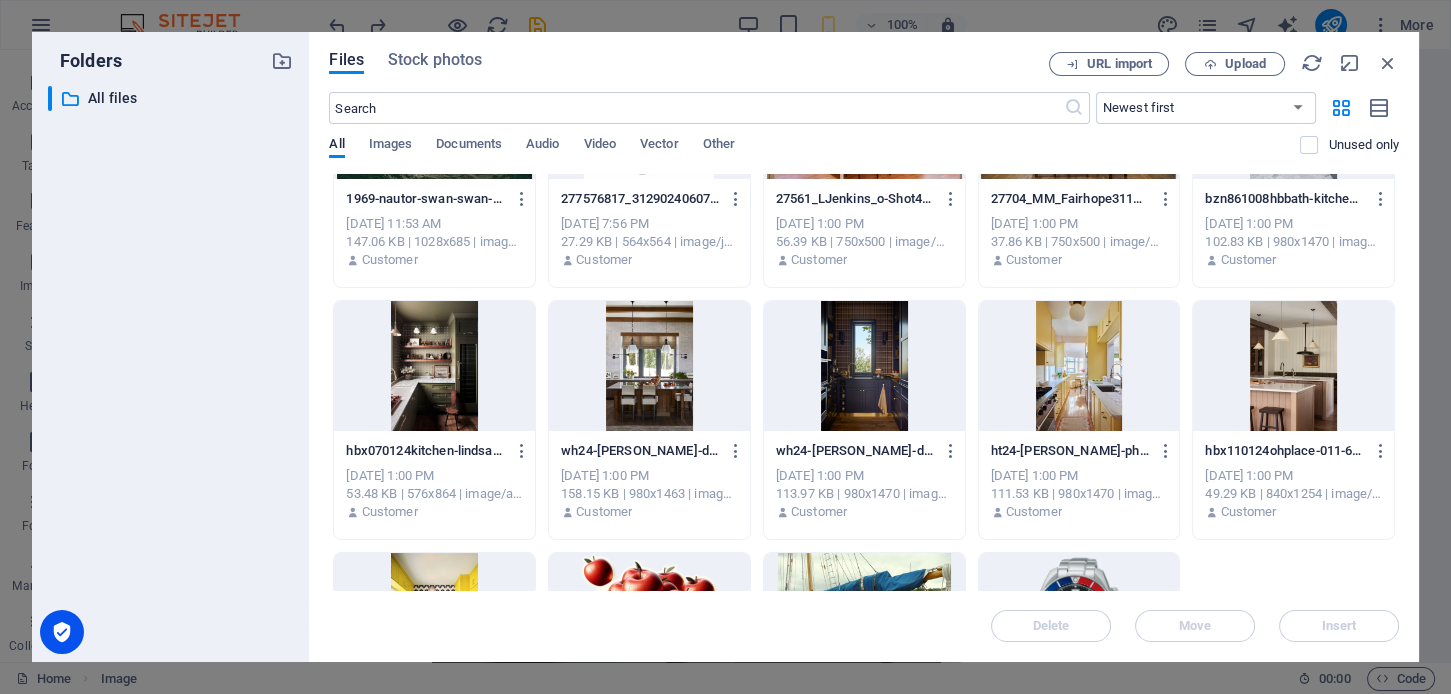 scroll, scrollTop: 0, scrollLeft: 0, axis: both 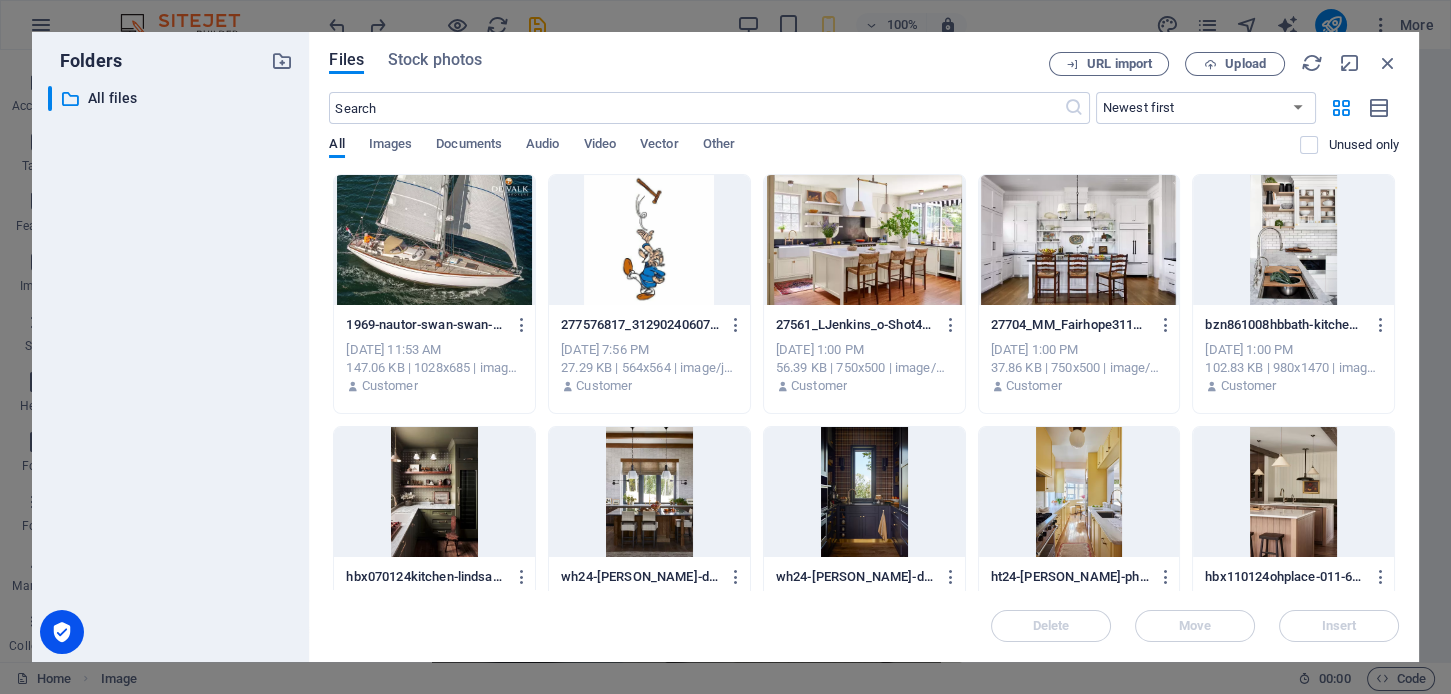 click at bounding box center (1293, 240) 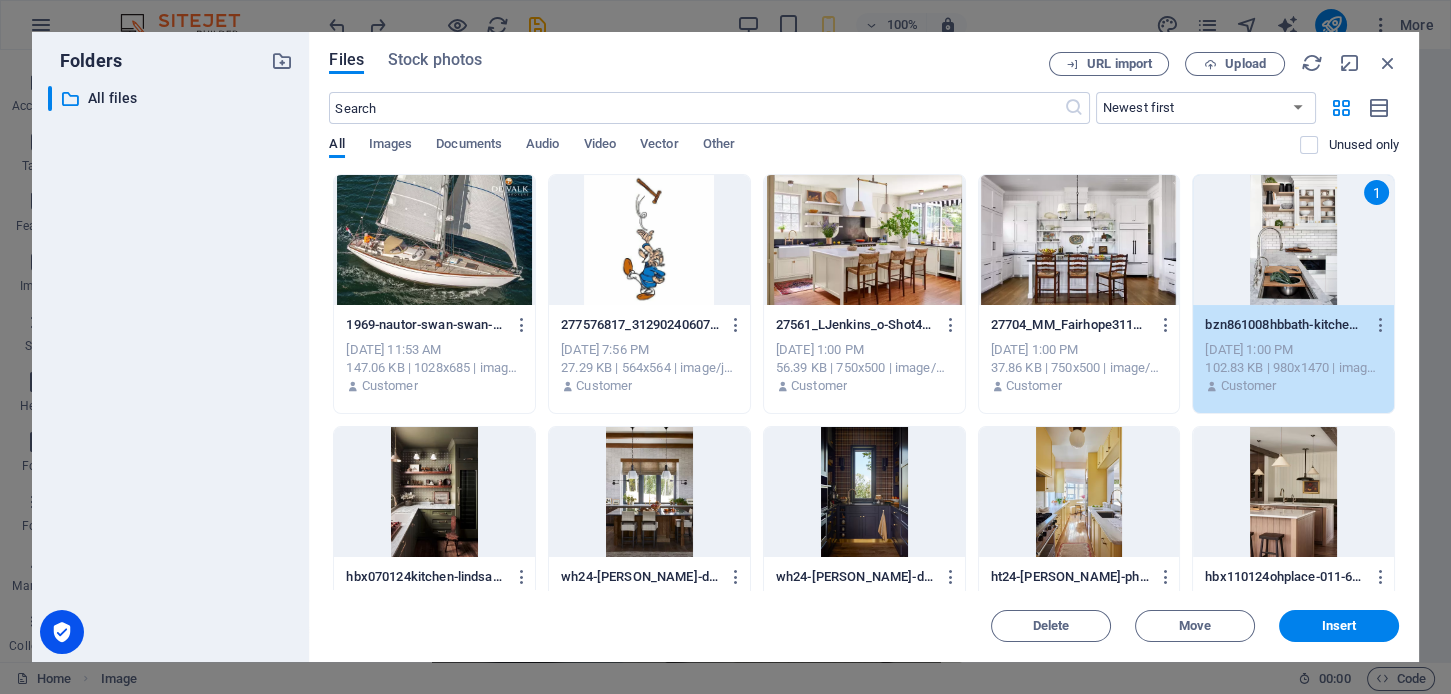 click on "1" at bounding box center (1293, 240) 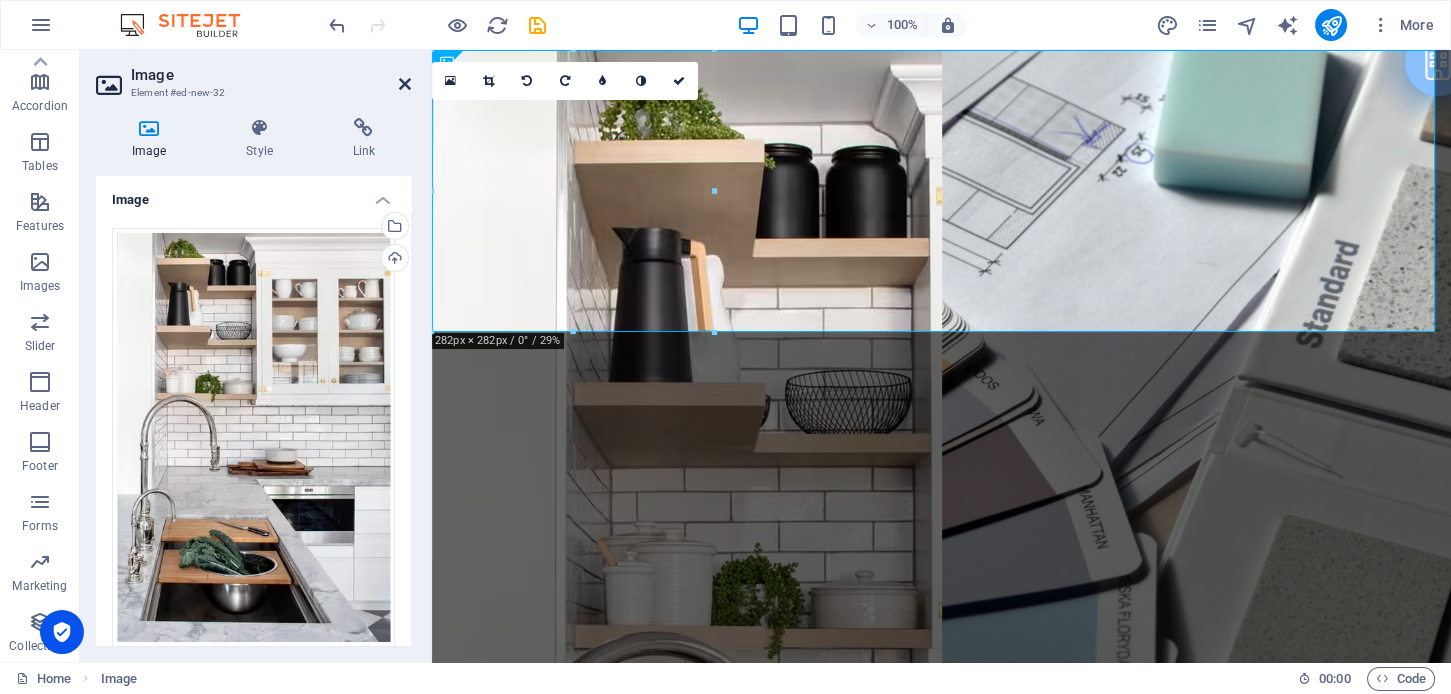 click at bounding box center [405, 84] 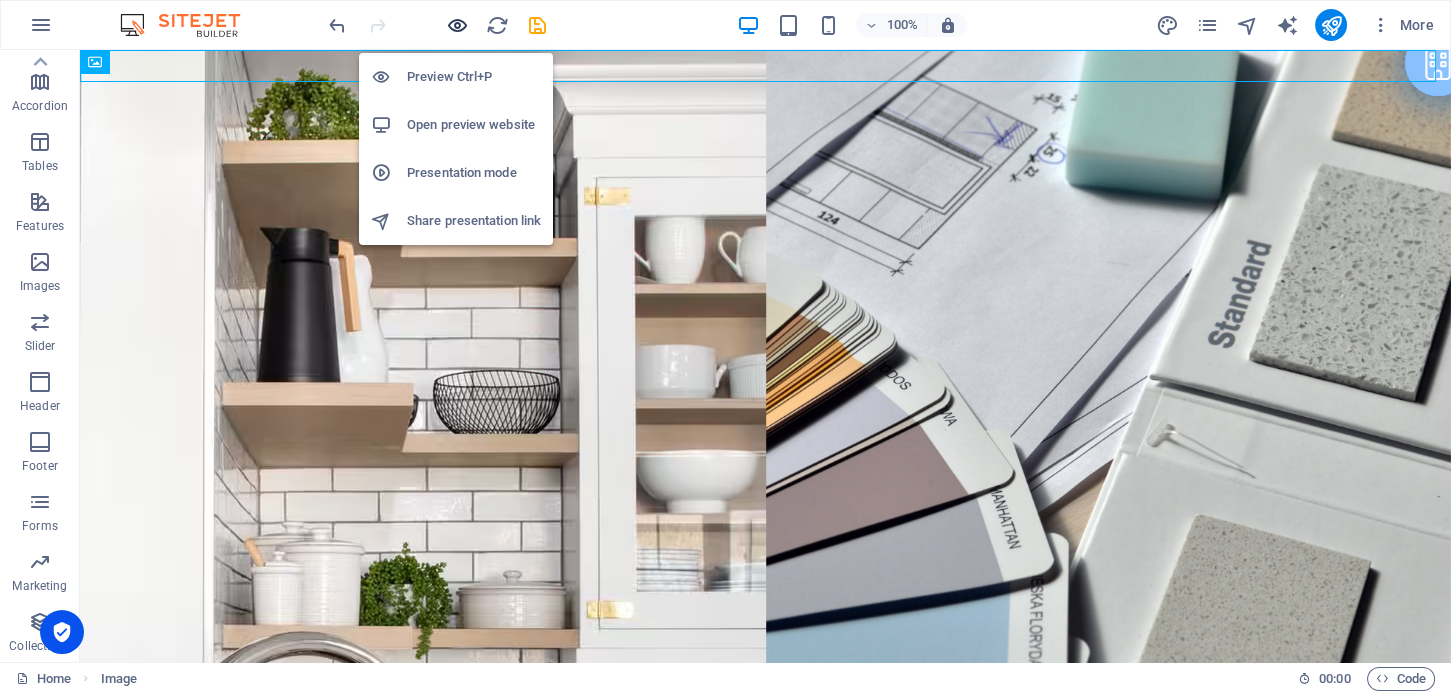 click at bounding box center [457, 25] 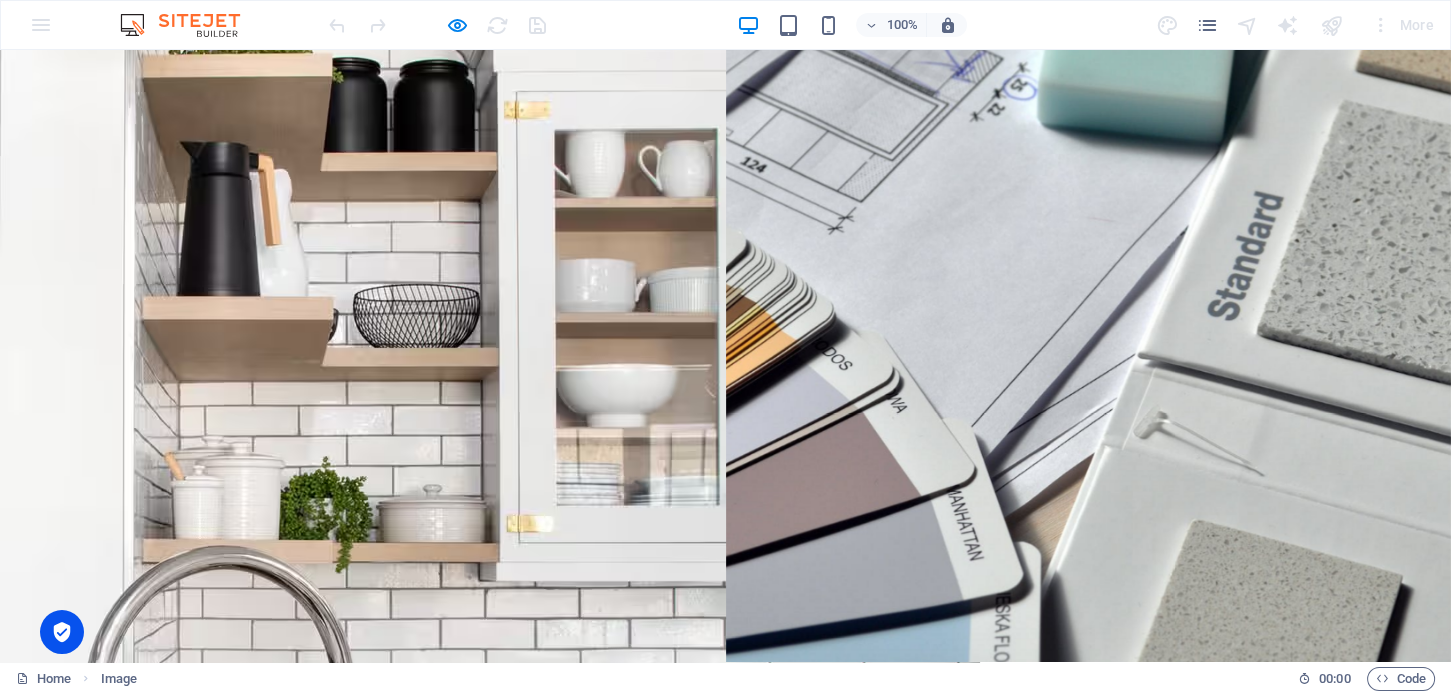 scroll, scrollTop: 0, scrollLeft: 0, axis: both 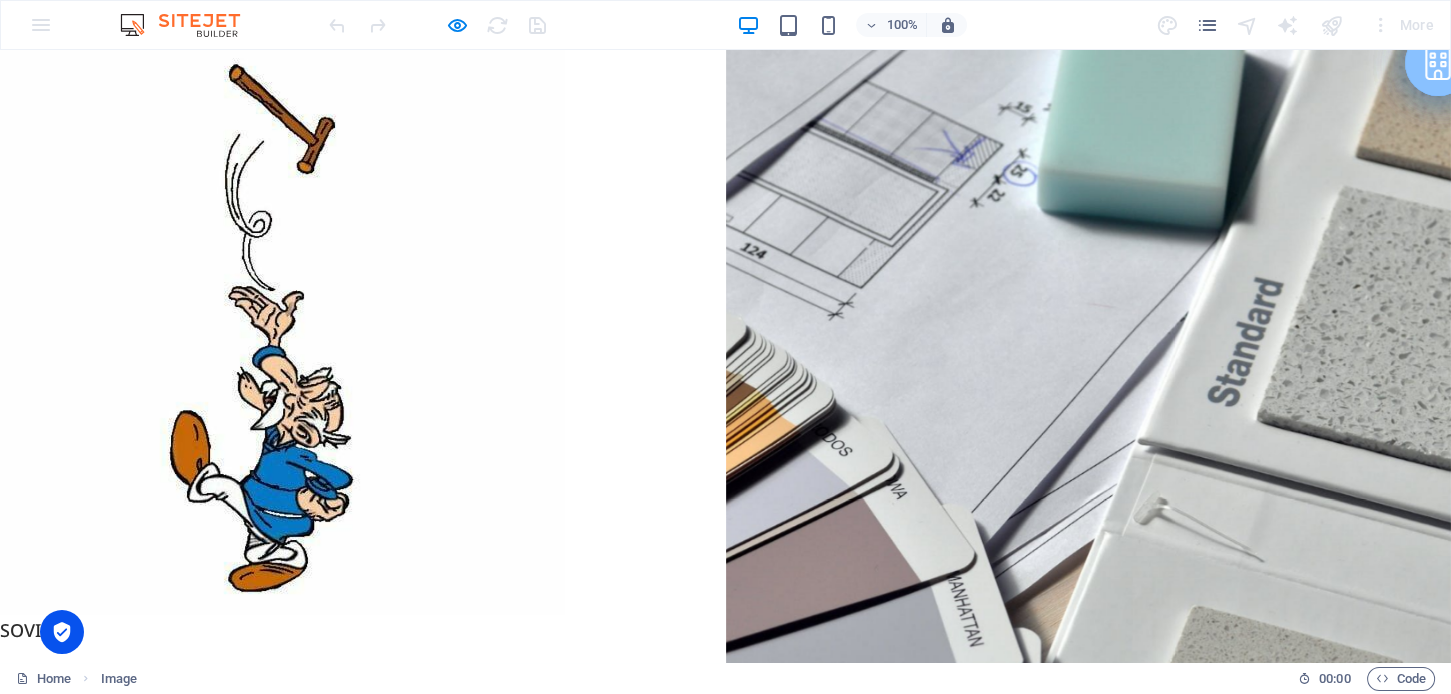 click on "100% More" at bounding box center (725, 25) 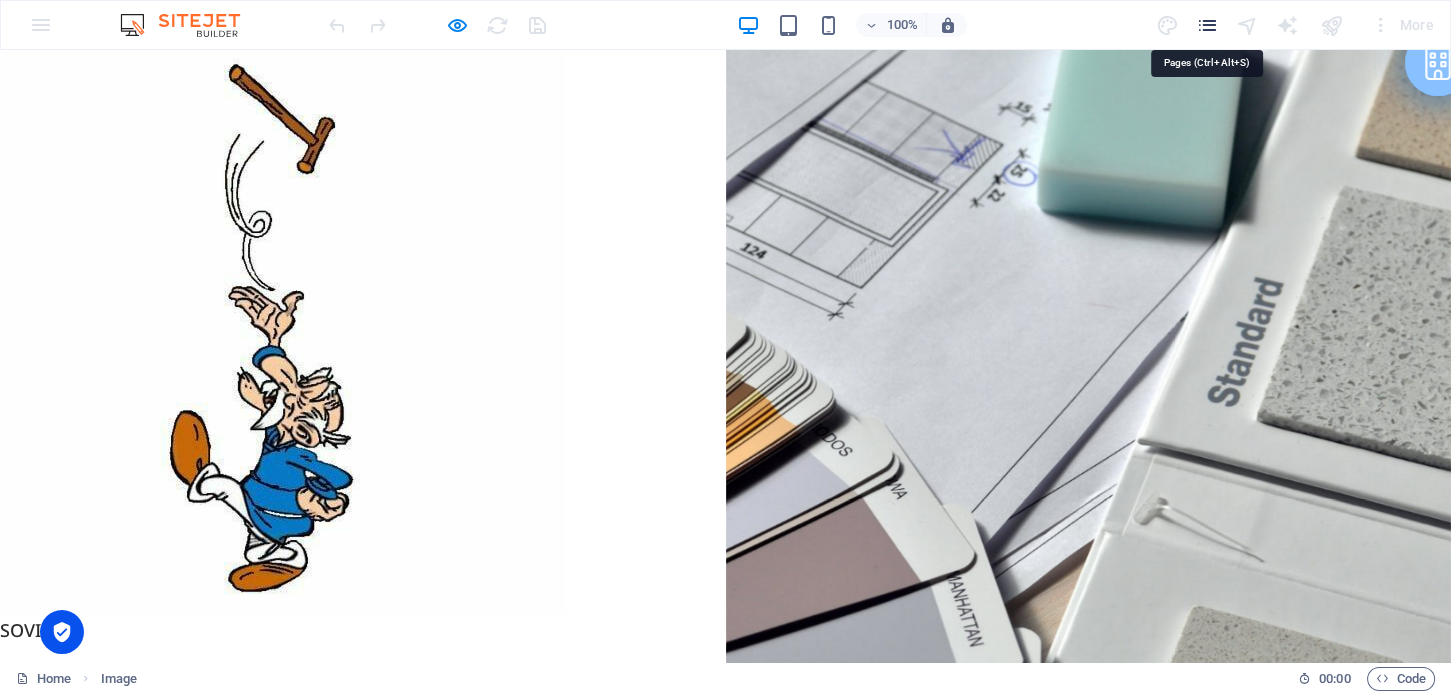 click at bounding box center [1206, 25] 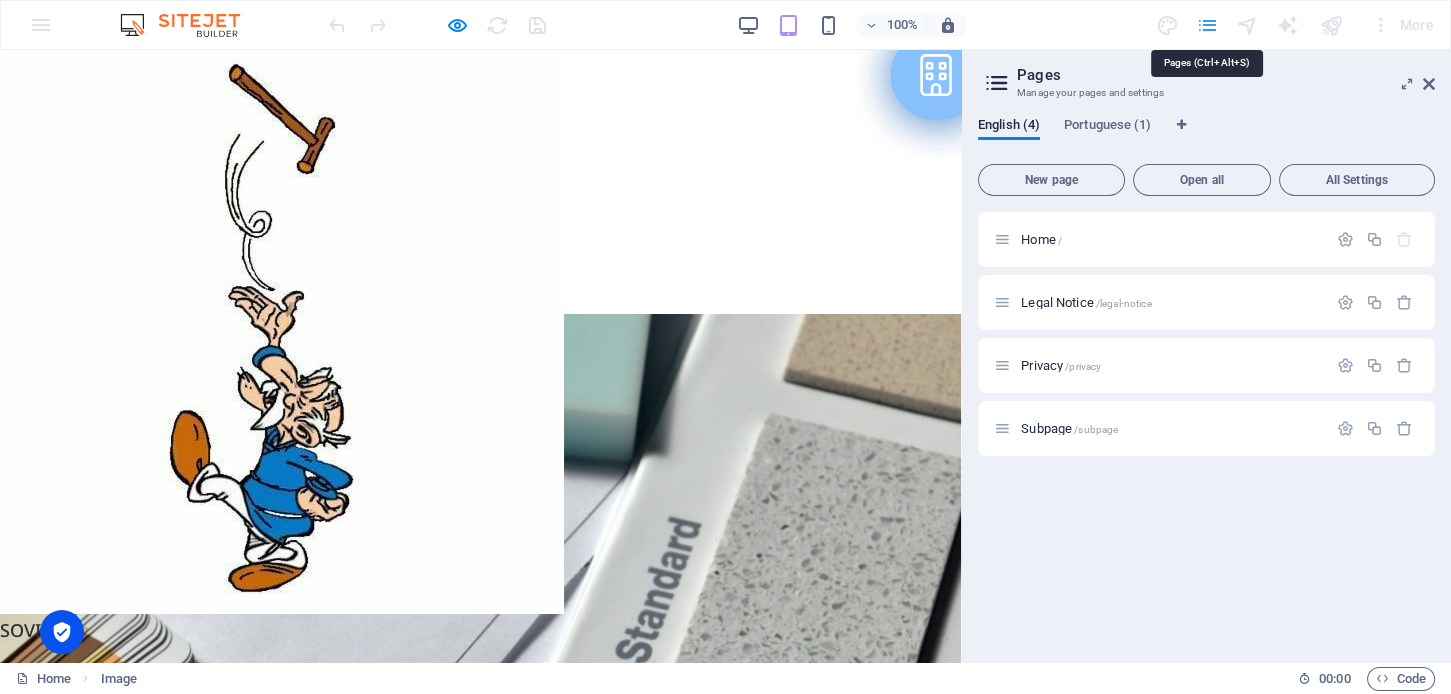 click at bounding box center [1206, 25] 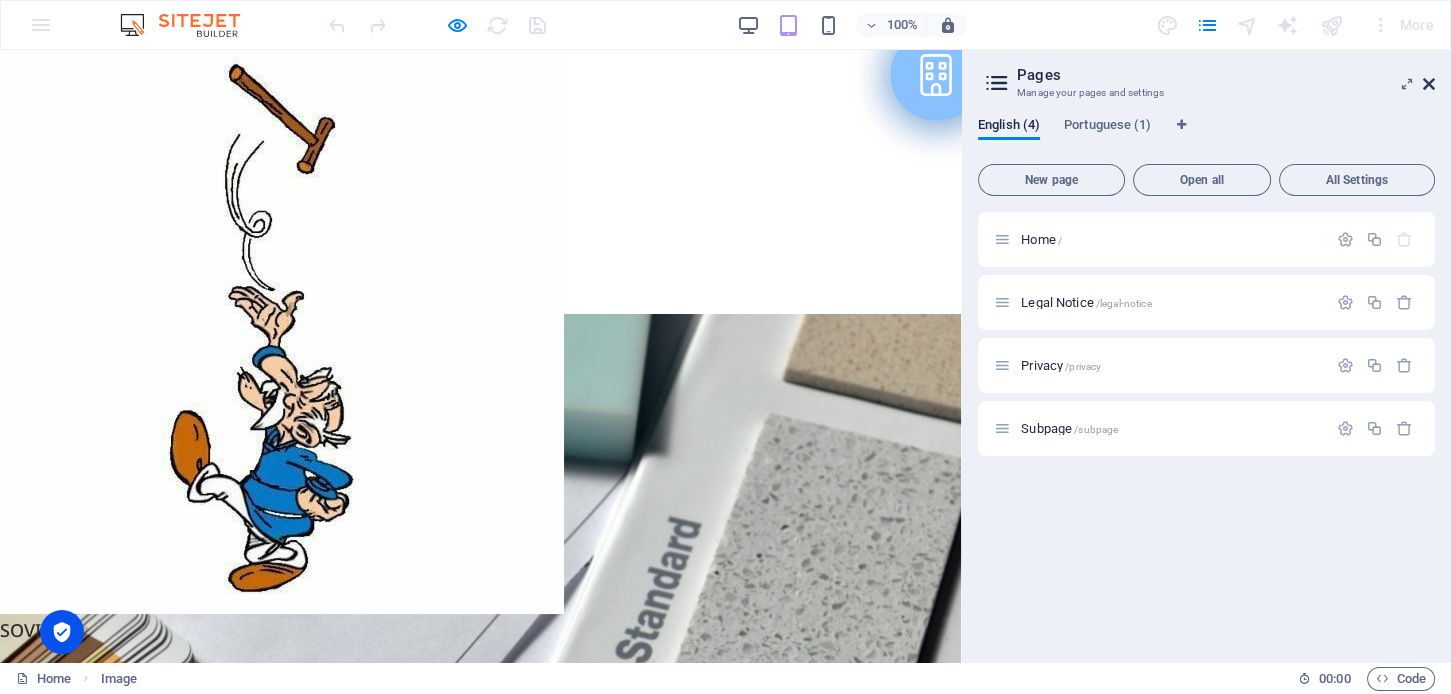 click at bounding box center [1429, 84] 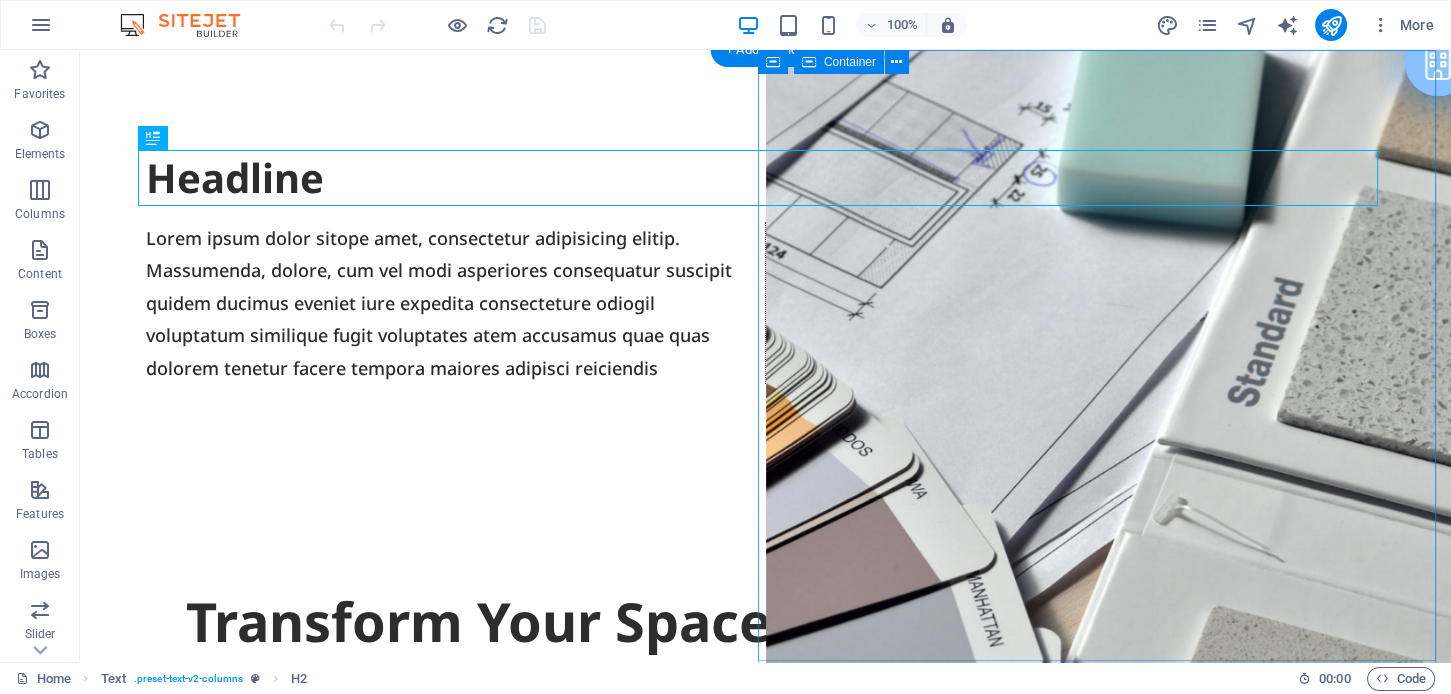 scroll, scrollTop: 0, scrollLeft: 0, axis: both 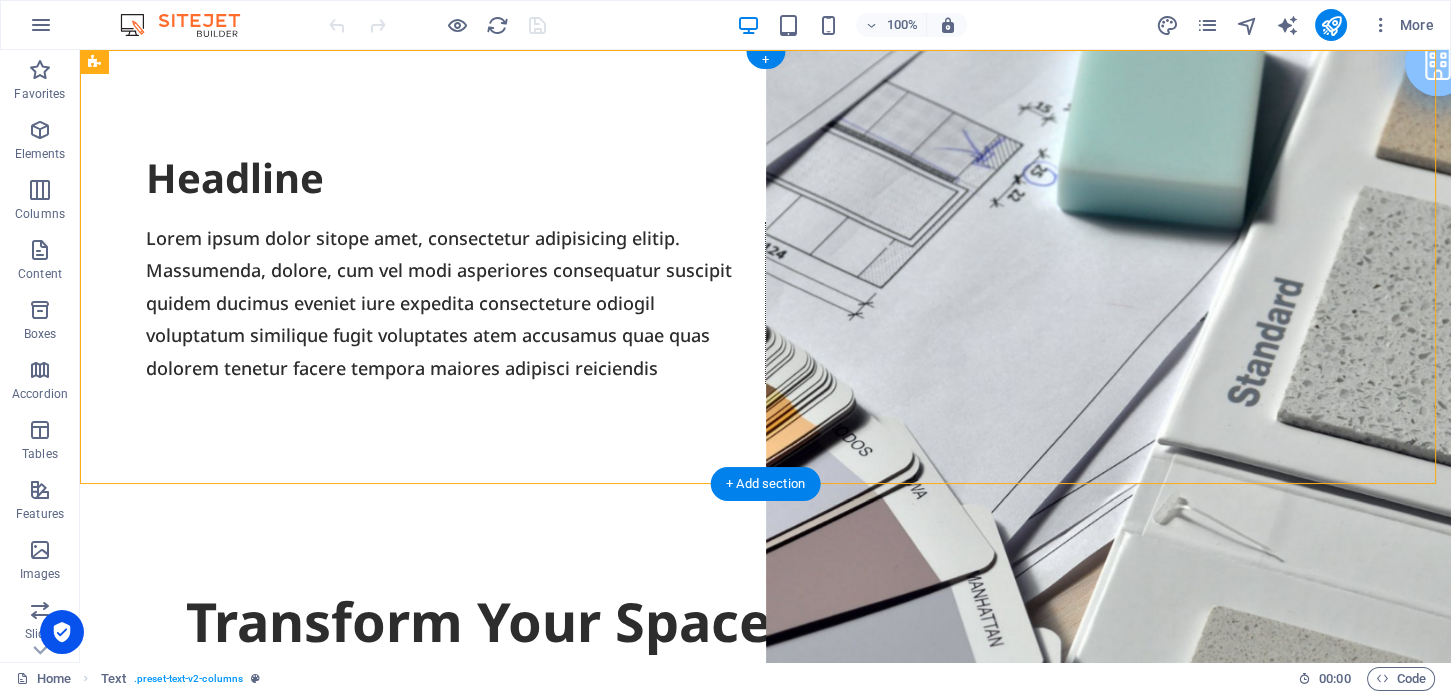 drag, startPoint x: 195, startPoint y: 109, endPoint x: 104, endPoint y: 474, distance: 376.17282 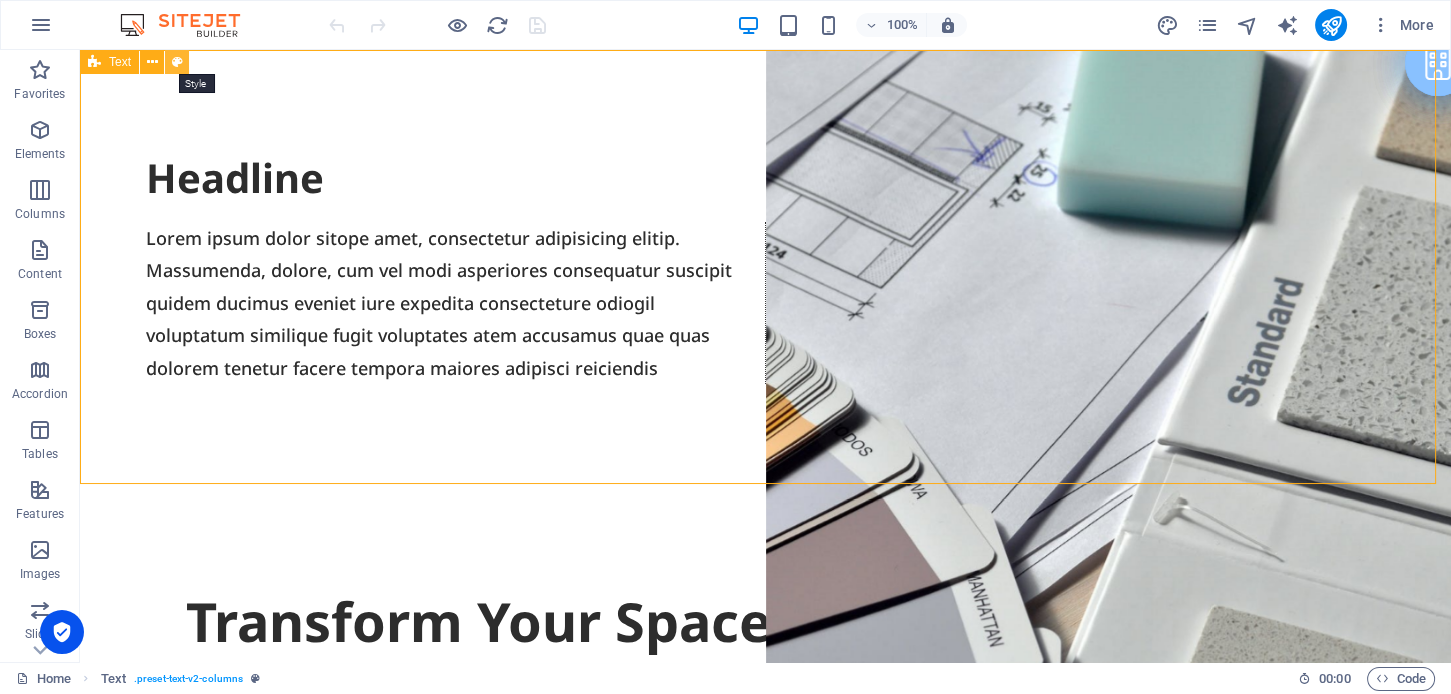click at bounding box center (177, 62) 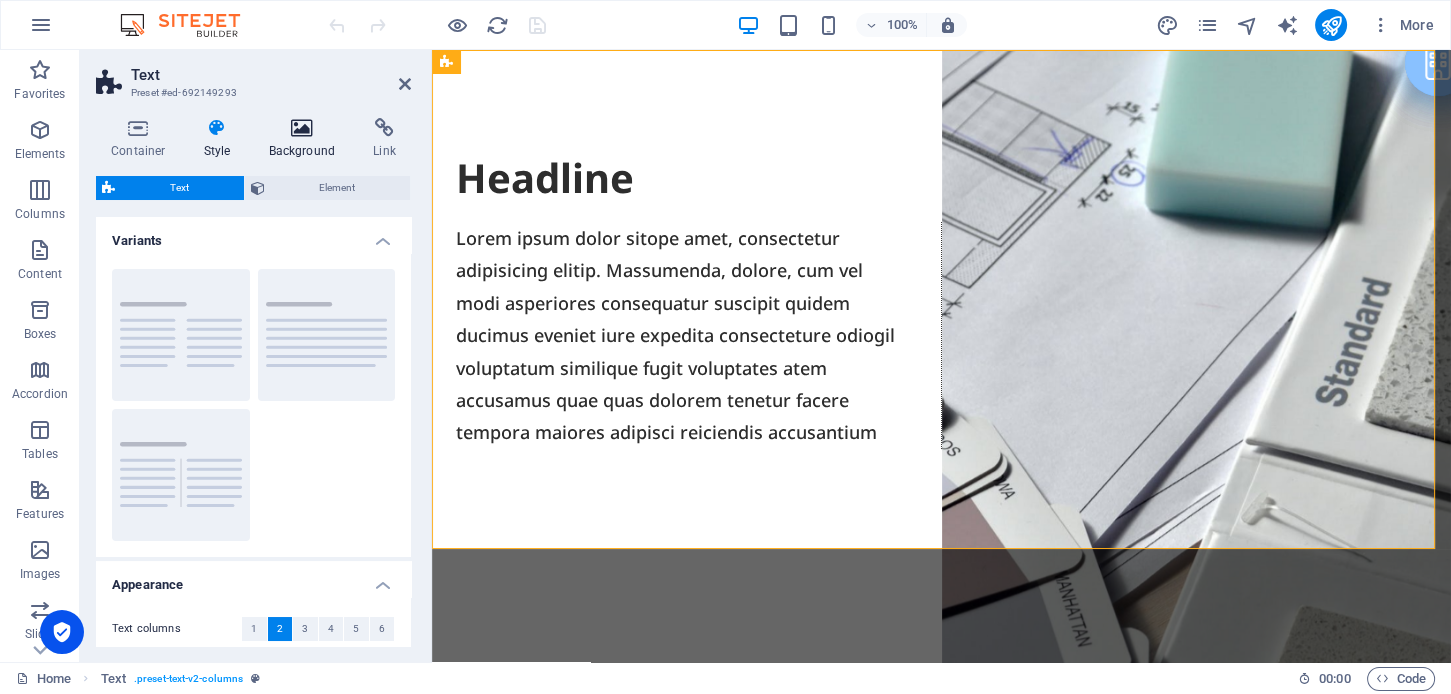 click on "Background" at bounding box center [306, 139] 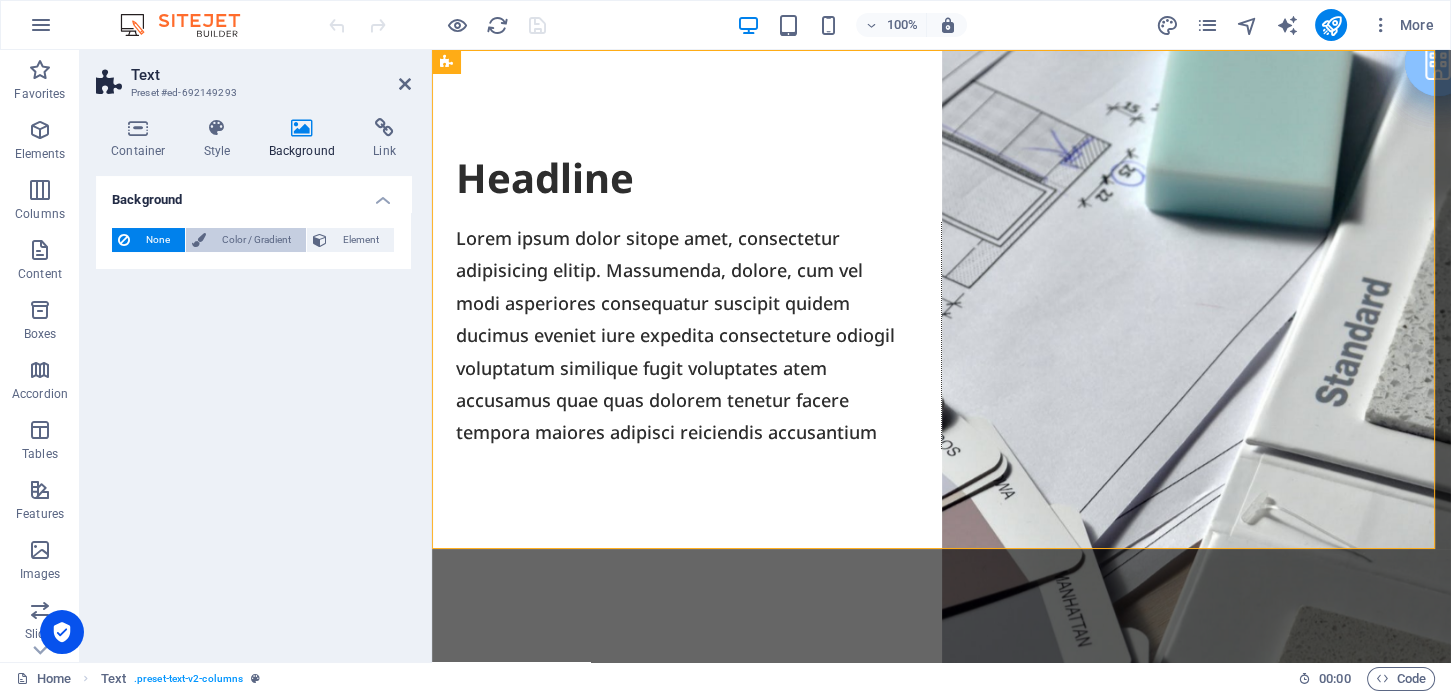 click on "Color / Gradient" at bounding box center (256, 240) 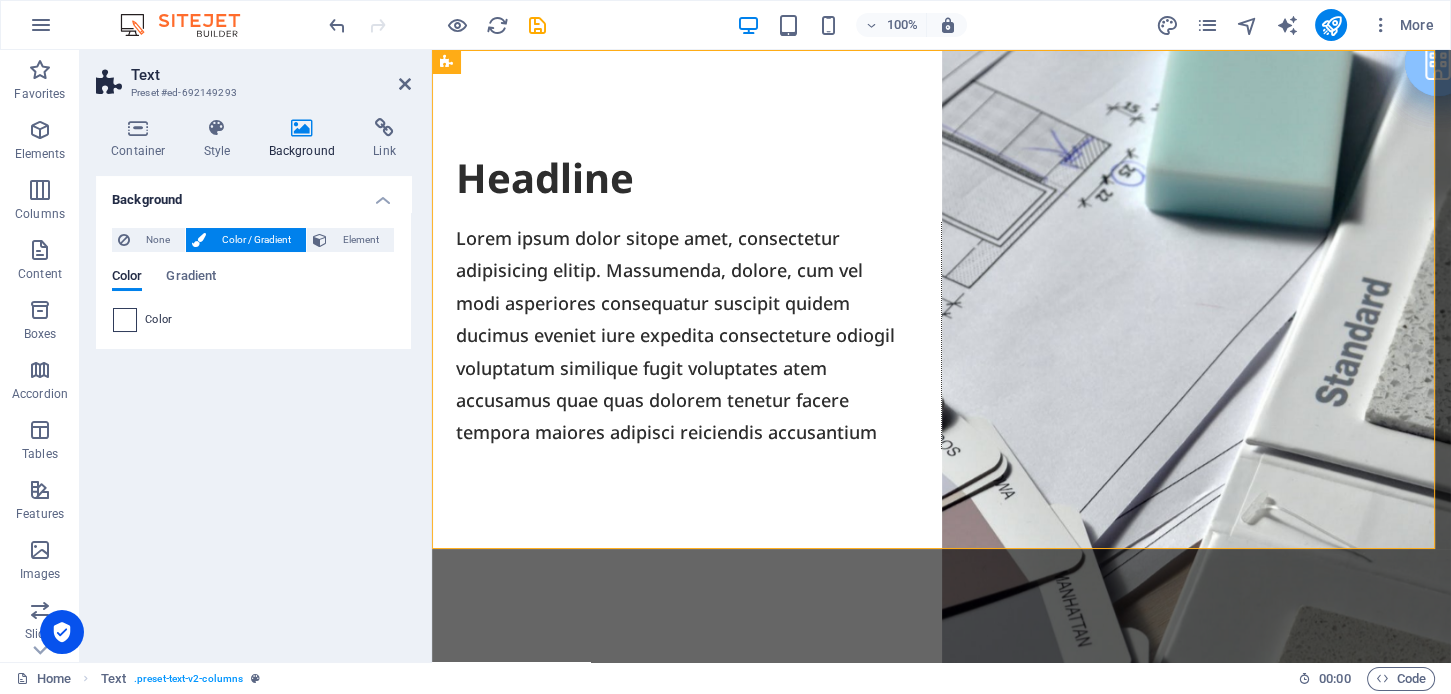 click at bounding box center (125, 320) 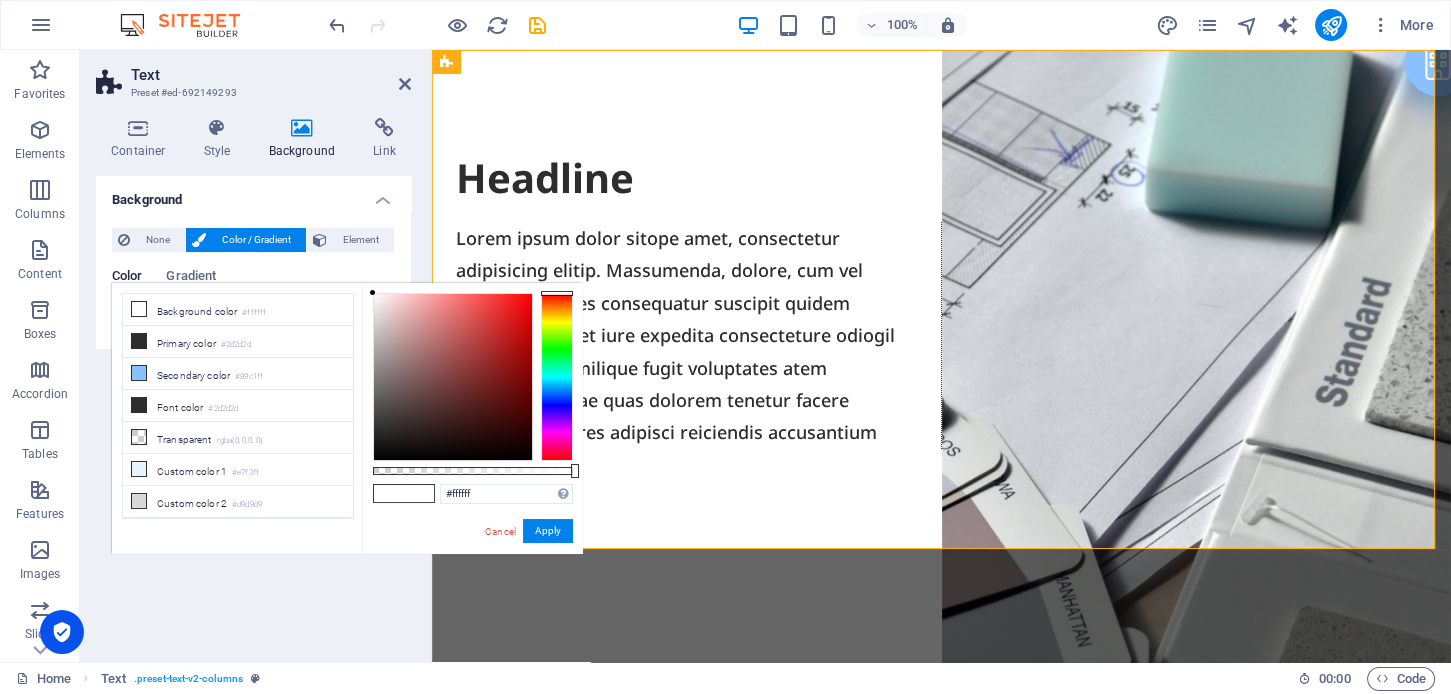 click at bounding box center (557, 377) 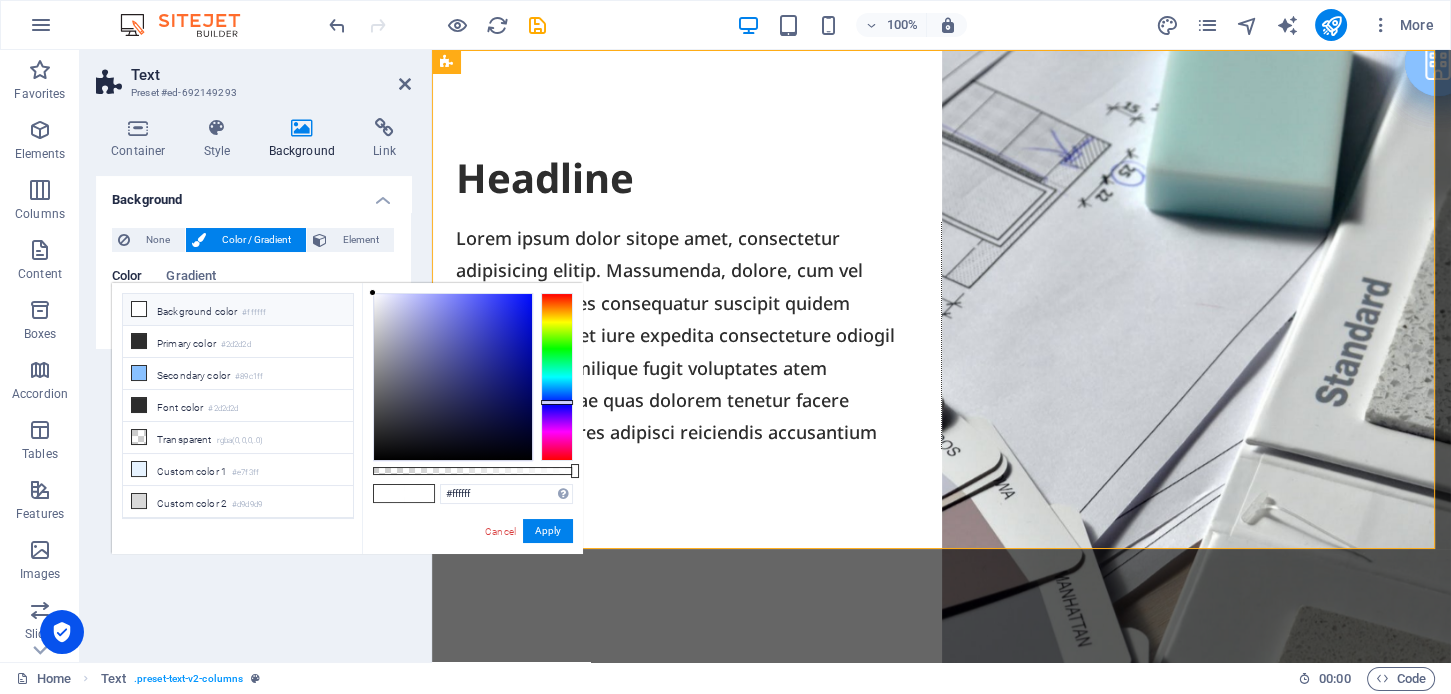 type on "#6568a8" 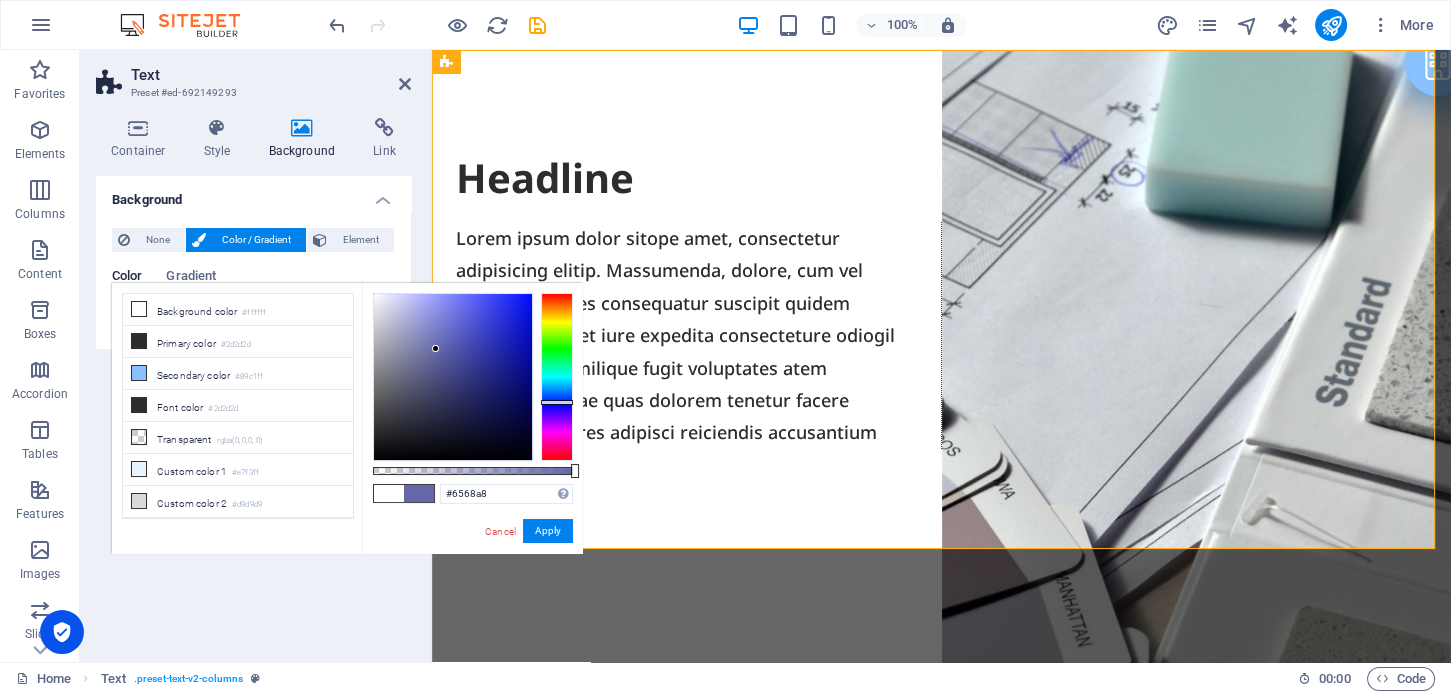 click at bounding box center (453, 377) 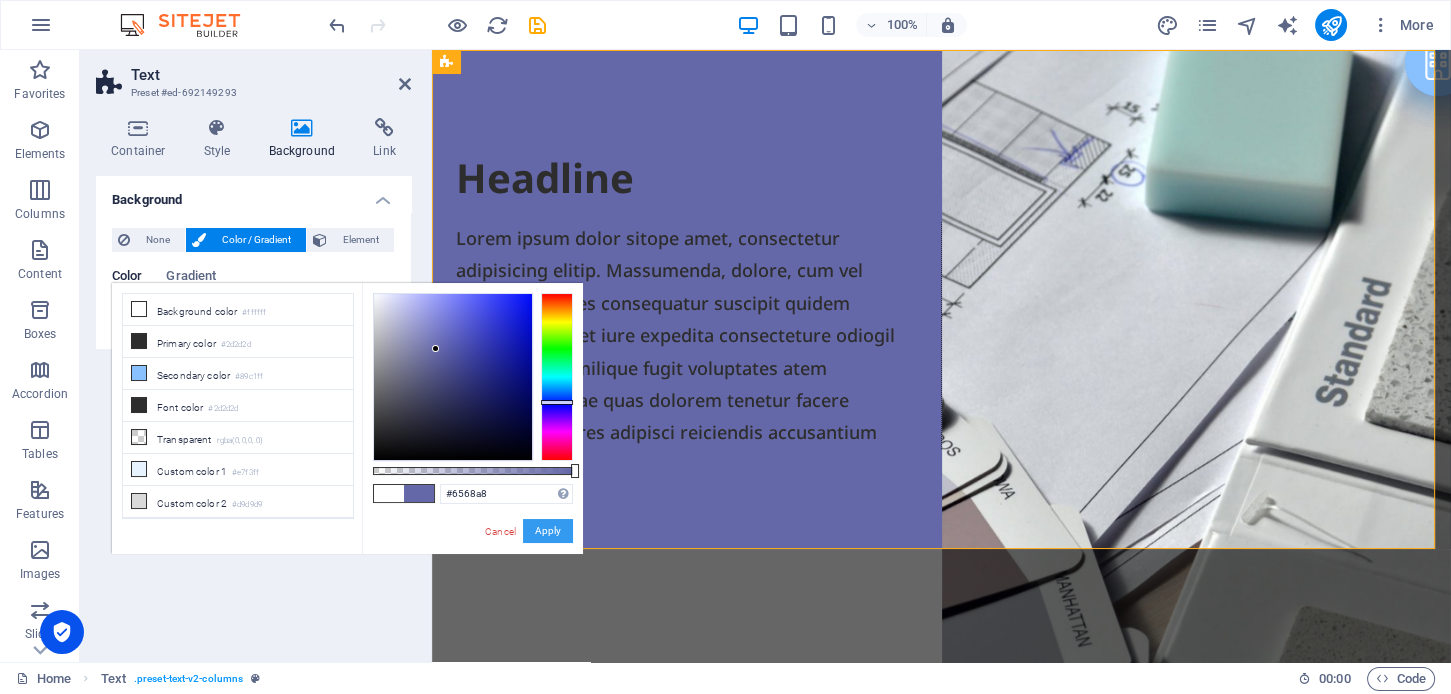 click on "Apply" at bounding box center (548, 531) 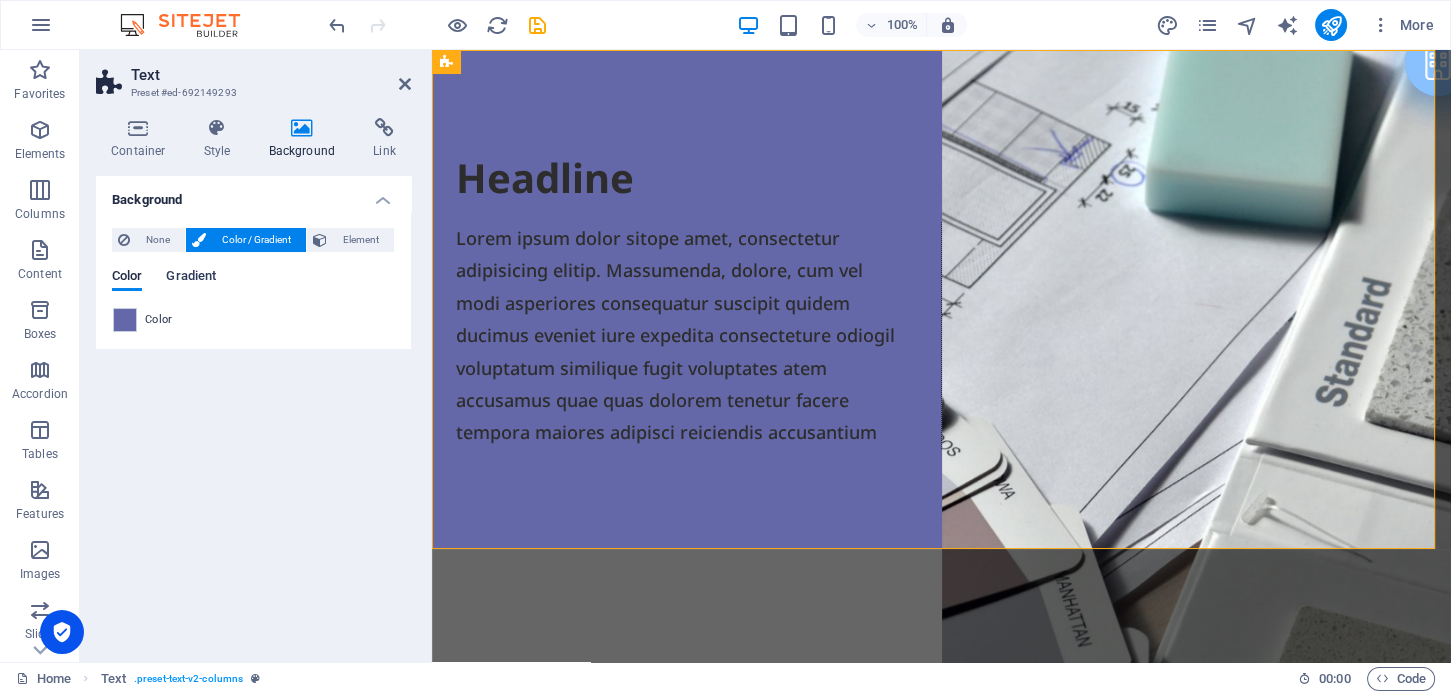 click on "Gradient" at bounding box center (191, 278) 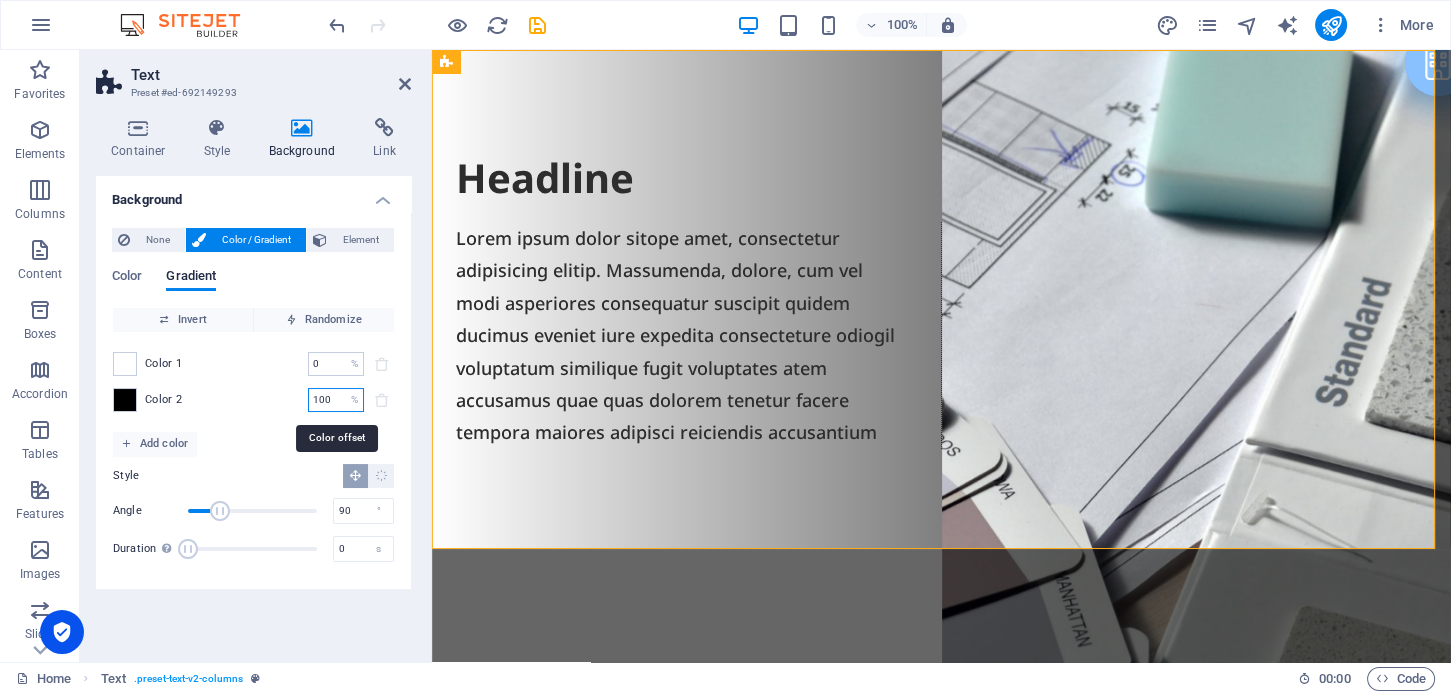 click on "100" at bounding box center [325, 400] 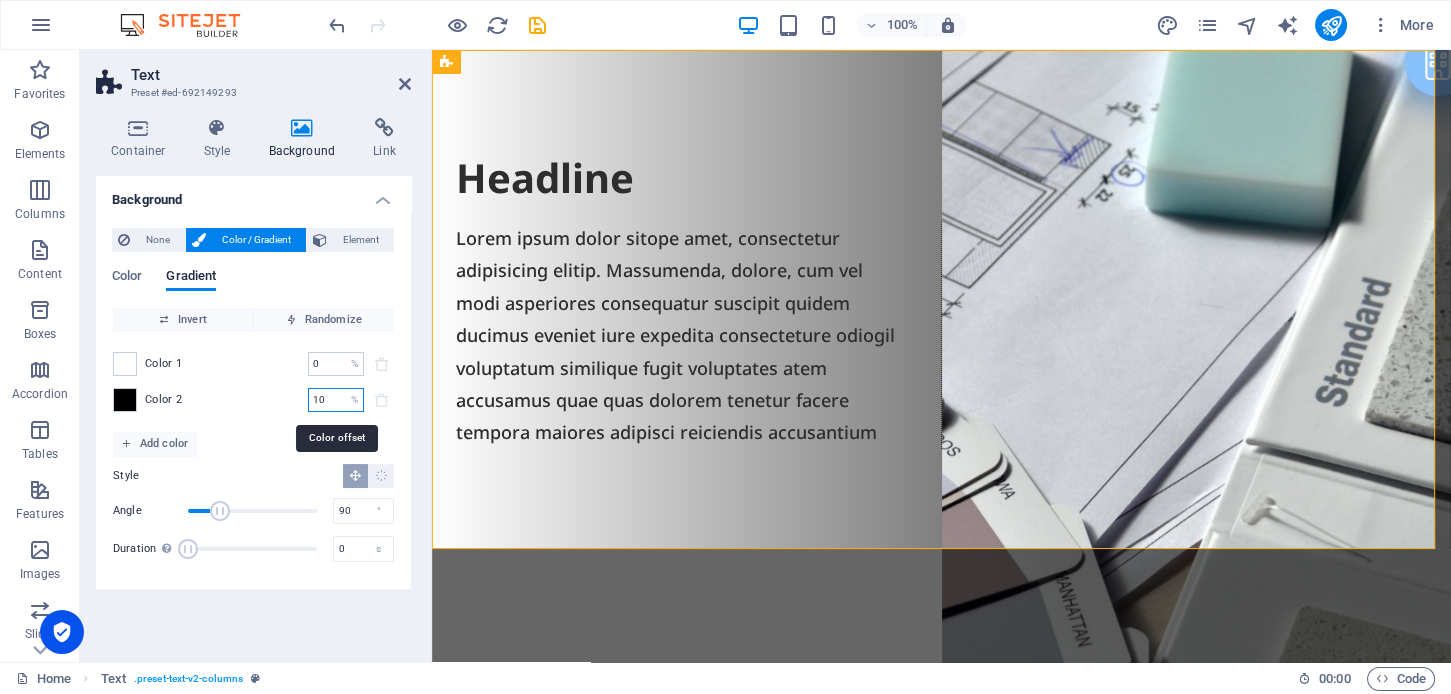 type on "1" 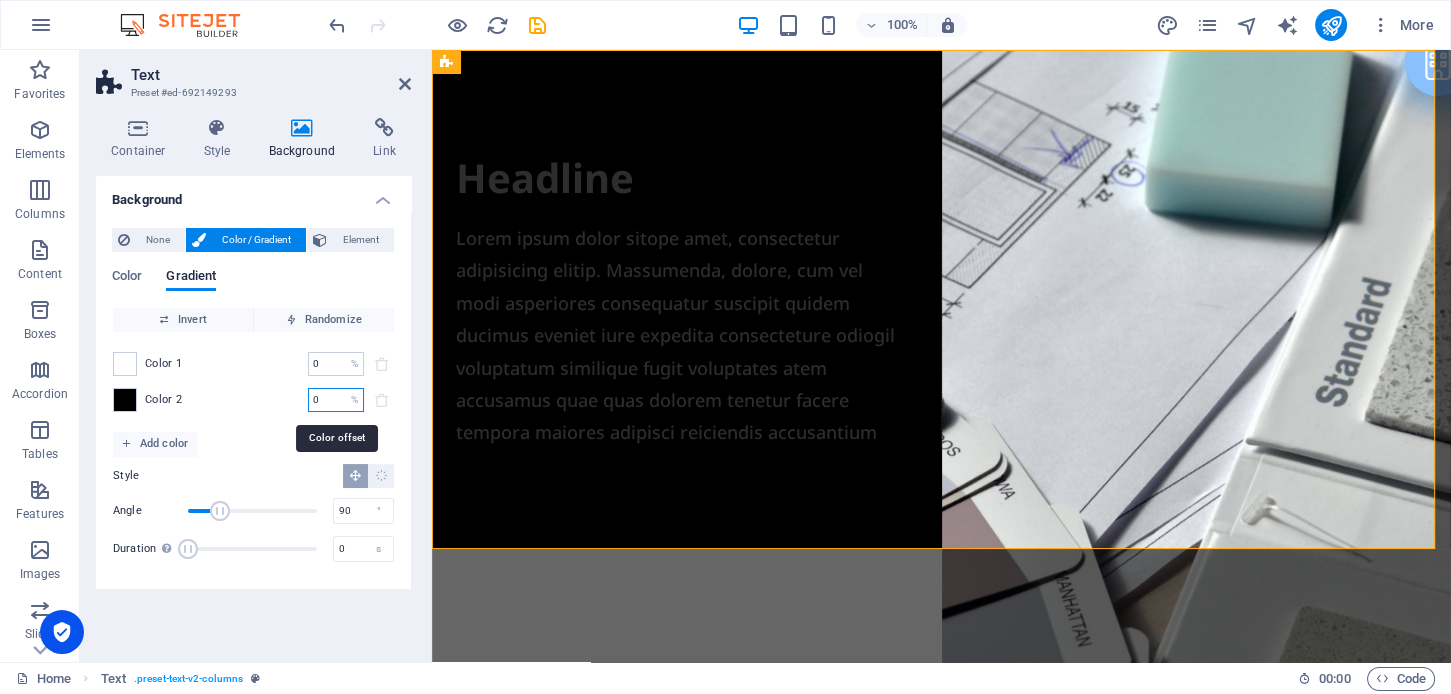 click on "0" at bounding box center [325, 400] 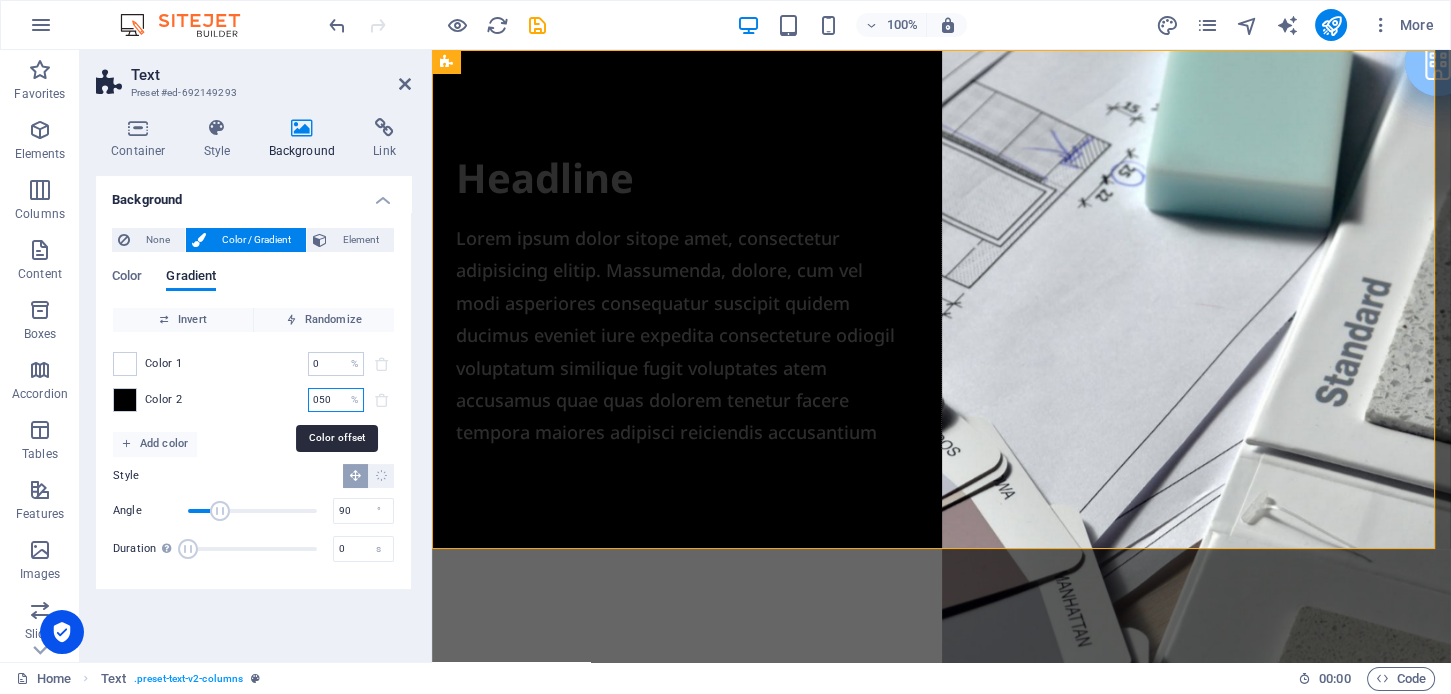 type on "050" 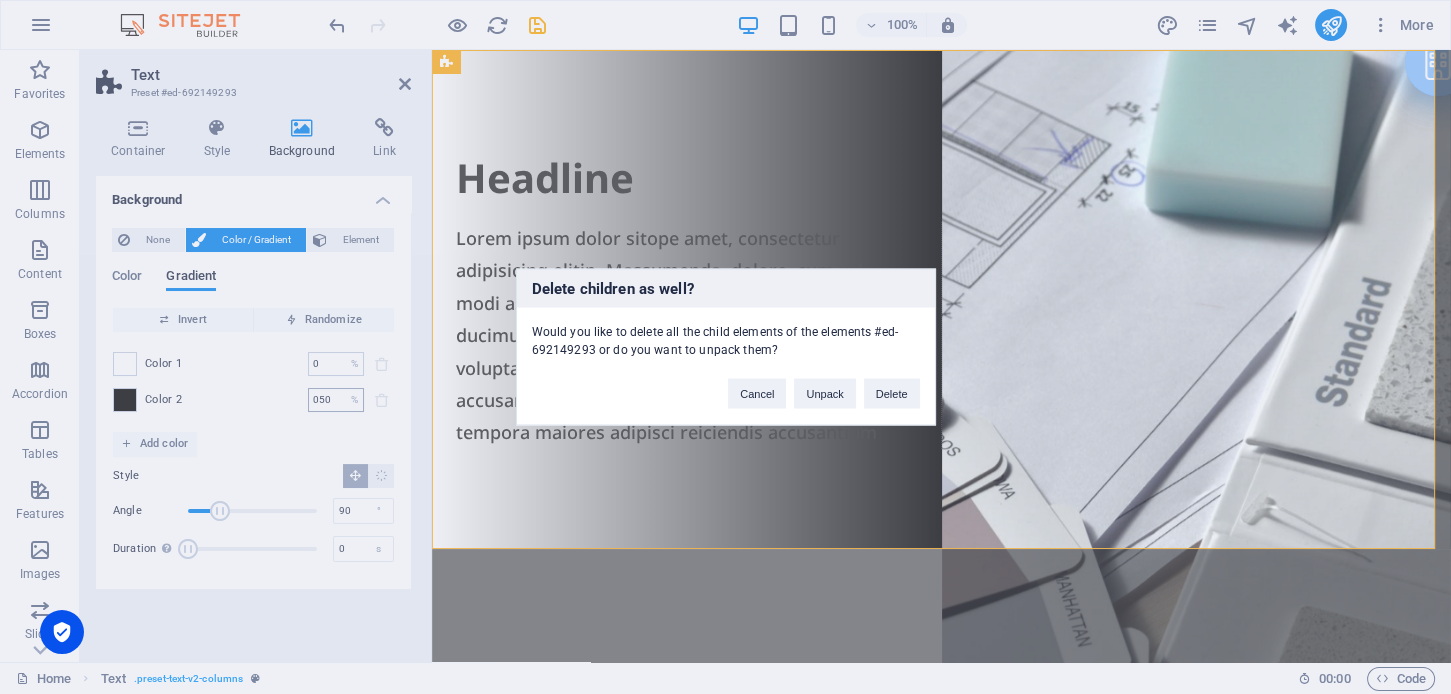 type 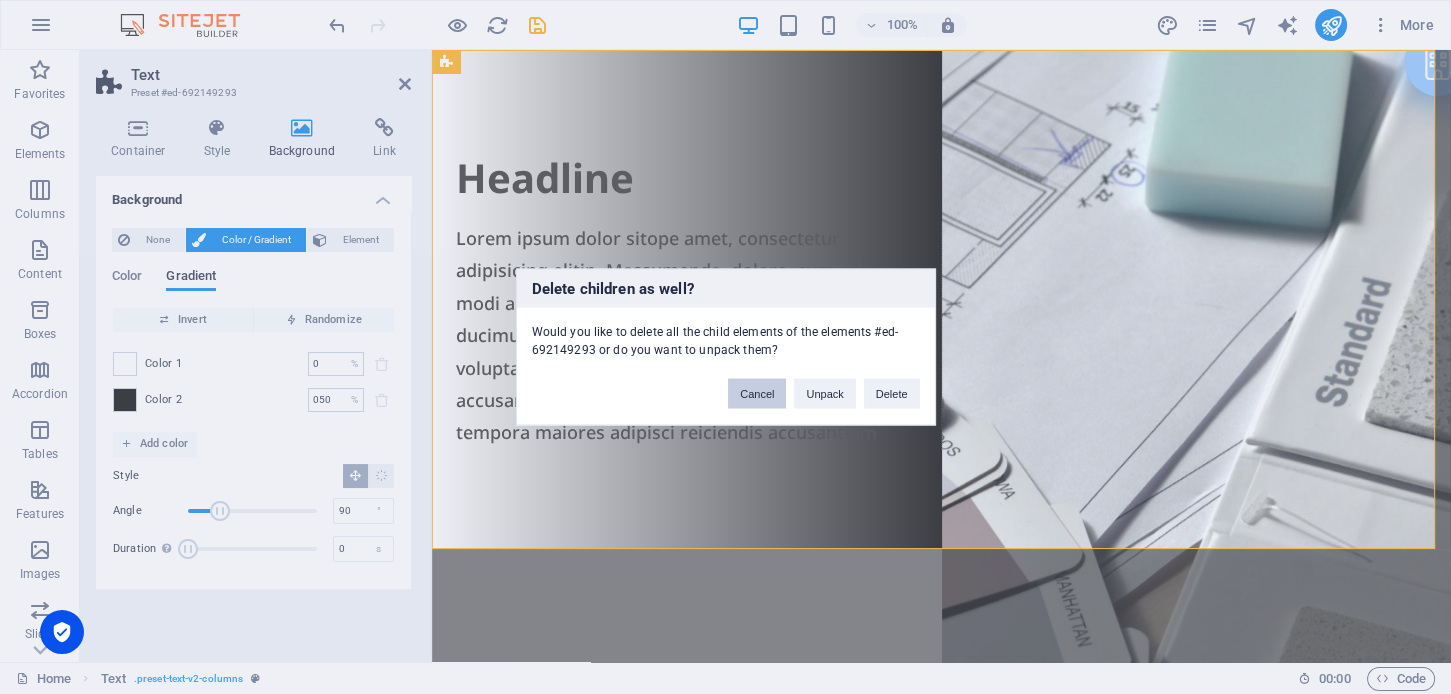 click on "Cancel" at bounding box center [757, 394] 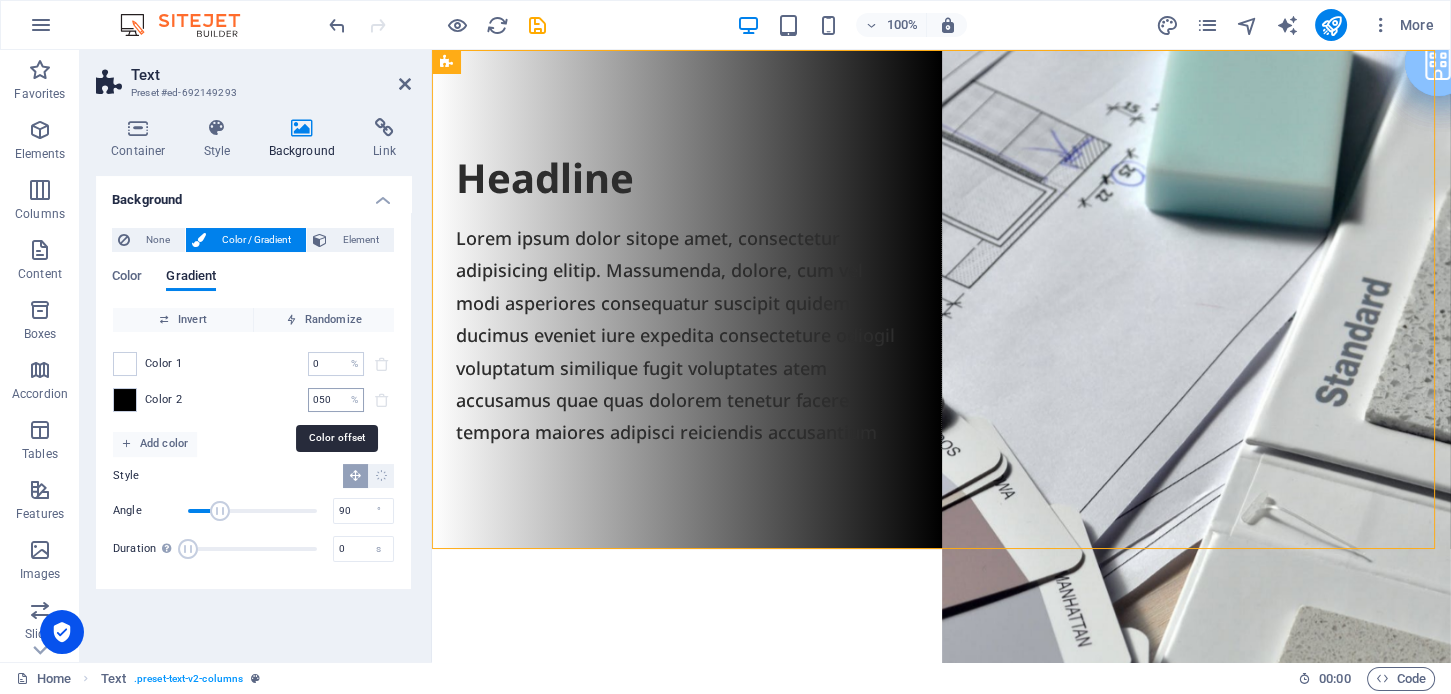 click on "050" at bounding box center (325, 400) 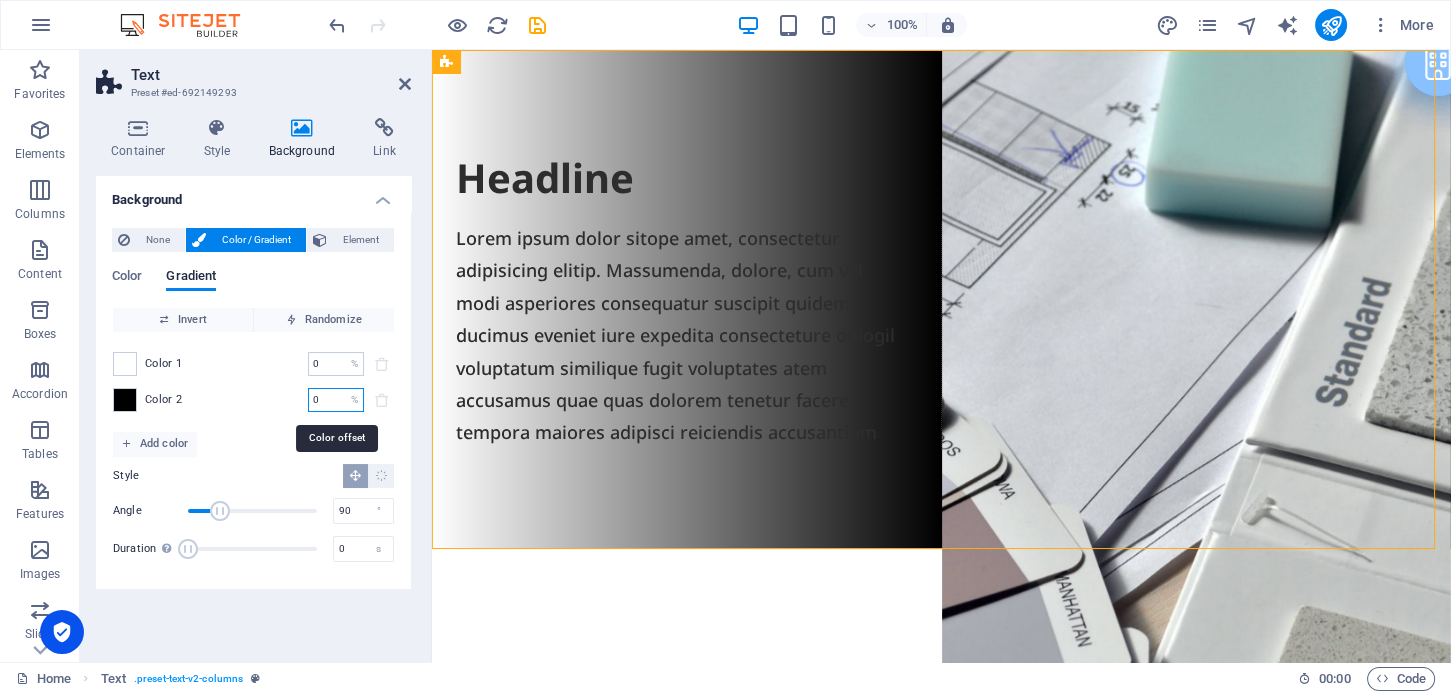 type on "0" 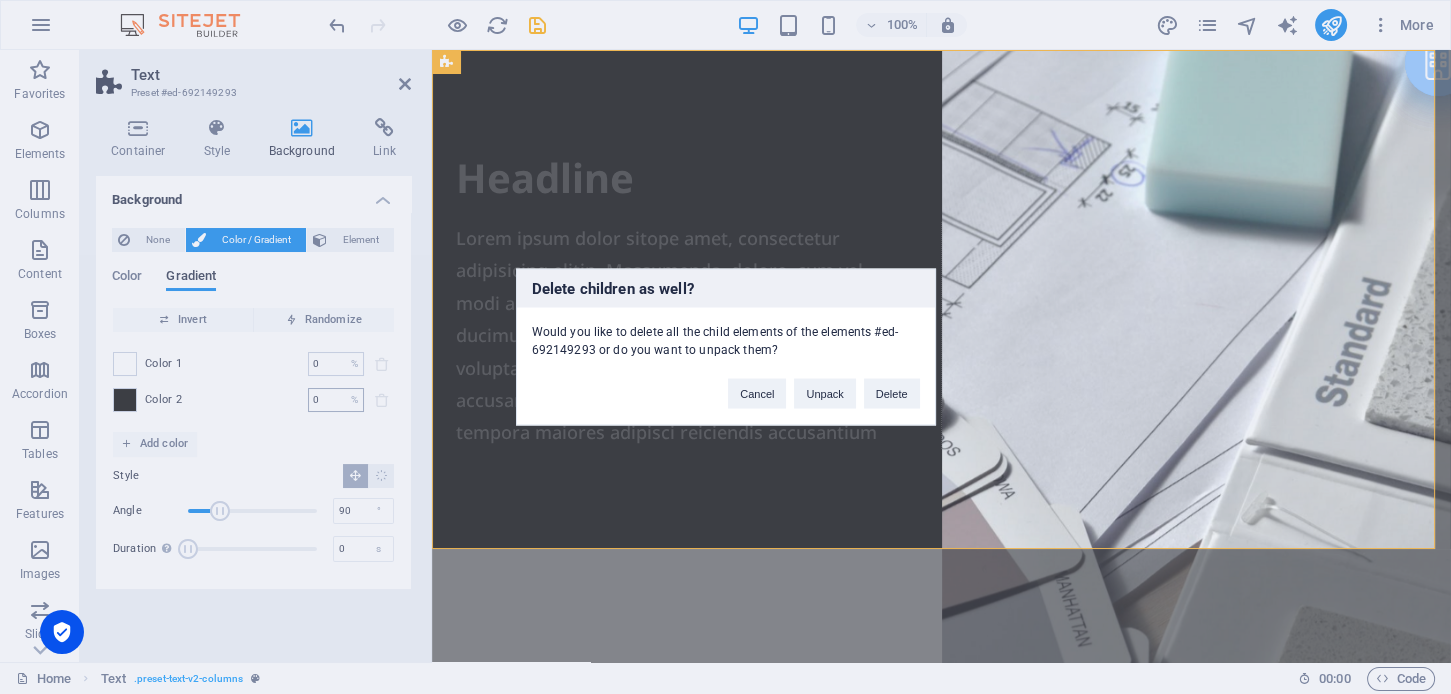 type 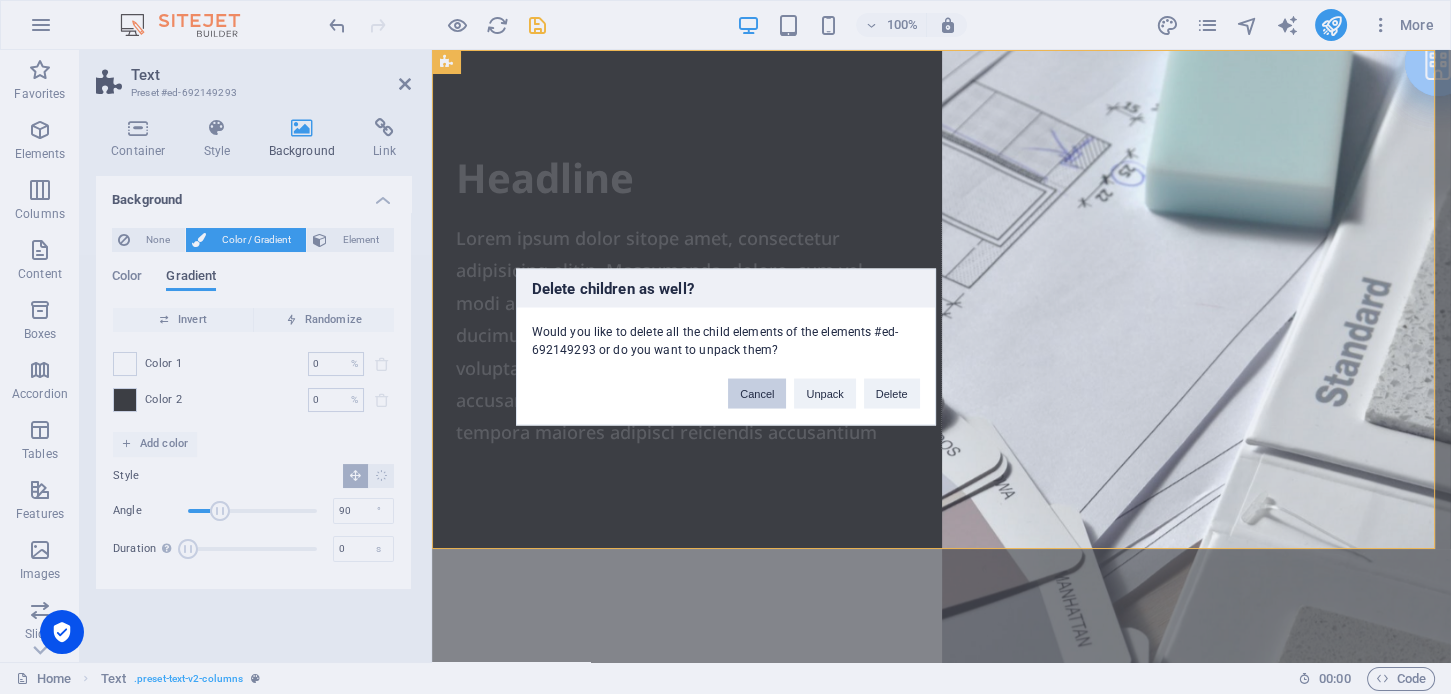 click on "Cancel" at bounding box center [757, 394] 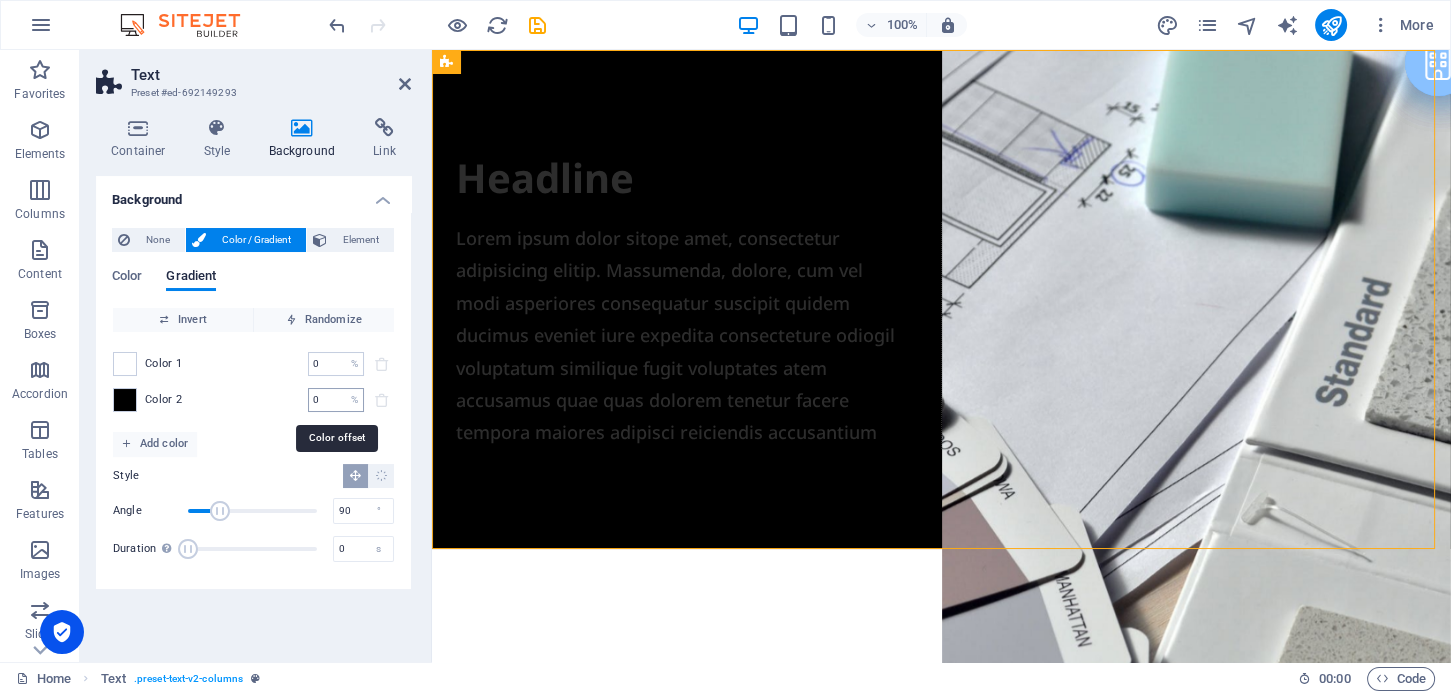 click on "0" at bounding box center (325, 400) 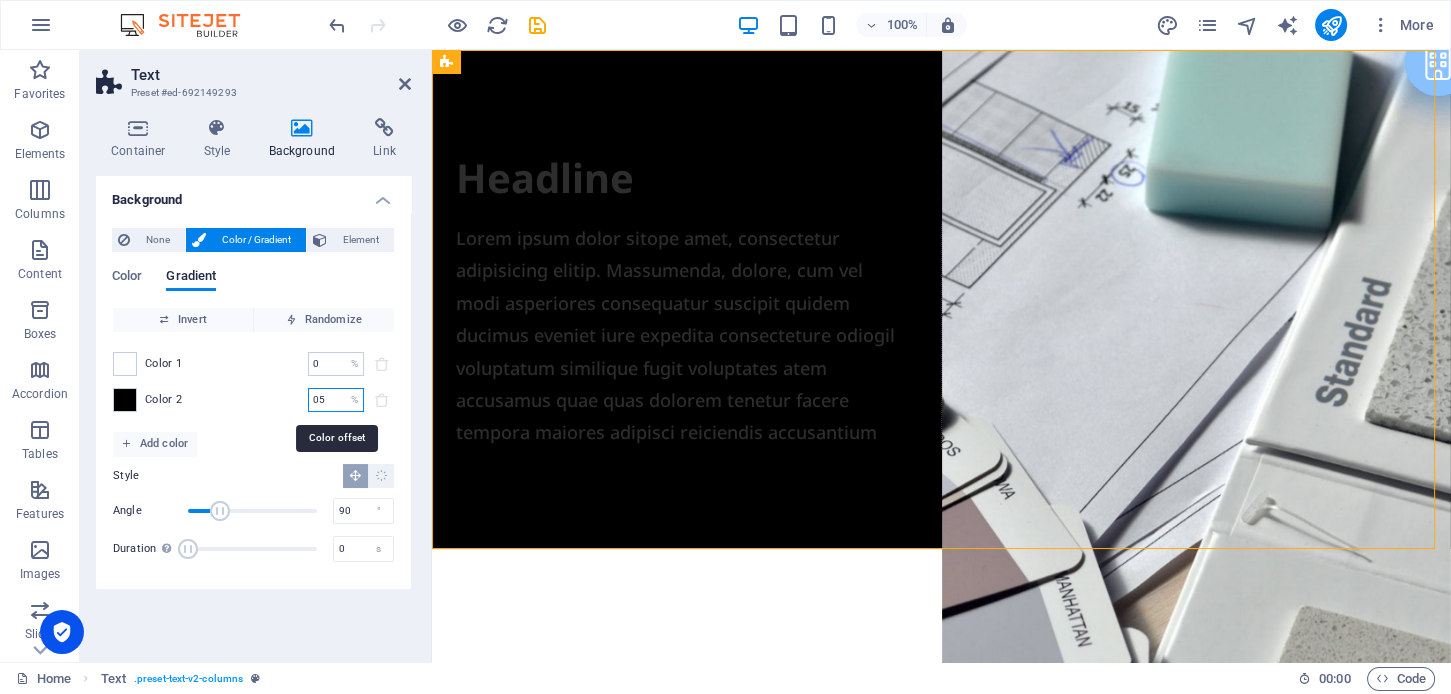 type on "05" 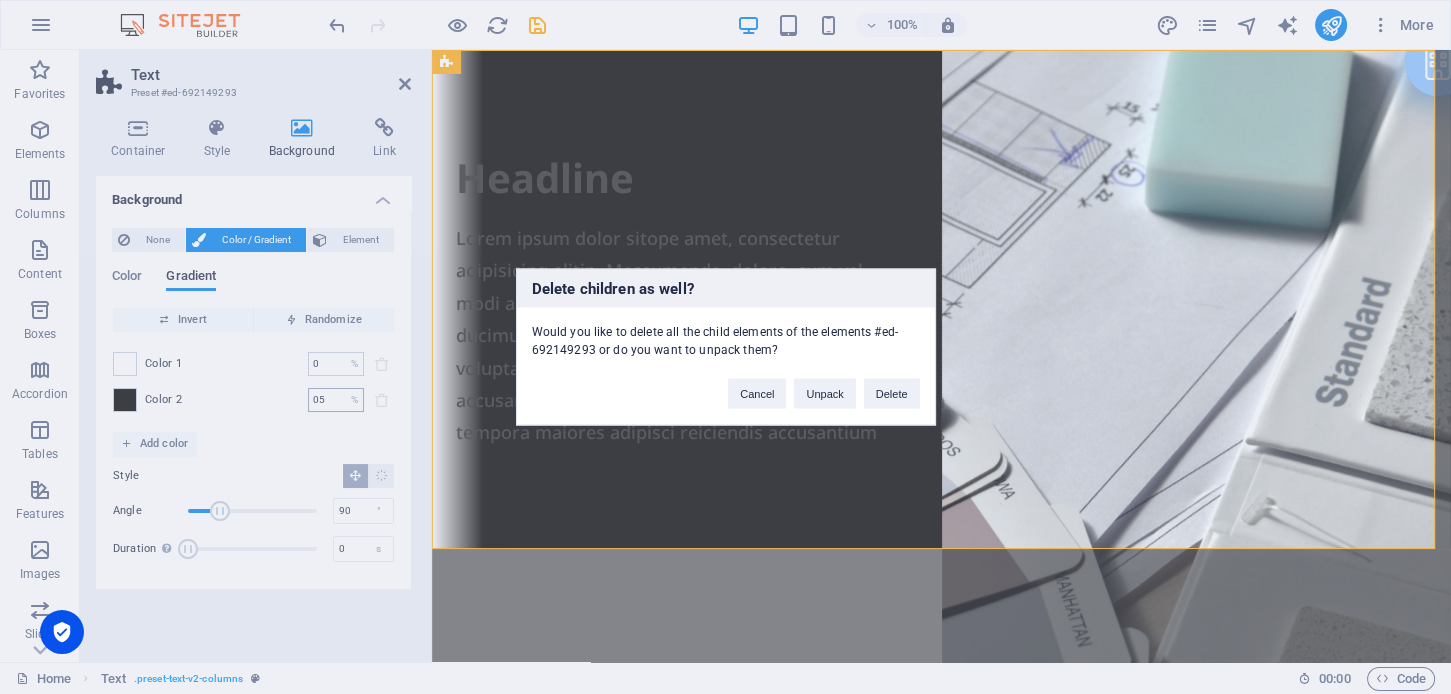 type 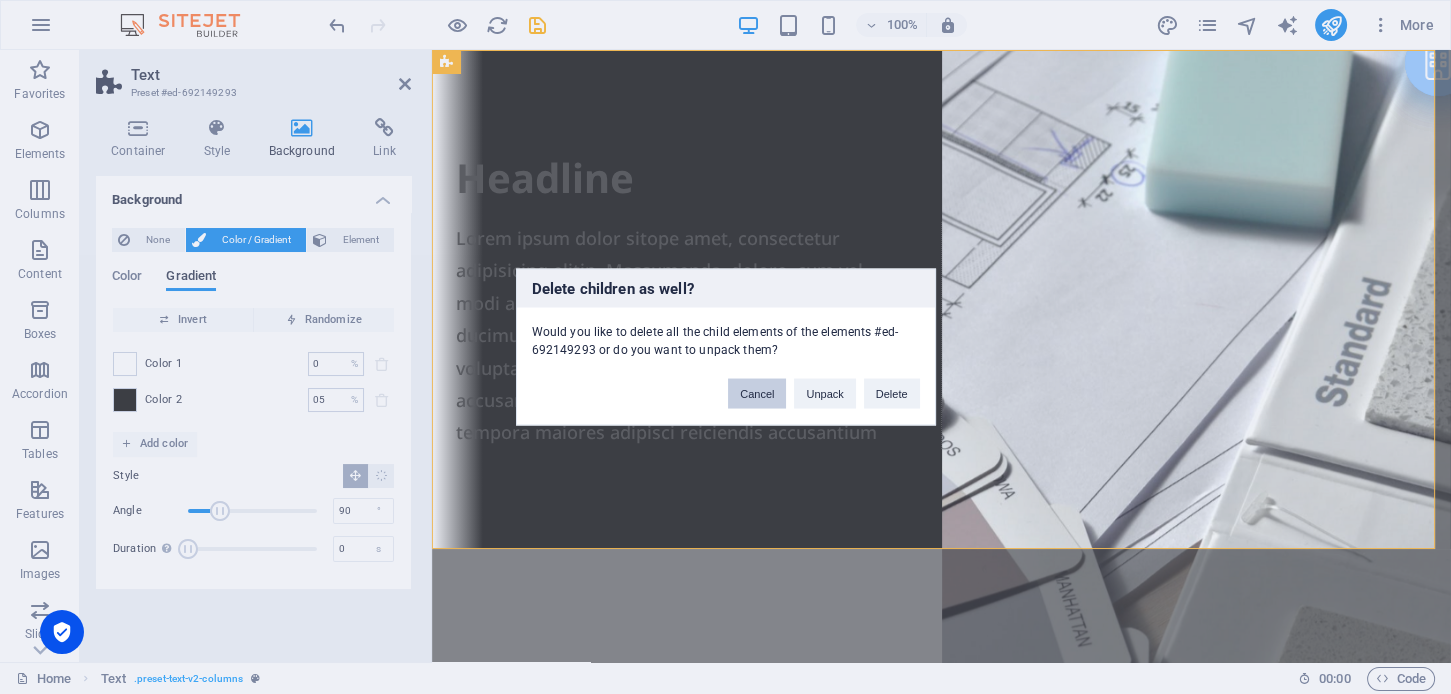 click on "Cancel" at bounding box center [757, 394] 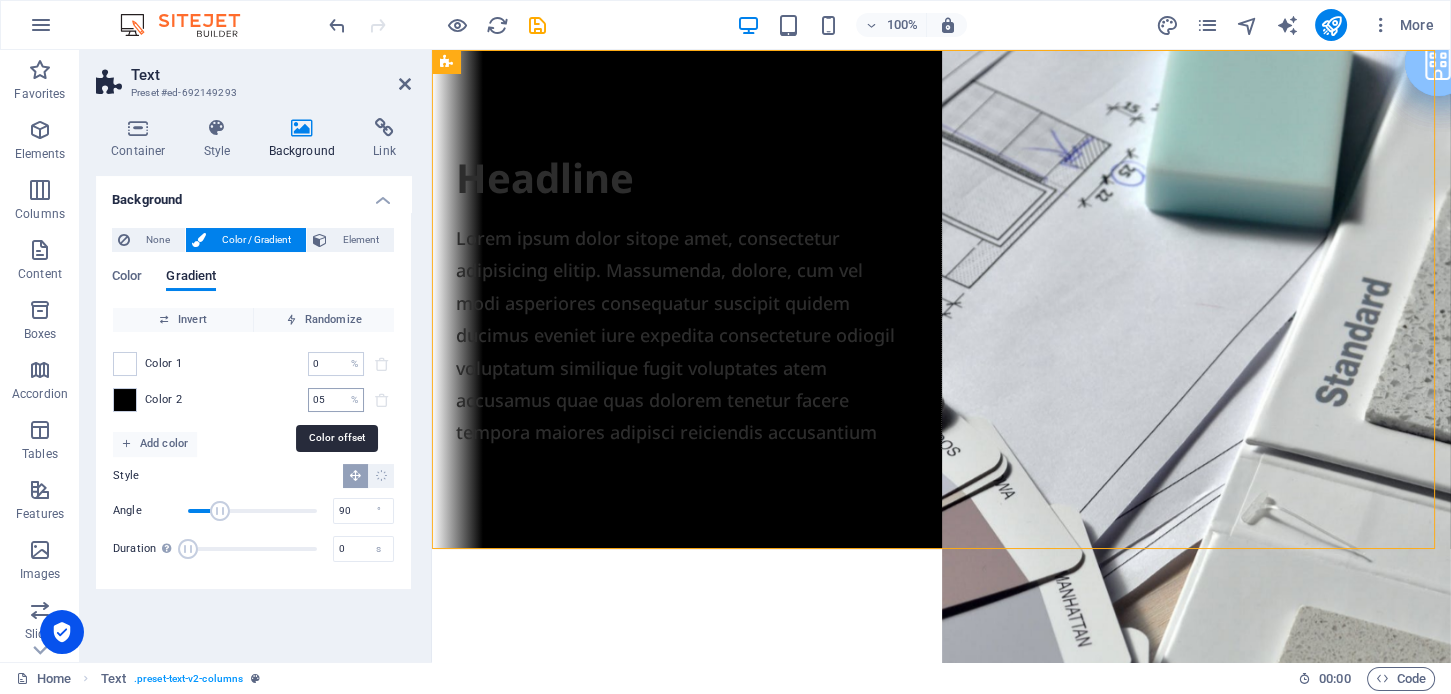 click on "05" at bounding box center [325, 400] 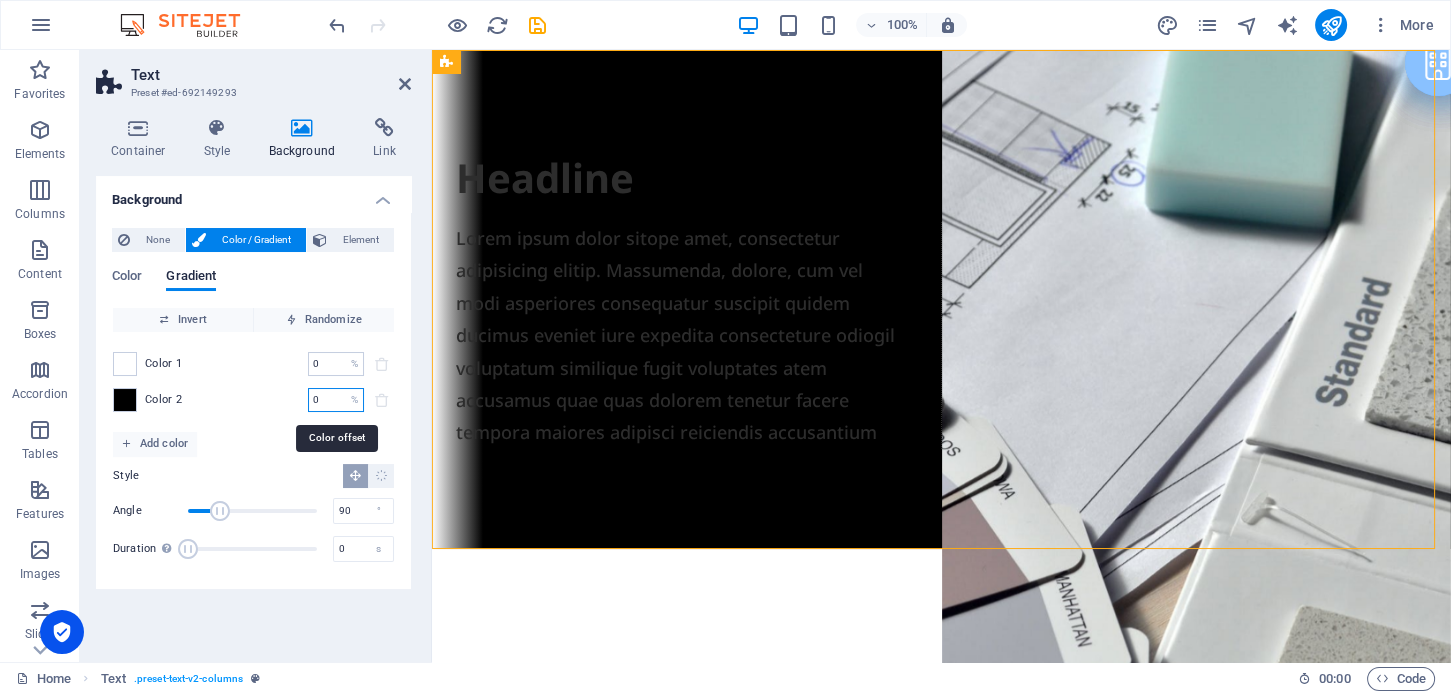 type on "0" 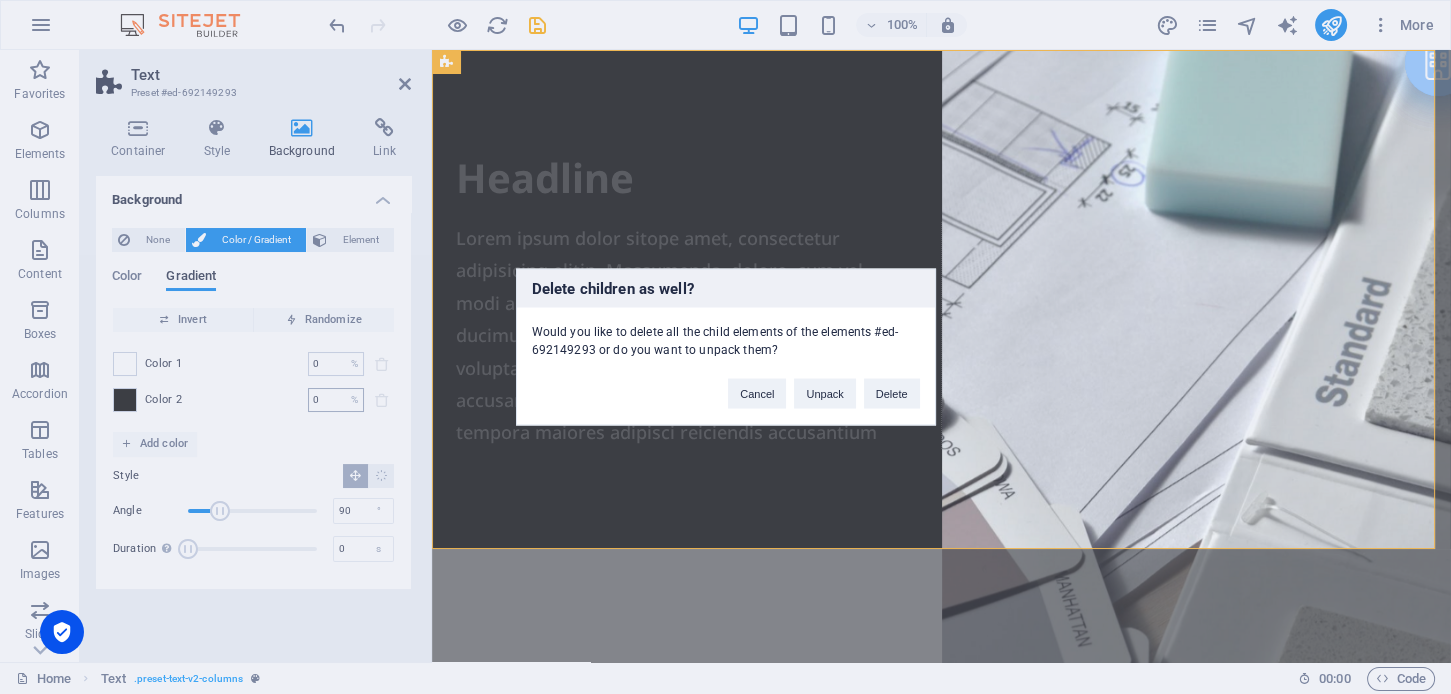 type 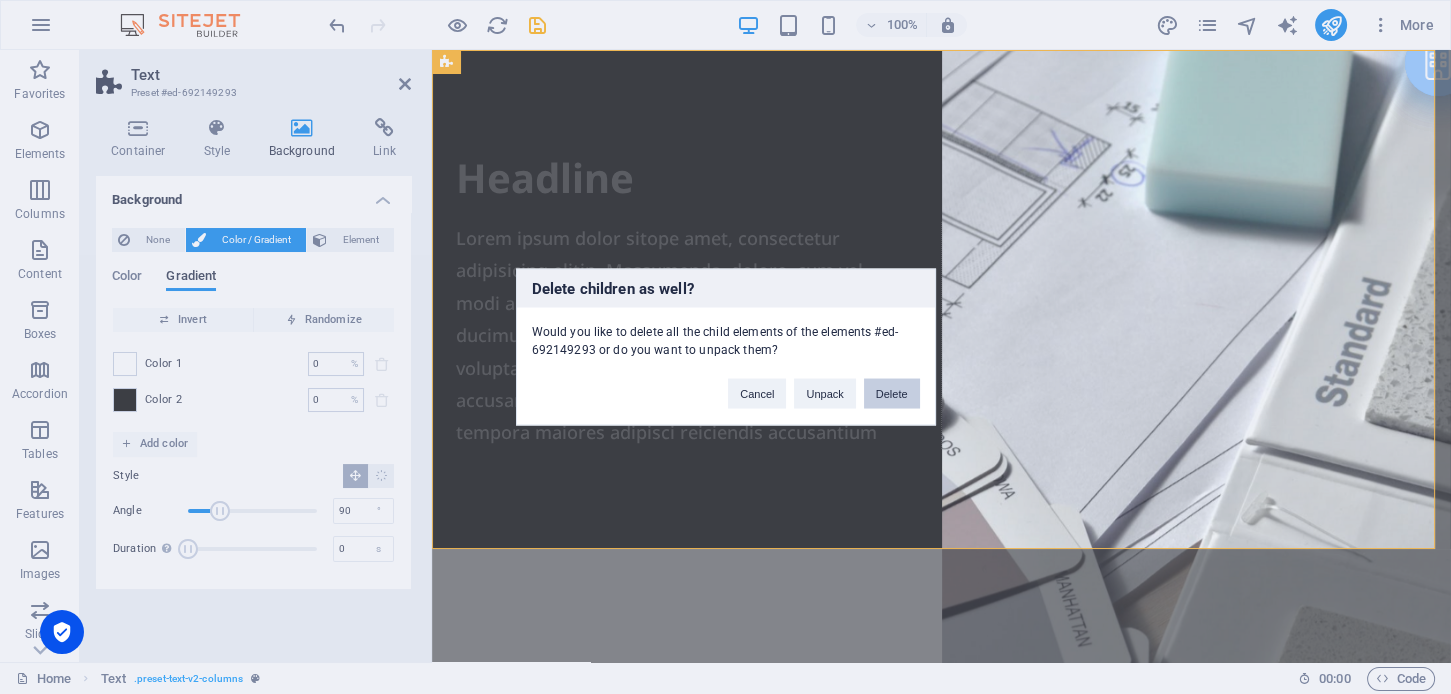 click on "Delete" at bounding box center [892, 394] 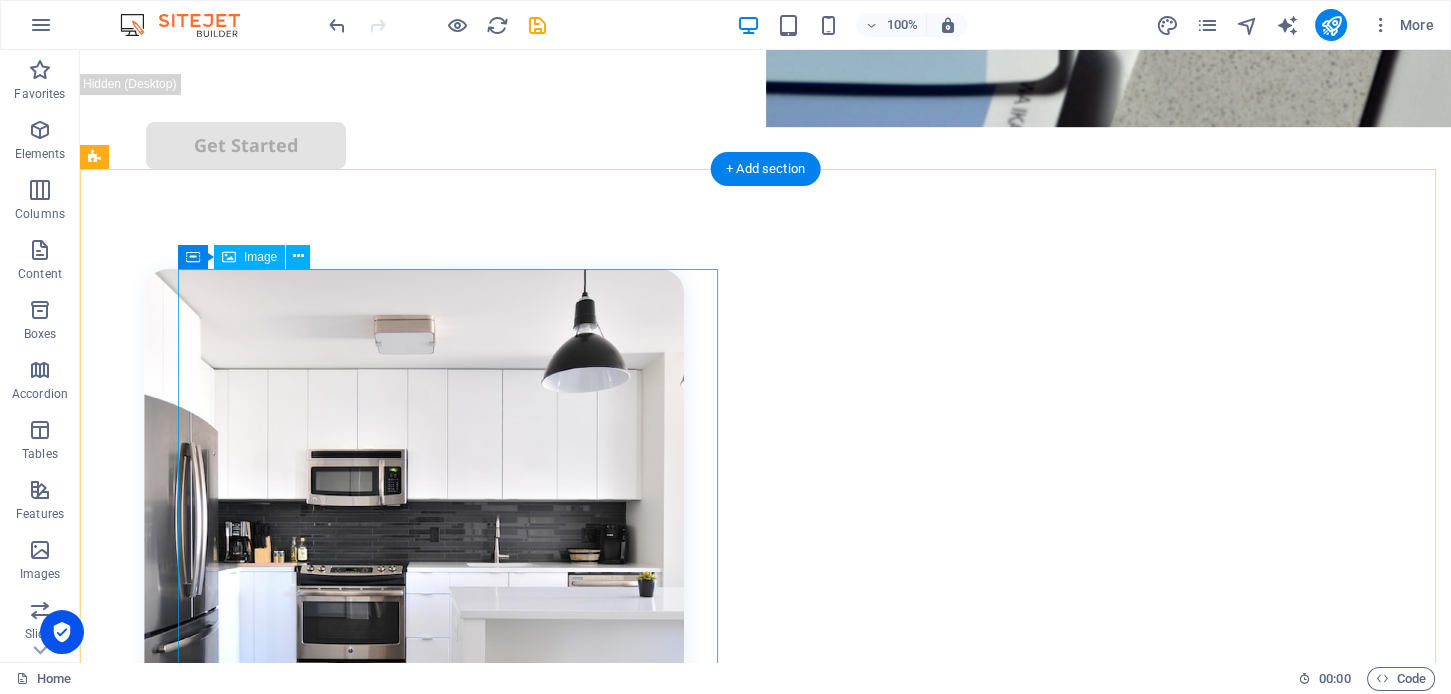 scroll, scrollTop: 0, scrollLeft: 0, axis: both 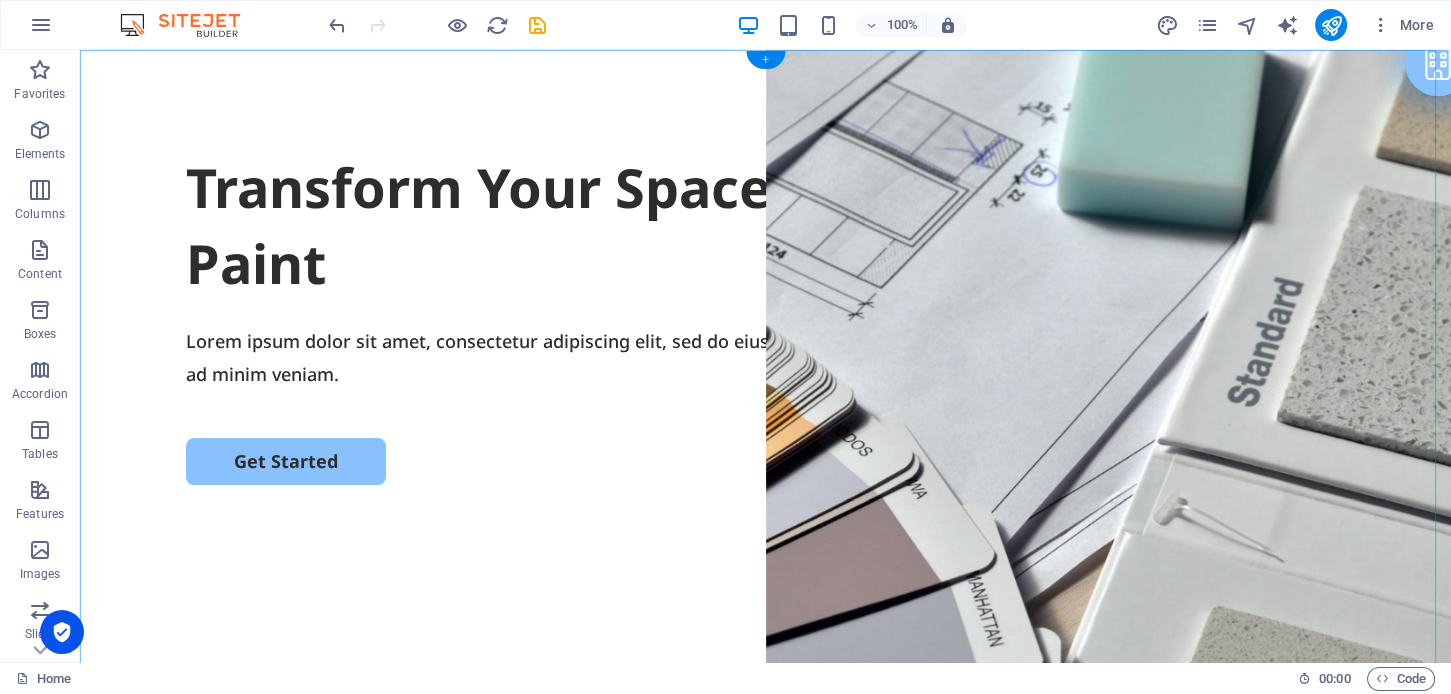 click on "+" at bounding box center (765, 60) 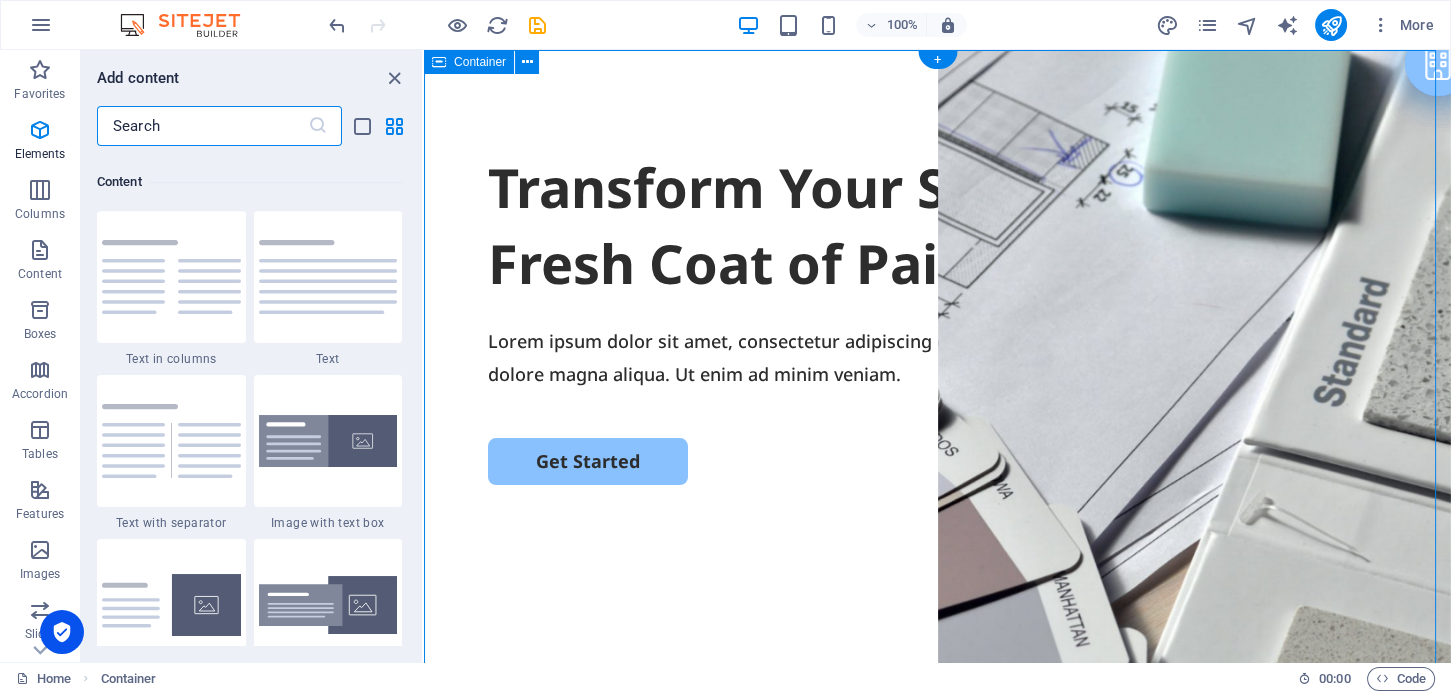 scroll, scrollTop: 3498, scrollLeft: 0, axis: vertical 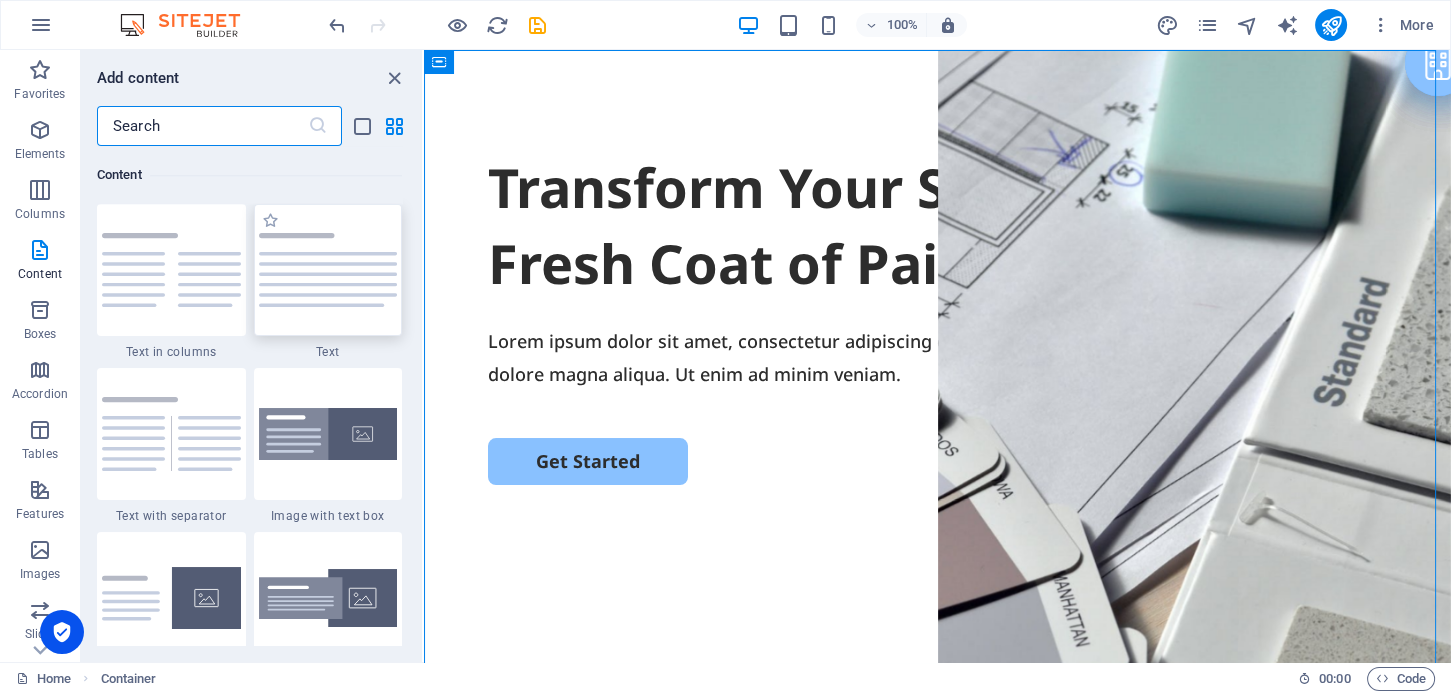 click at bounding box center [328, 270] 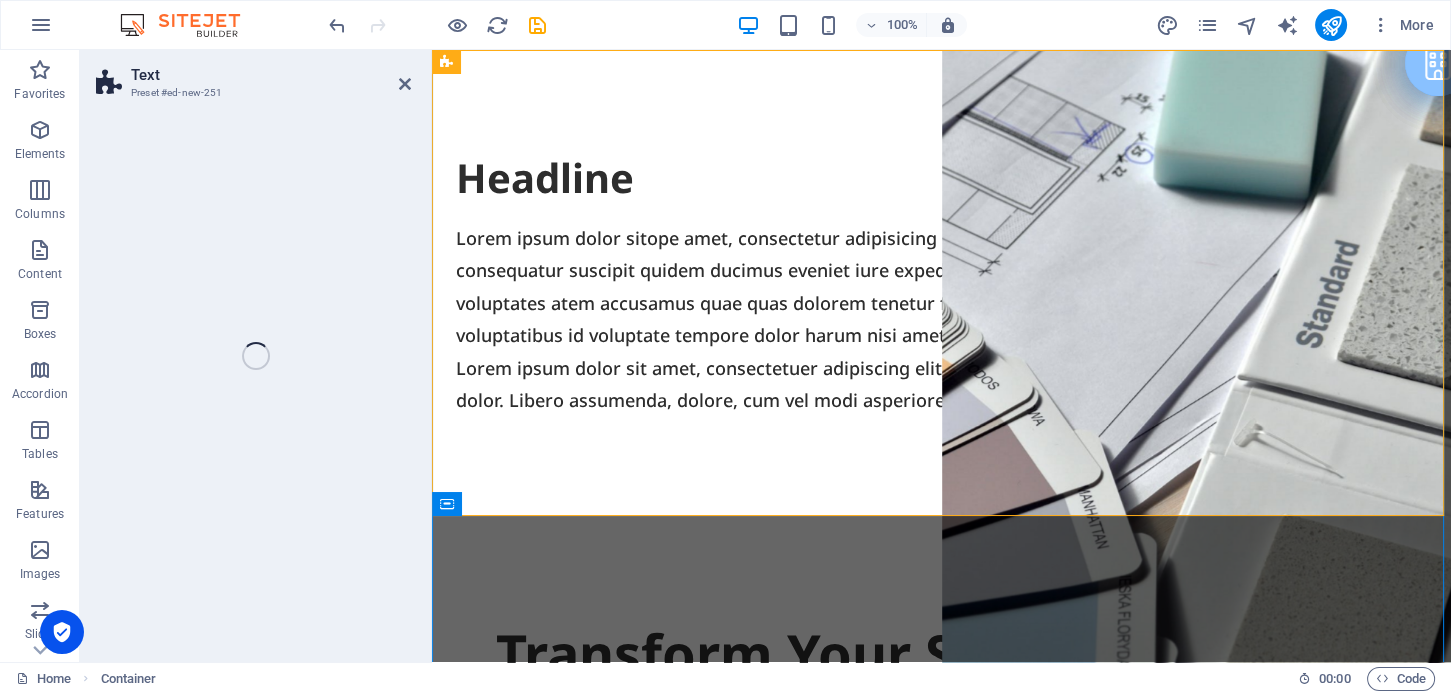 select on "preset-text-v2-default" 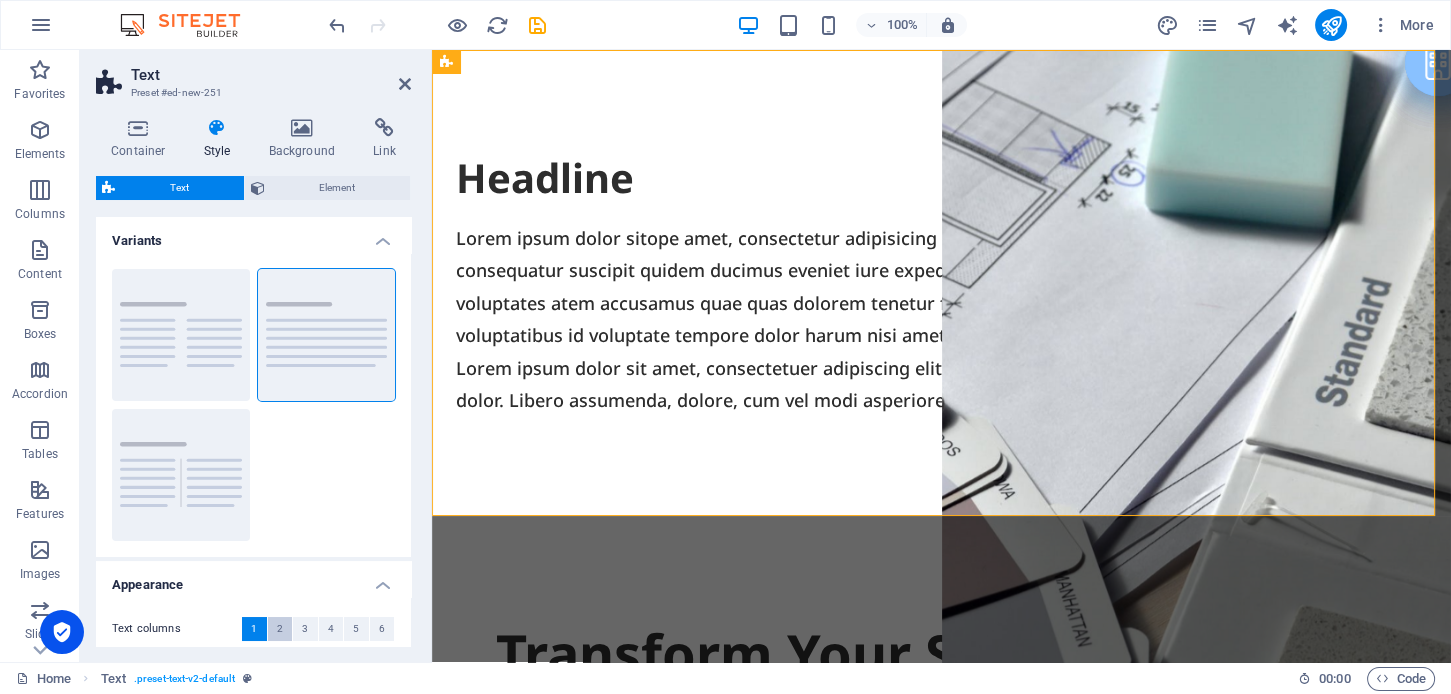 click on "2" at bounding box center [280, 629] 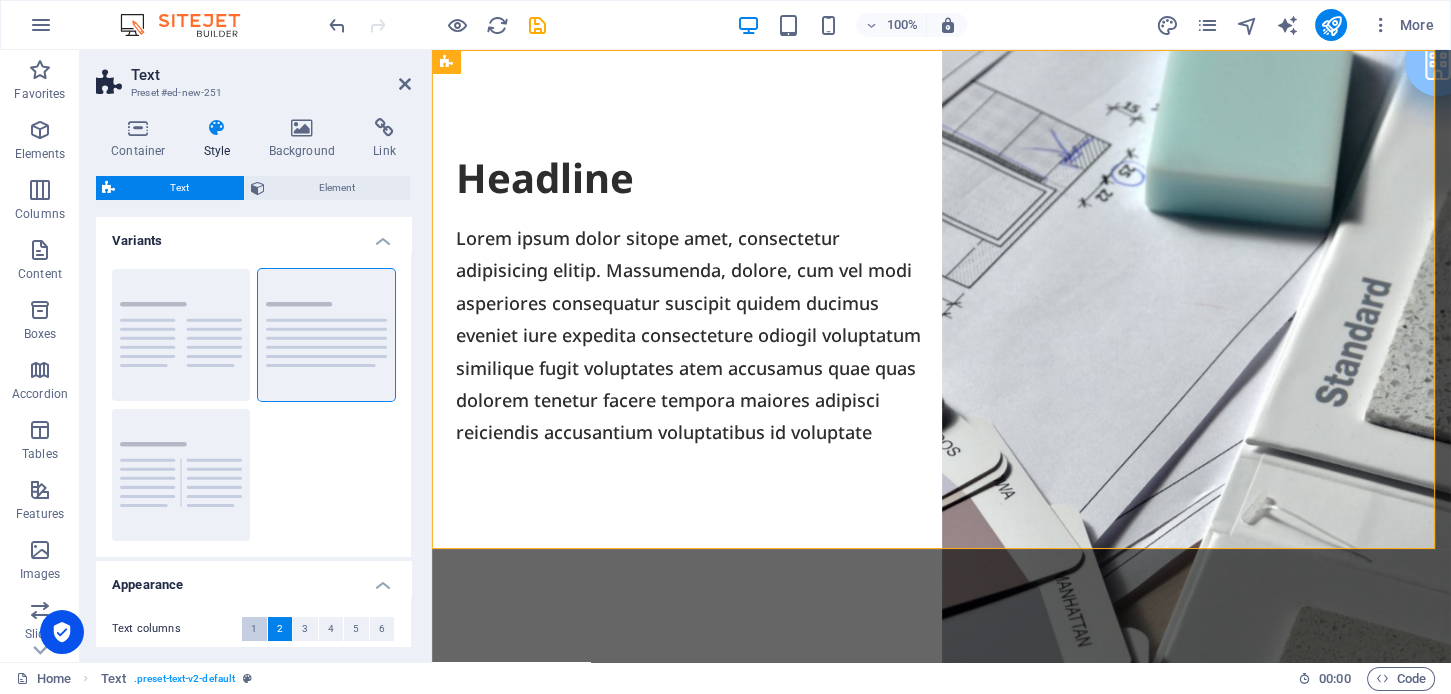 click on "1" at bounding box center [254, 629] 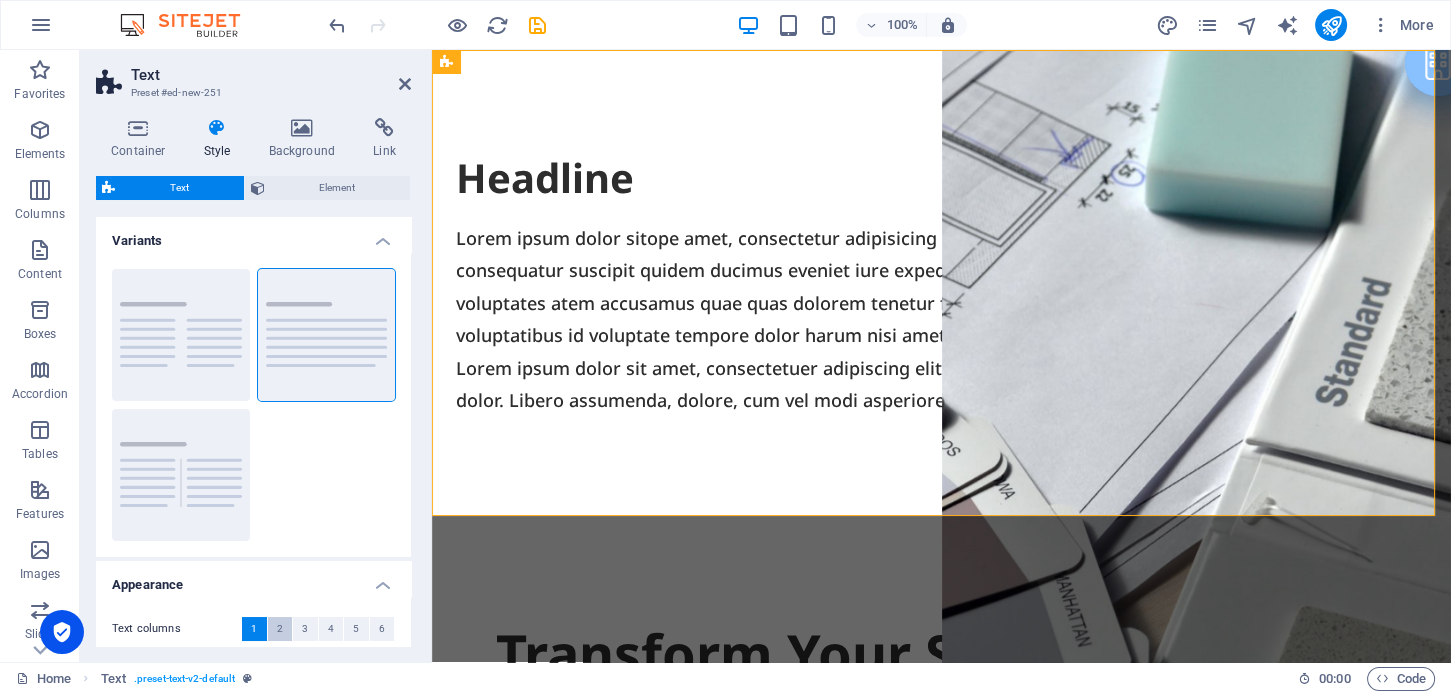 click on "2" at bounding box center (280, 629) 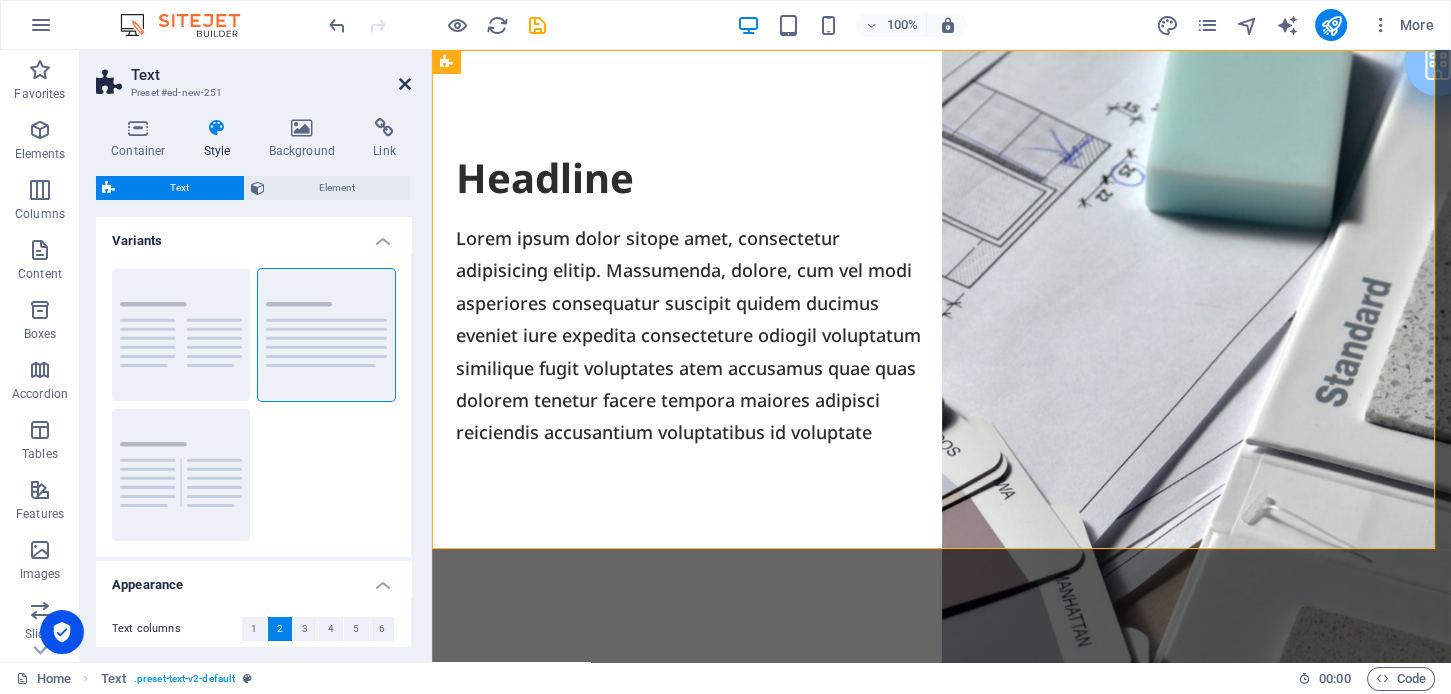 click at bounding box center [405, 84] 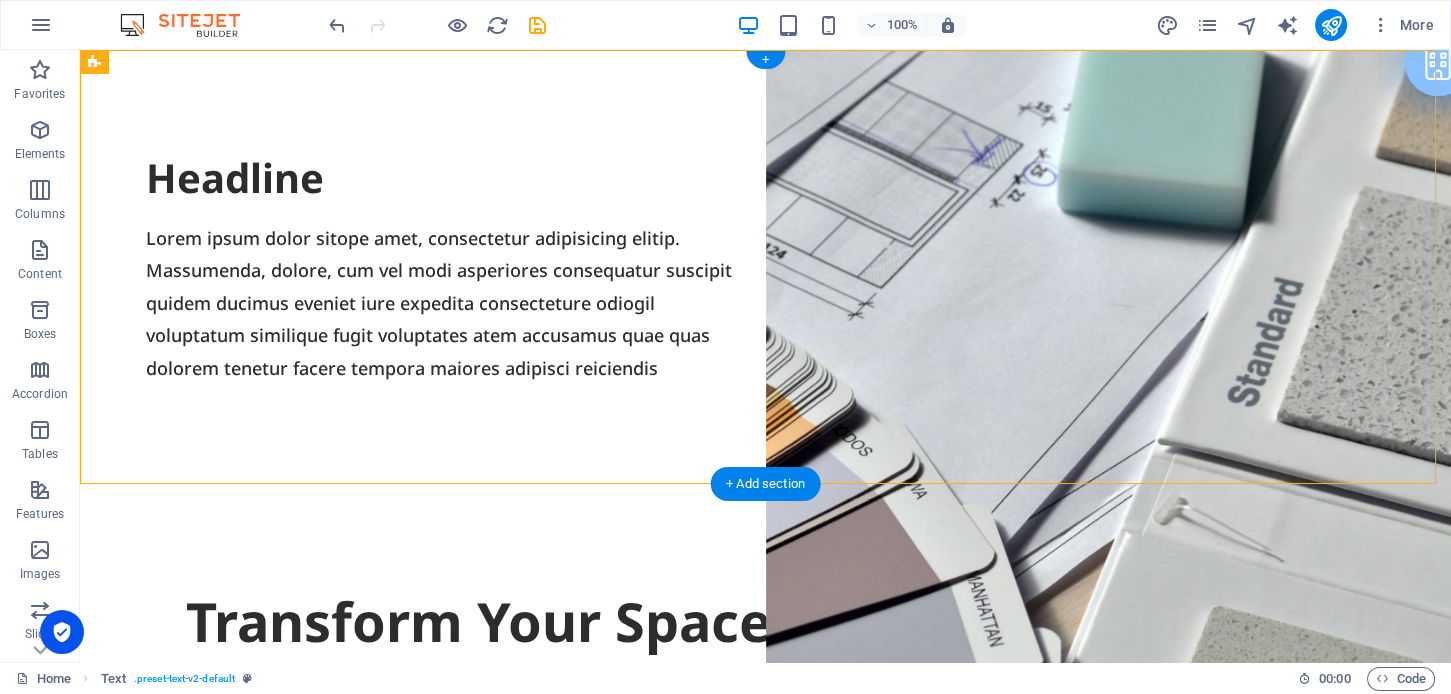 drag, startPoint x: 204, startPoint y: 111, endPoint x: 119, endPoint y: 134, distance: 88.0568 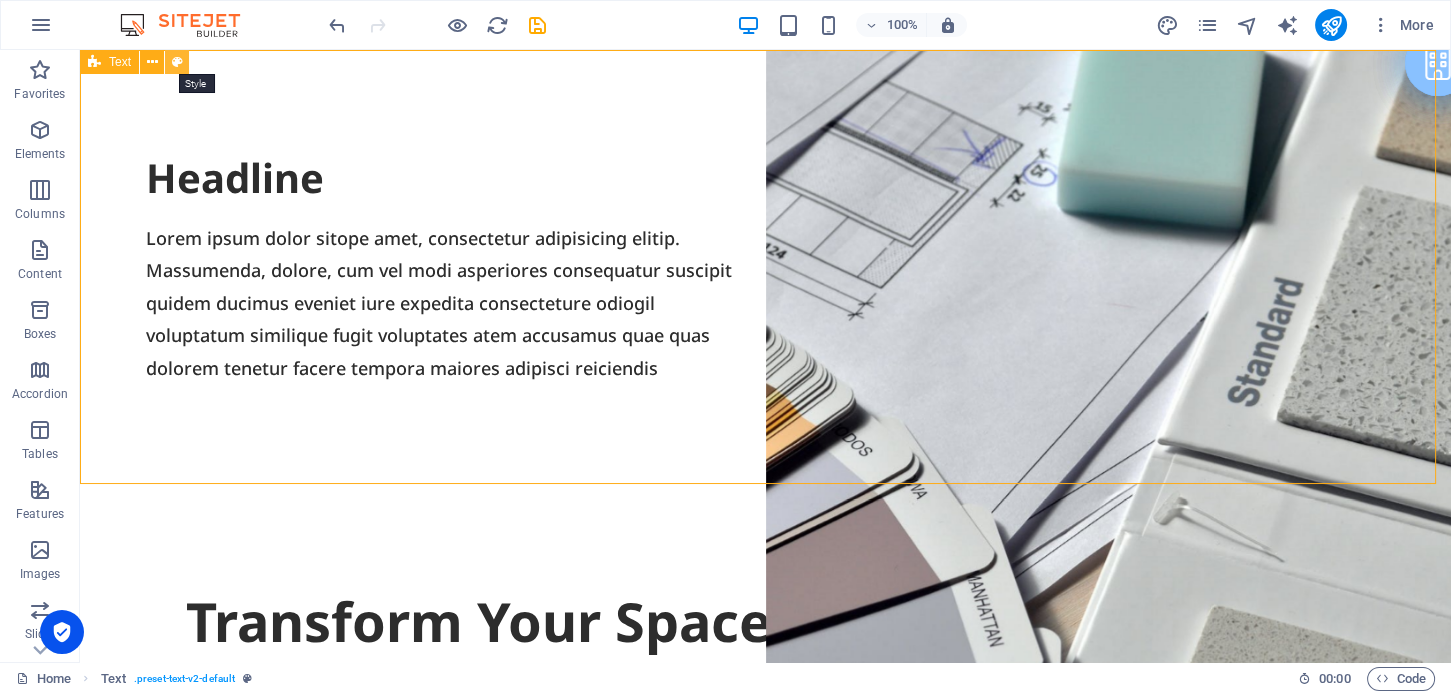 click at bounding box center [177, 62] 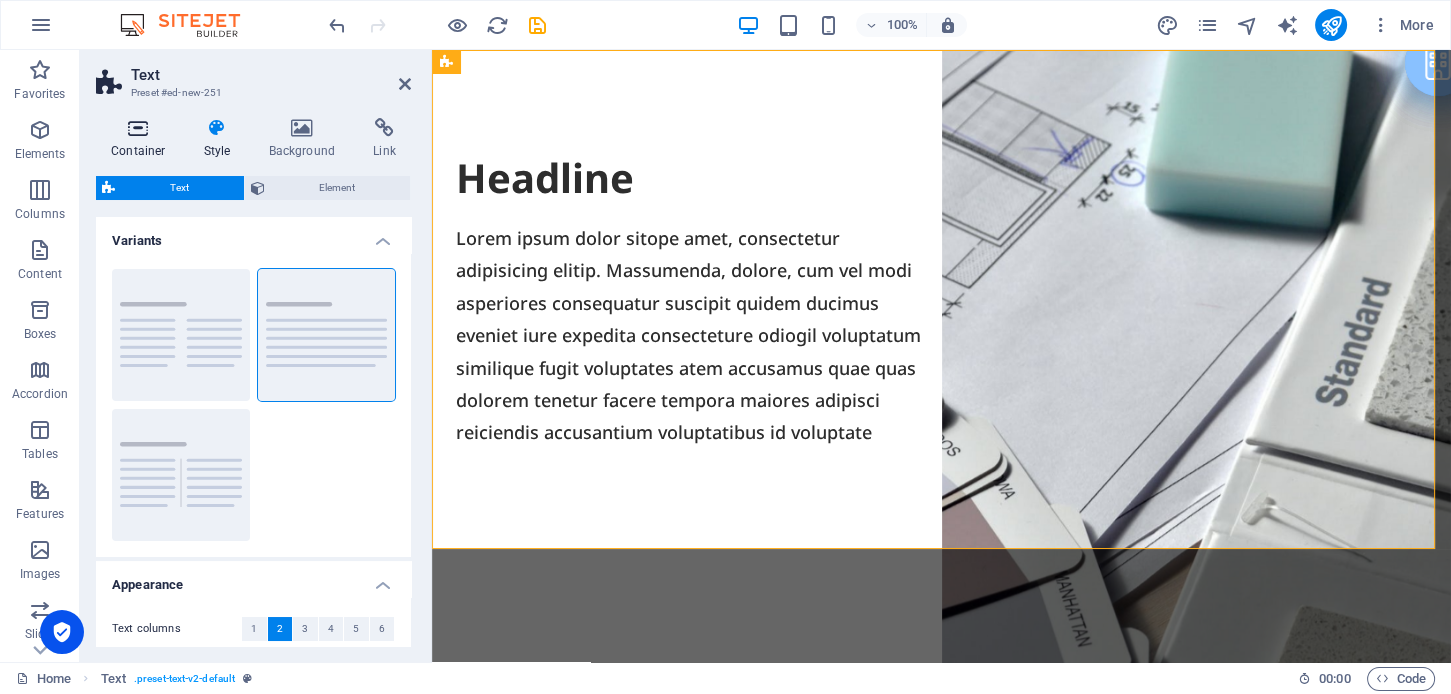 click on "Container" at bounding box center (142, 139) 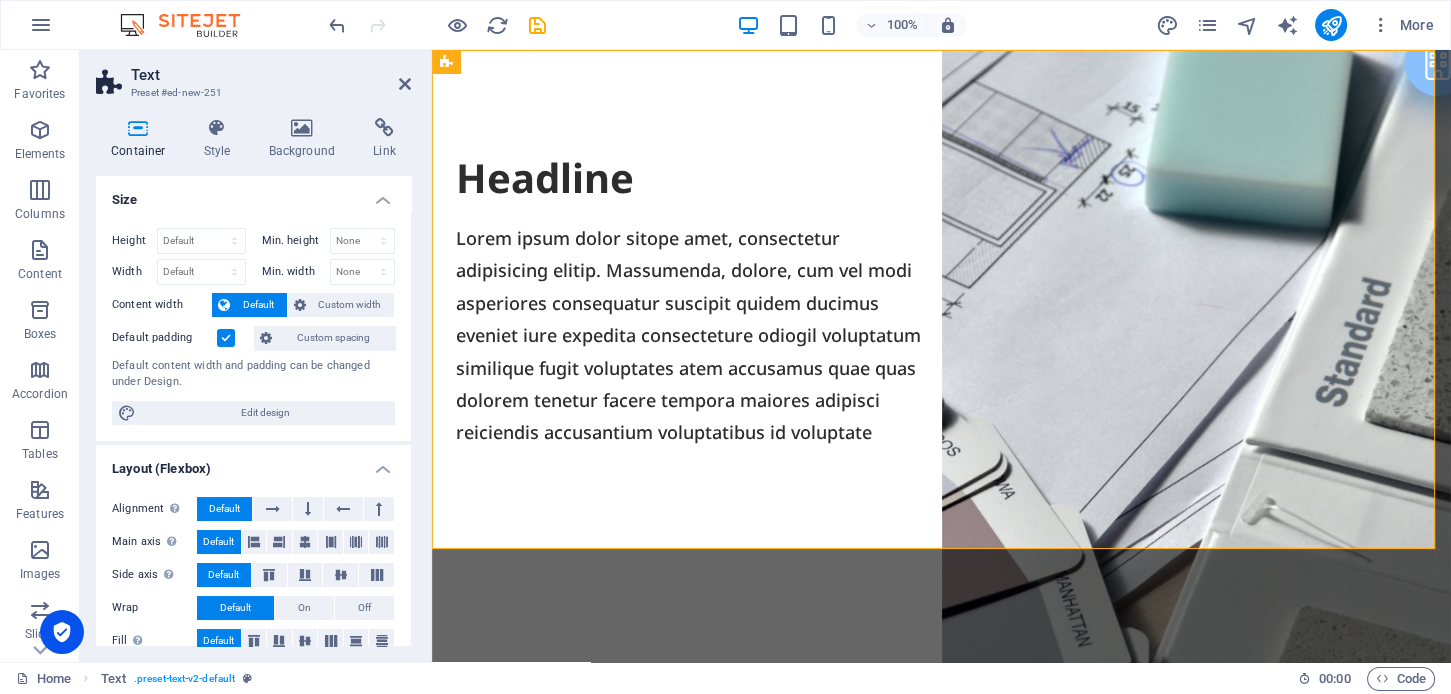 scroll, scrollTop: 304, scrollLeft: 0, axis: vertical 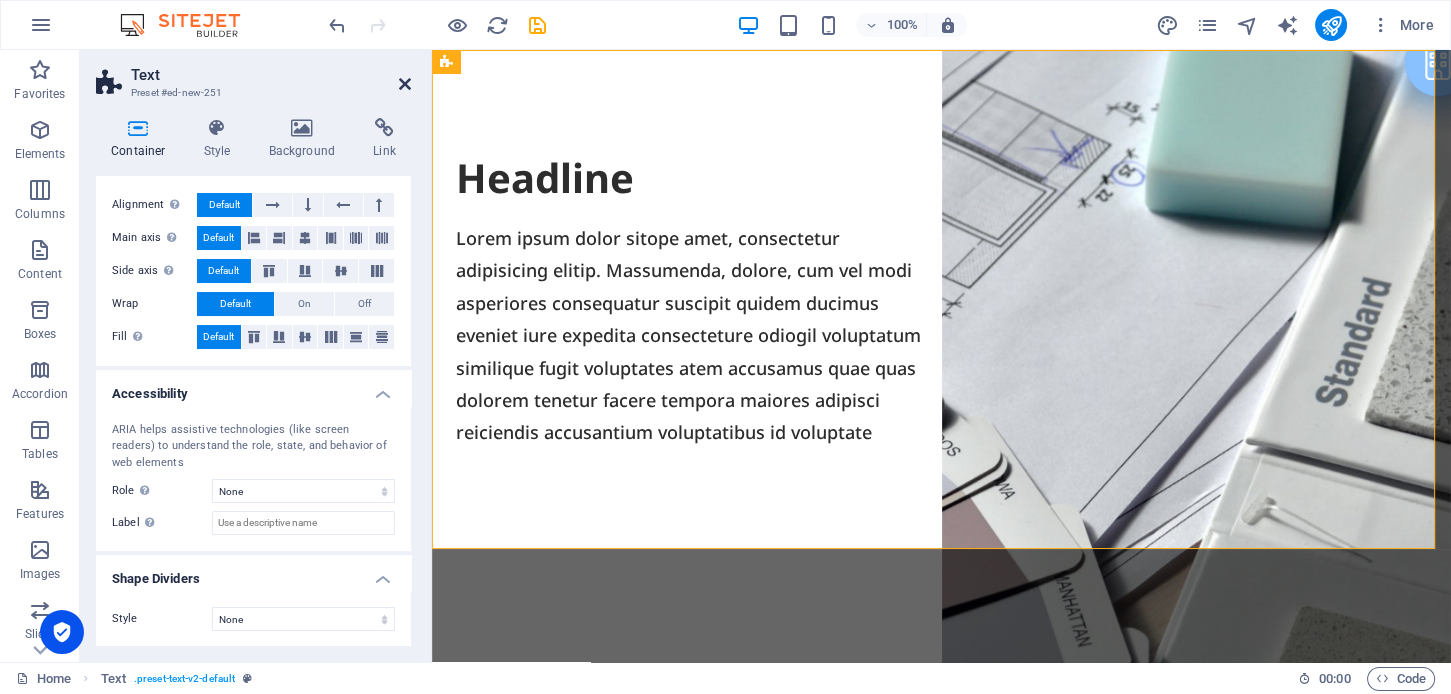 click at bounding box center (405, 84) 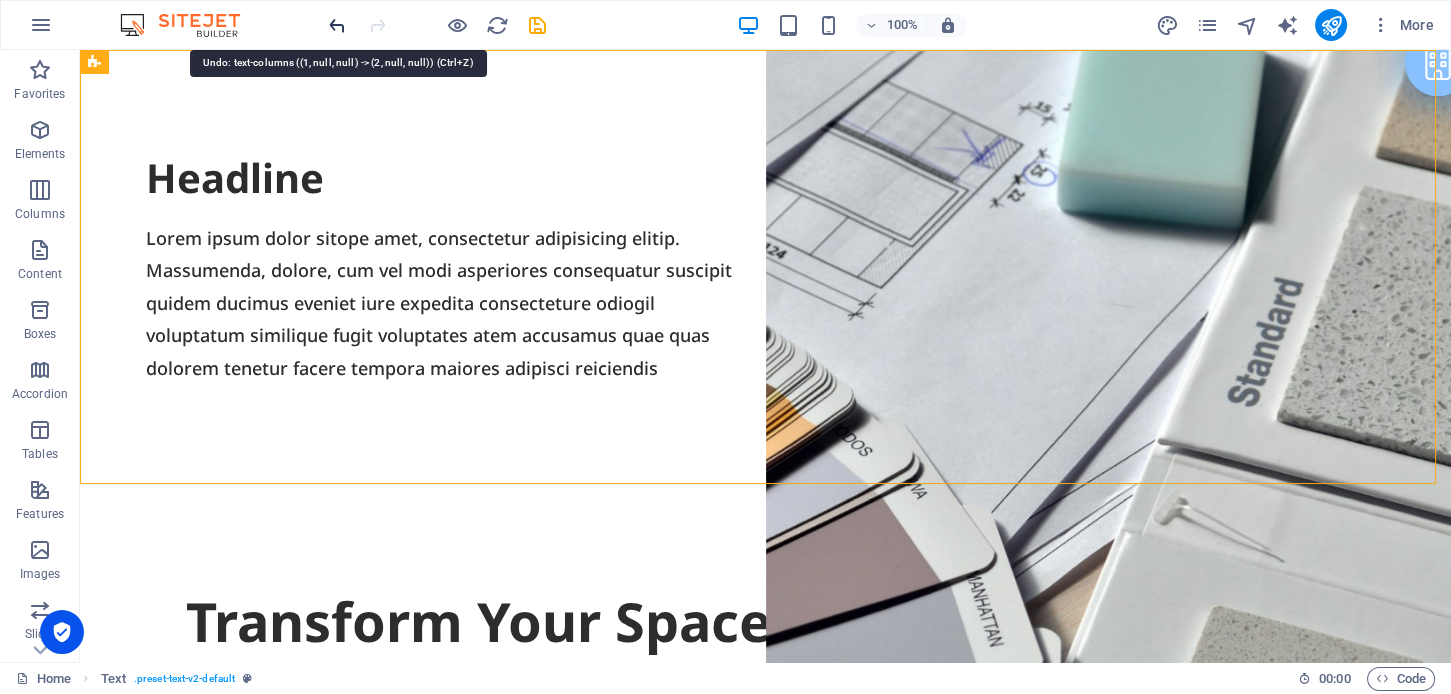 click at bounding box center [337, 25] 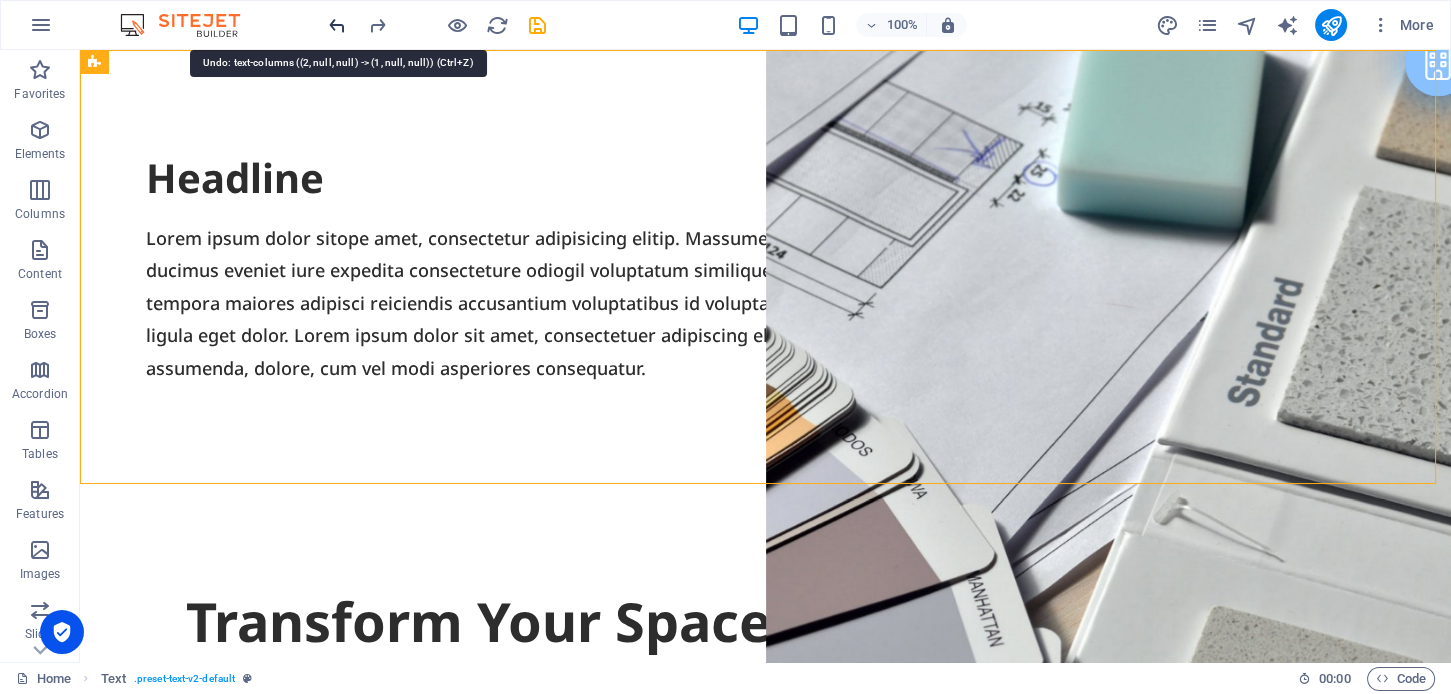 click at bounding box center (337, 25) 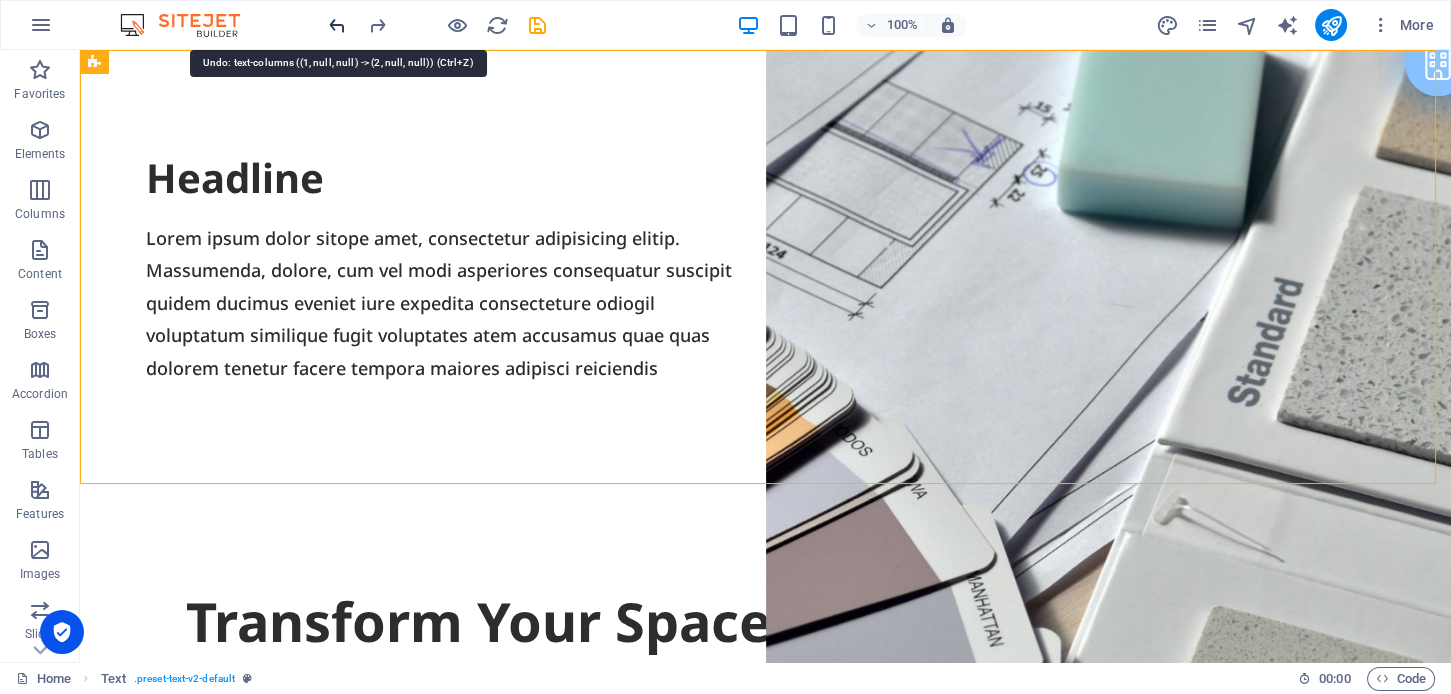 click at bounding box center [337, 25] 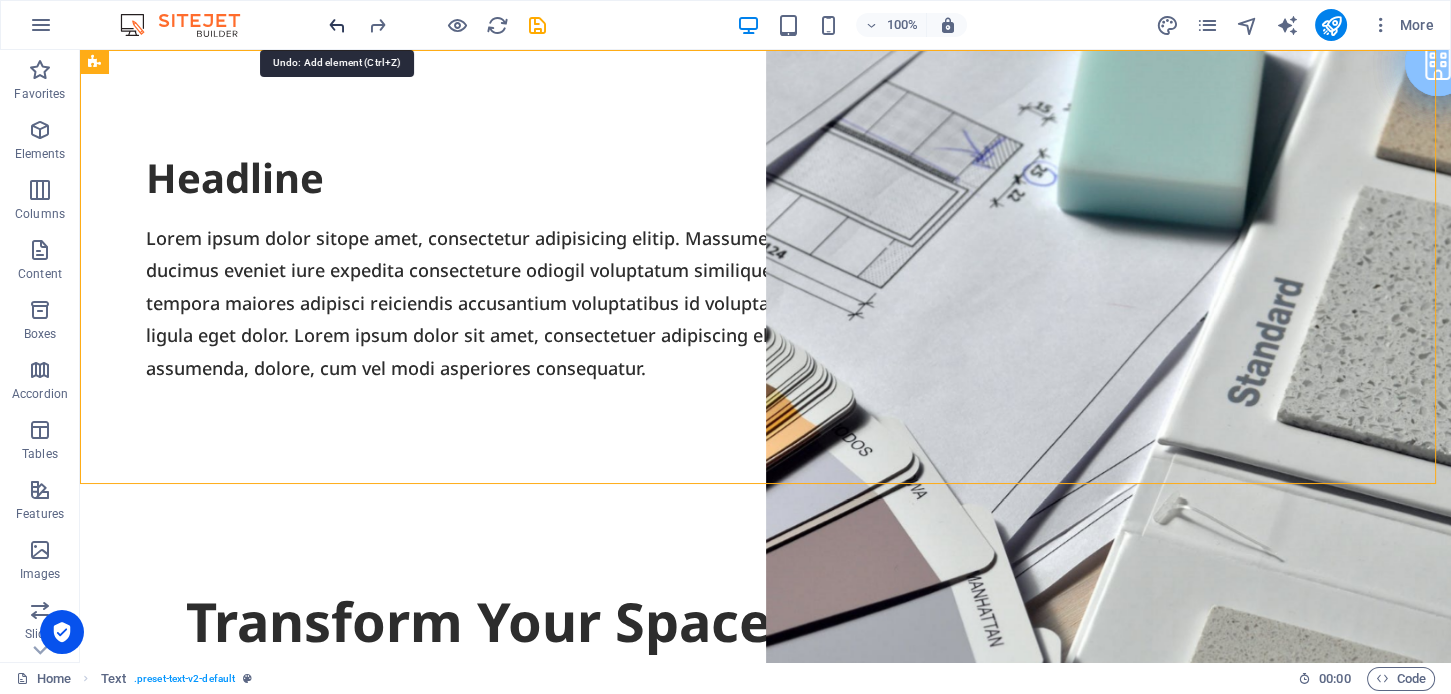 click at bounding box center (337, 25) 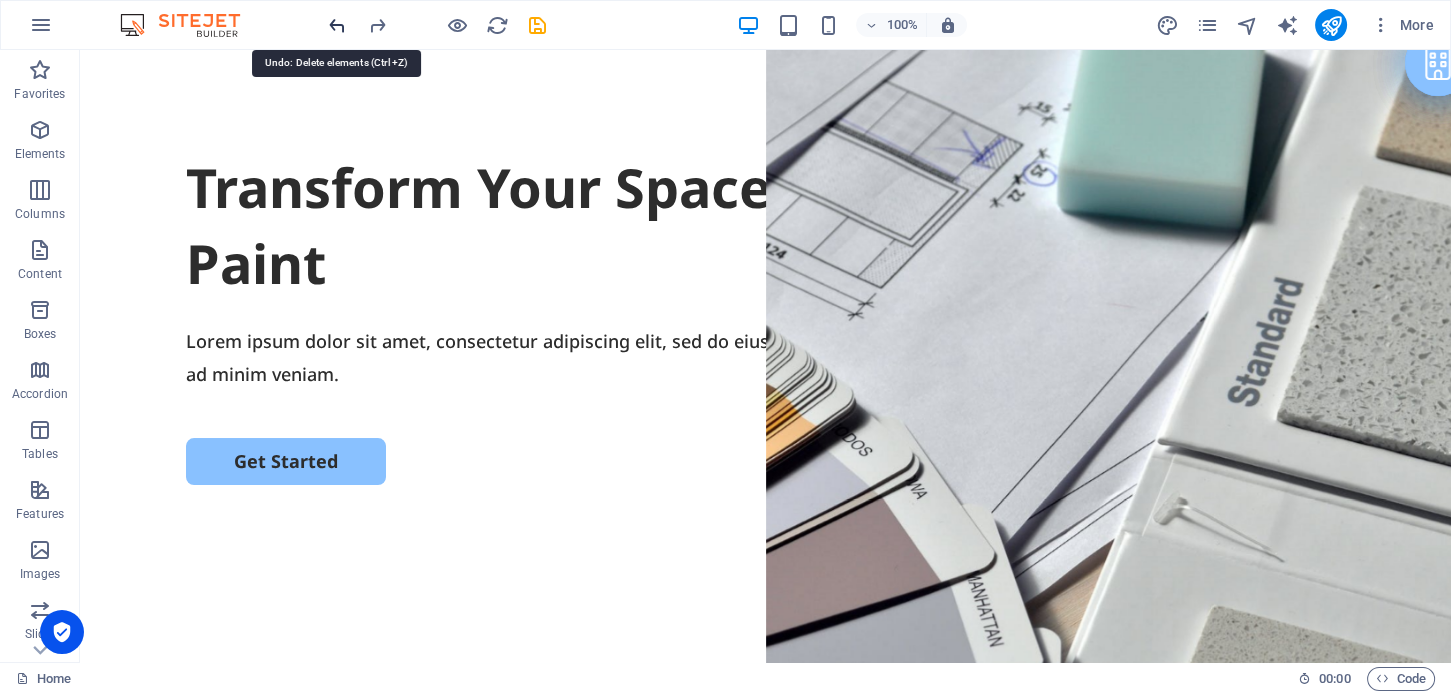 click at bounding box center [337, 25] 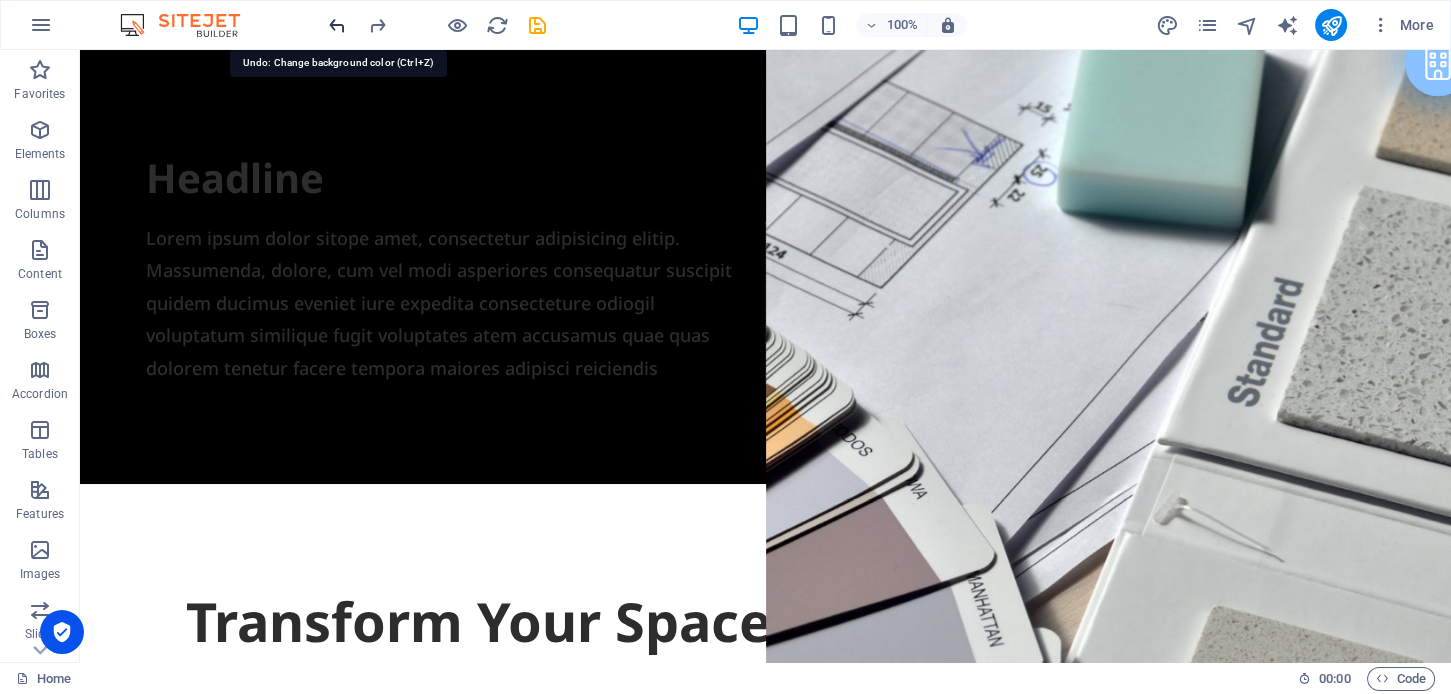 click at bounding box center [337, 25] 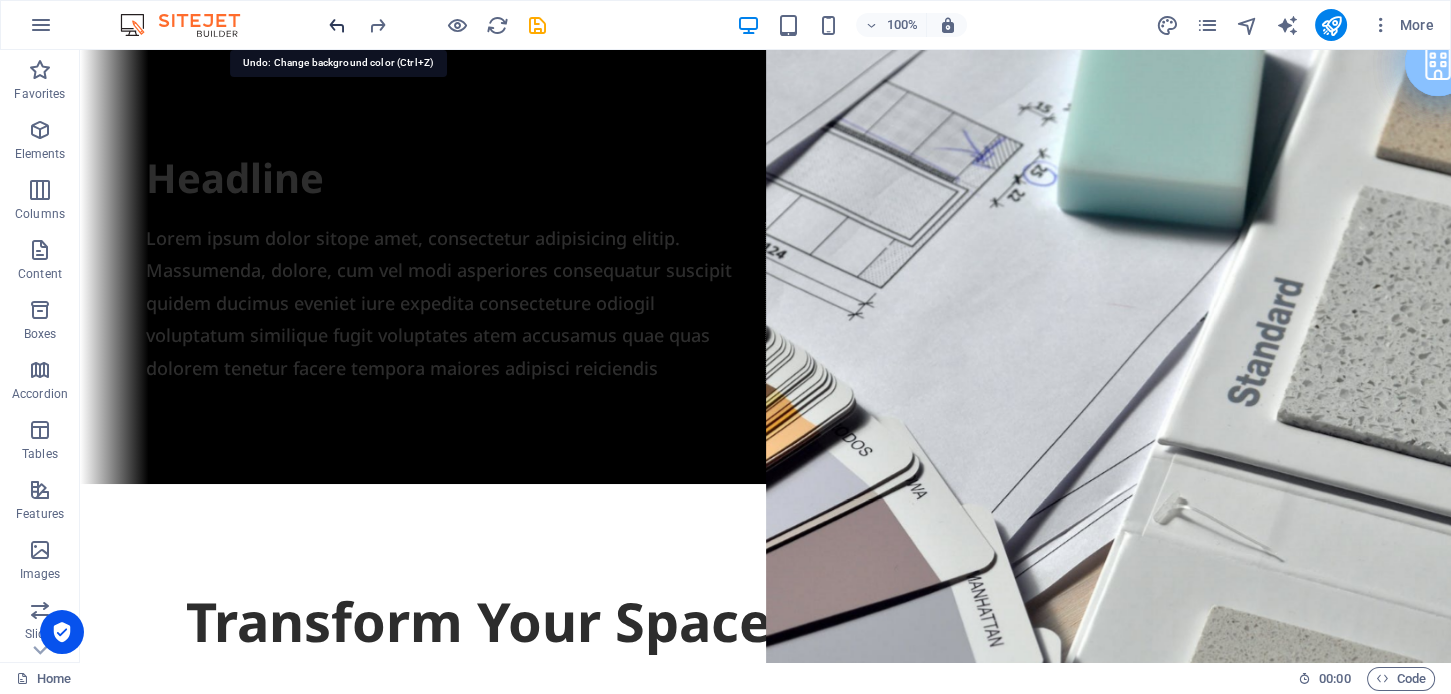 click at bounding box center (337, 25) 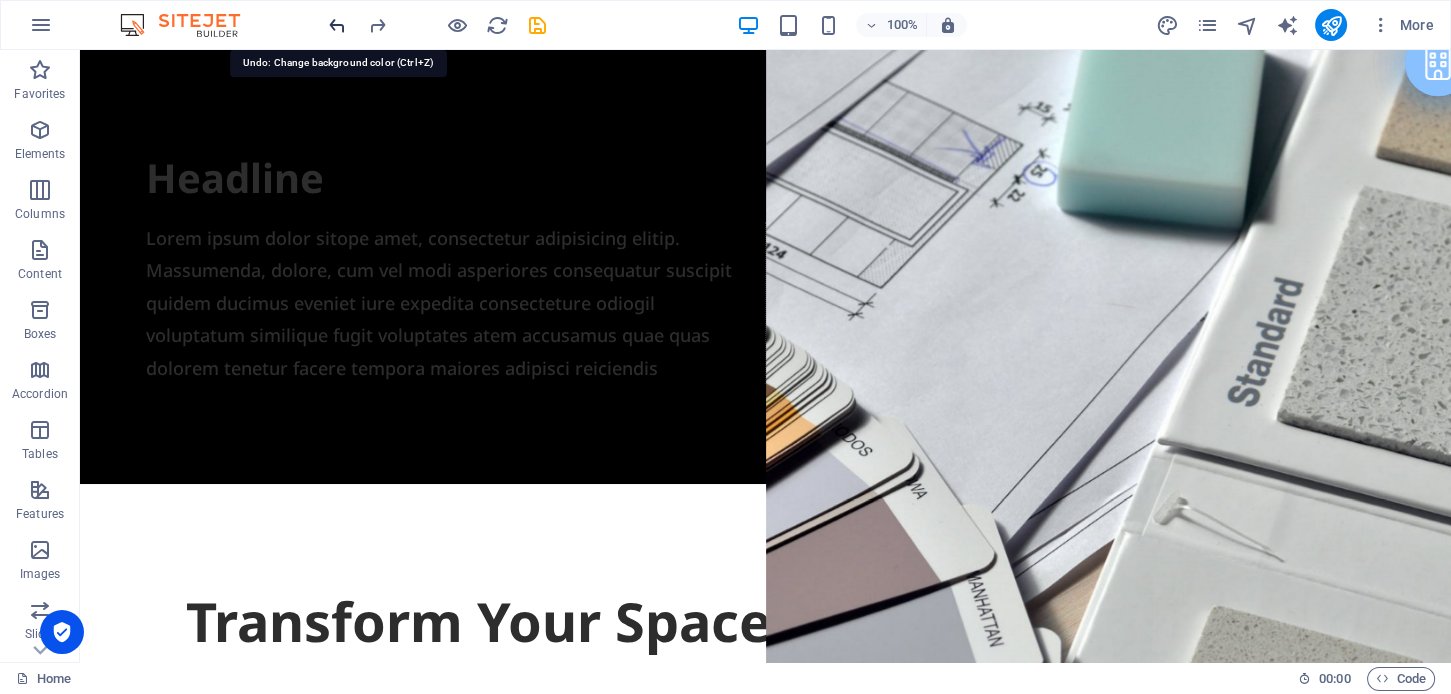 click at bounding box center (337, 25) 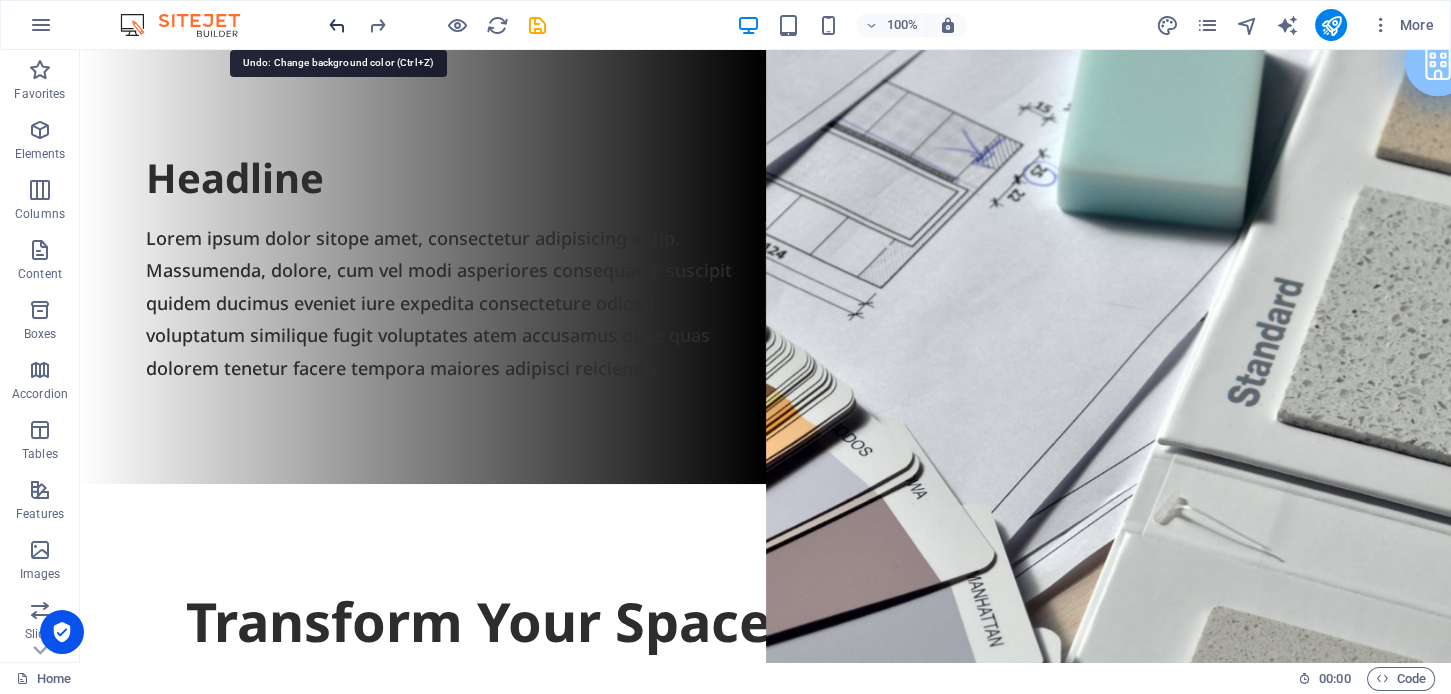 click at bounding box center [337, 25] 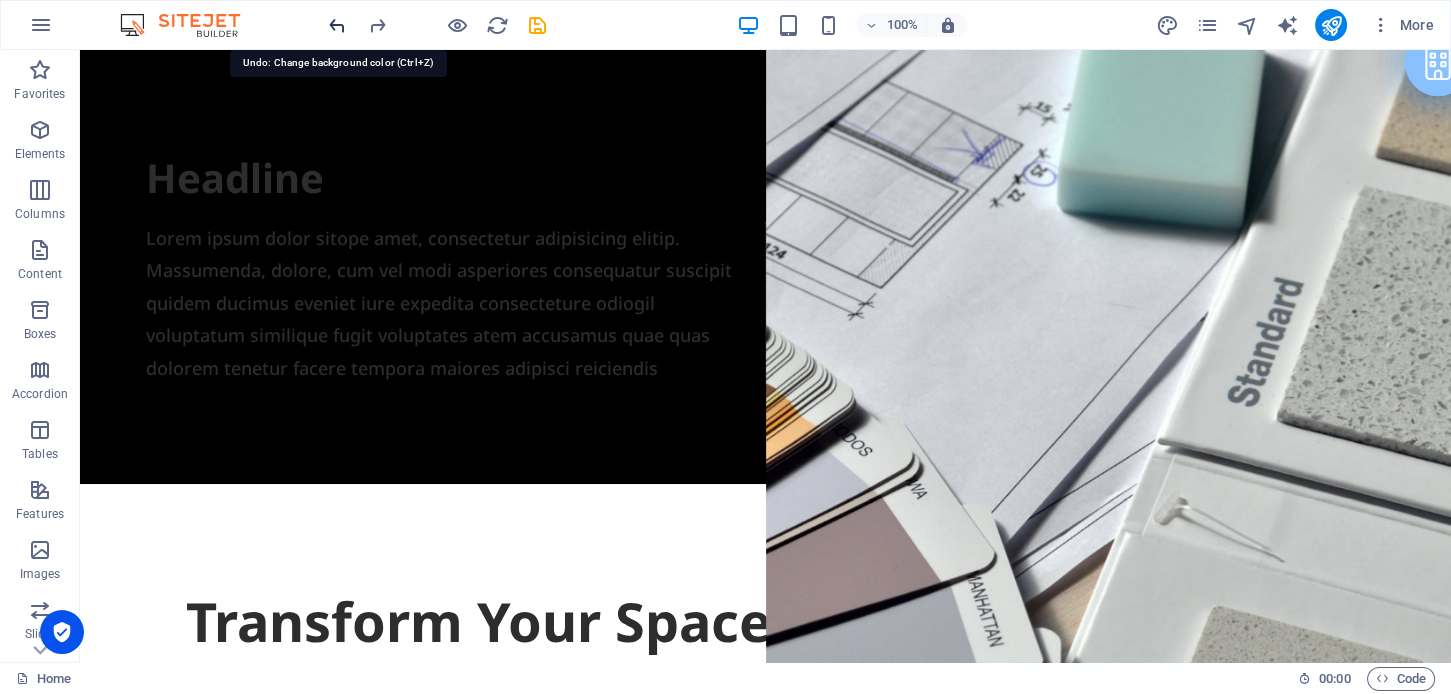 click at bounding box center (337, 25) 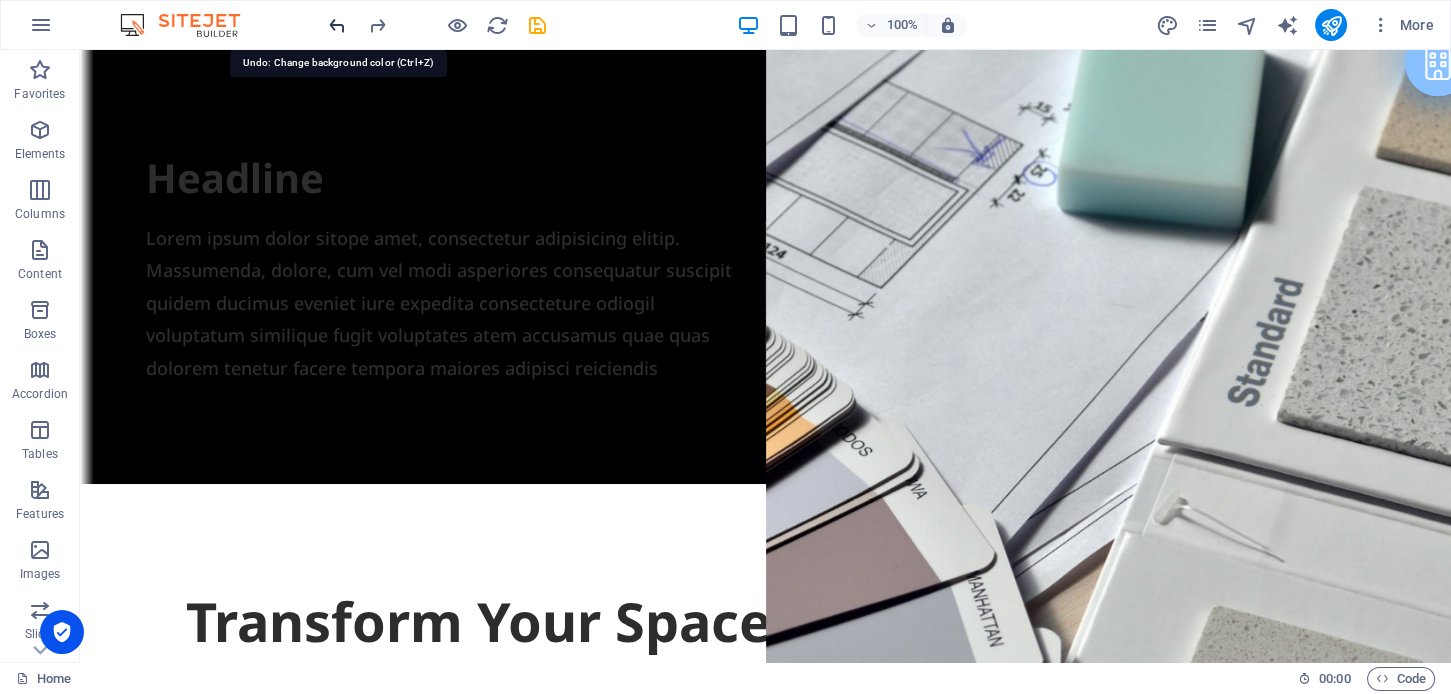 click at bounding box center [337, 25] 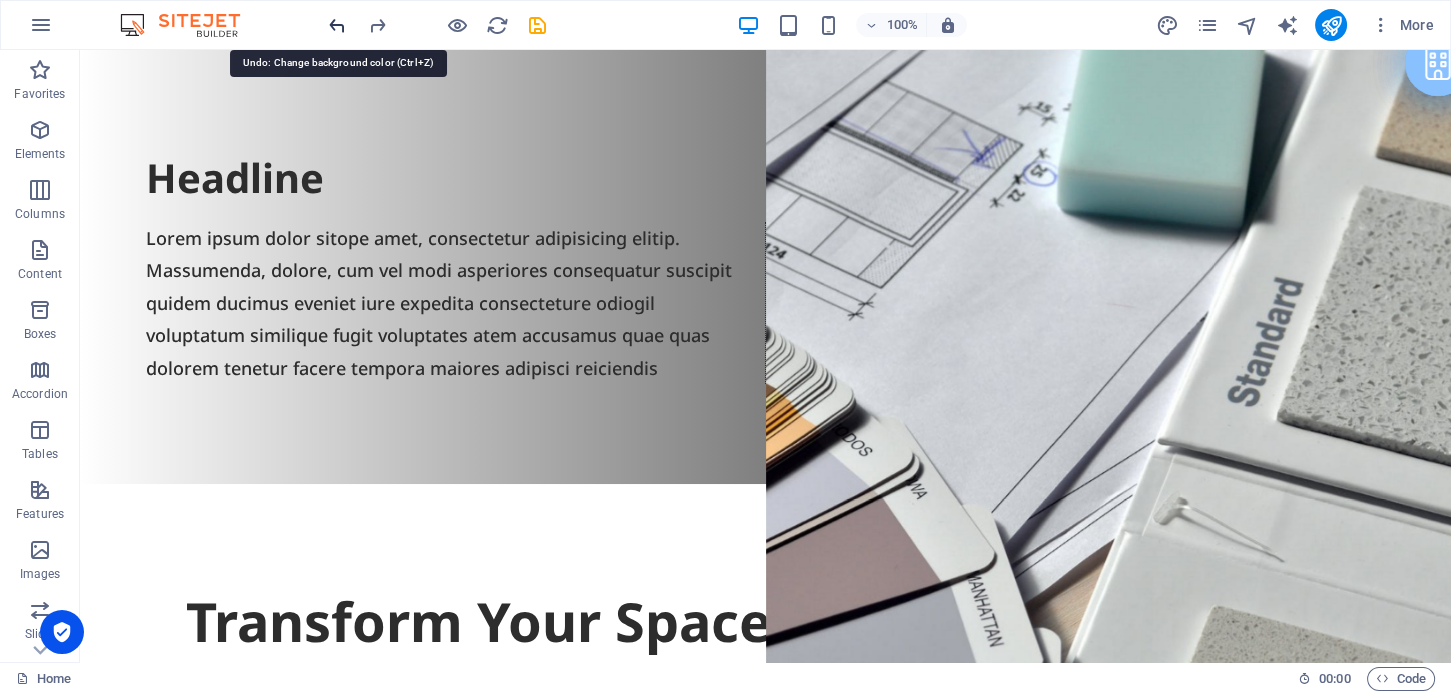 click at bounding box center (337, 25) 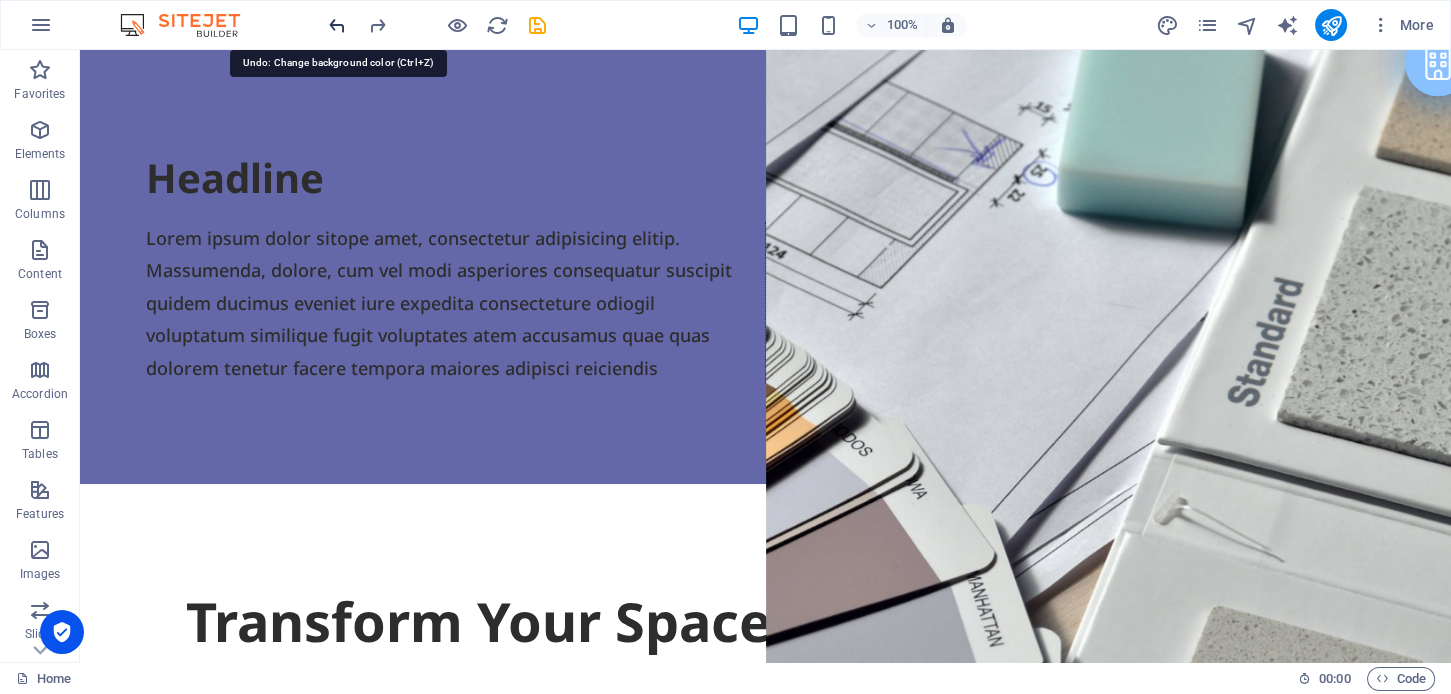 click at bounding box center [337, 25] 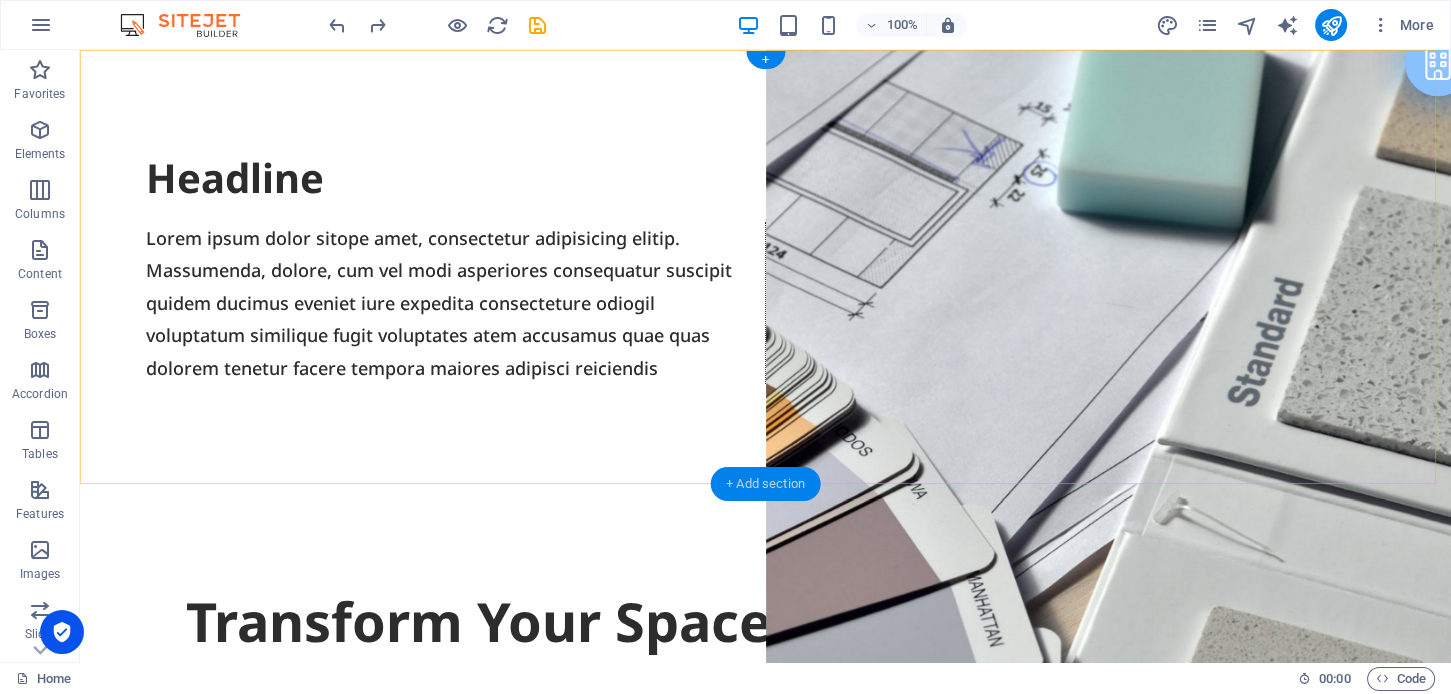 click on "+ Add section" at bounding box center [765, 484] 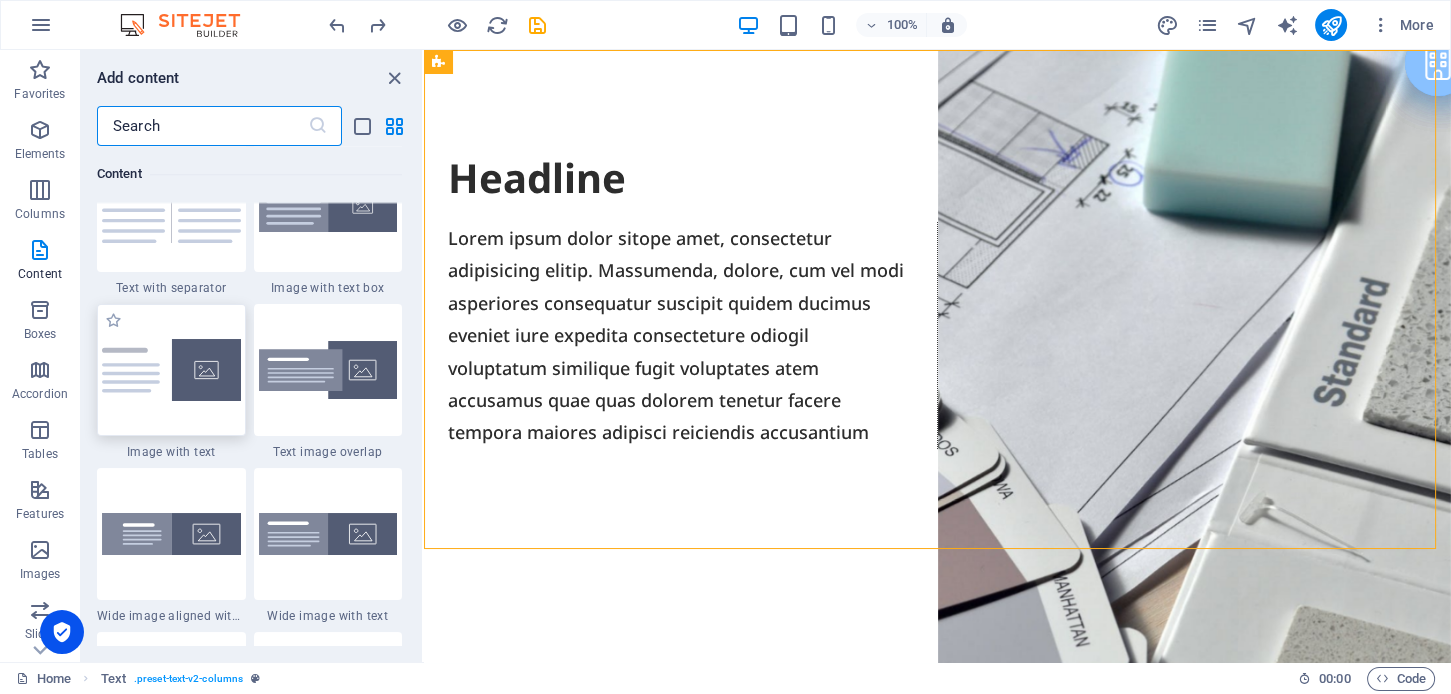 scroll, scrollTop: 3698, scrollLeft: 0, axis: vertical 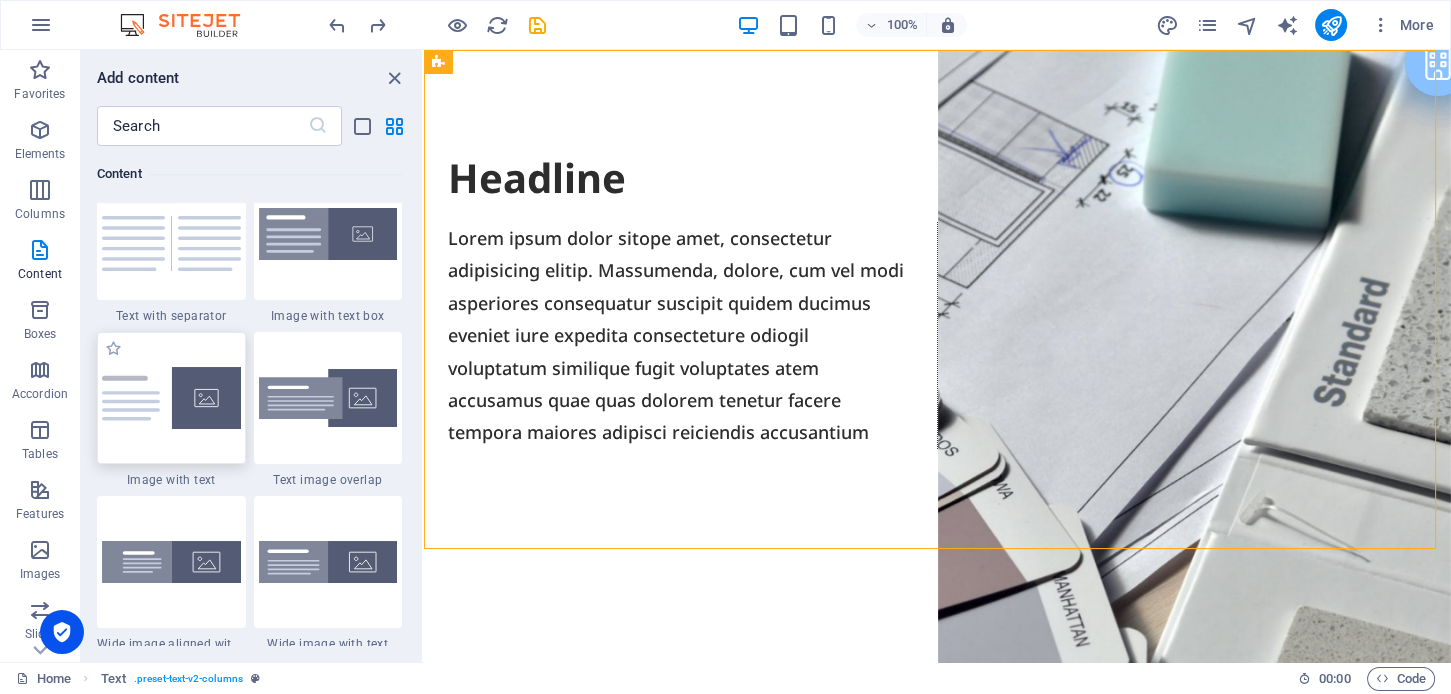 click at bounding box center [171, 398] 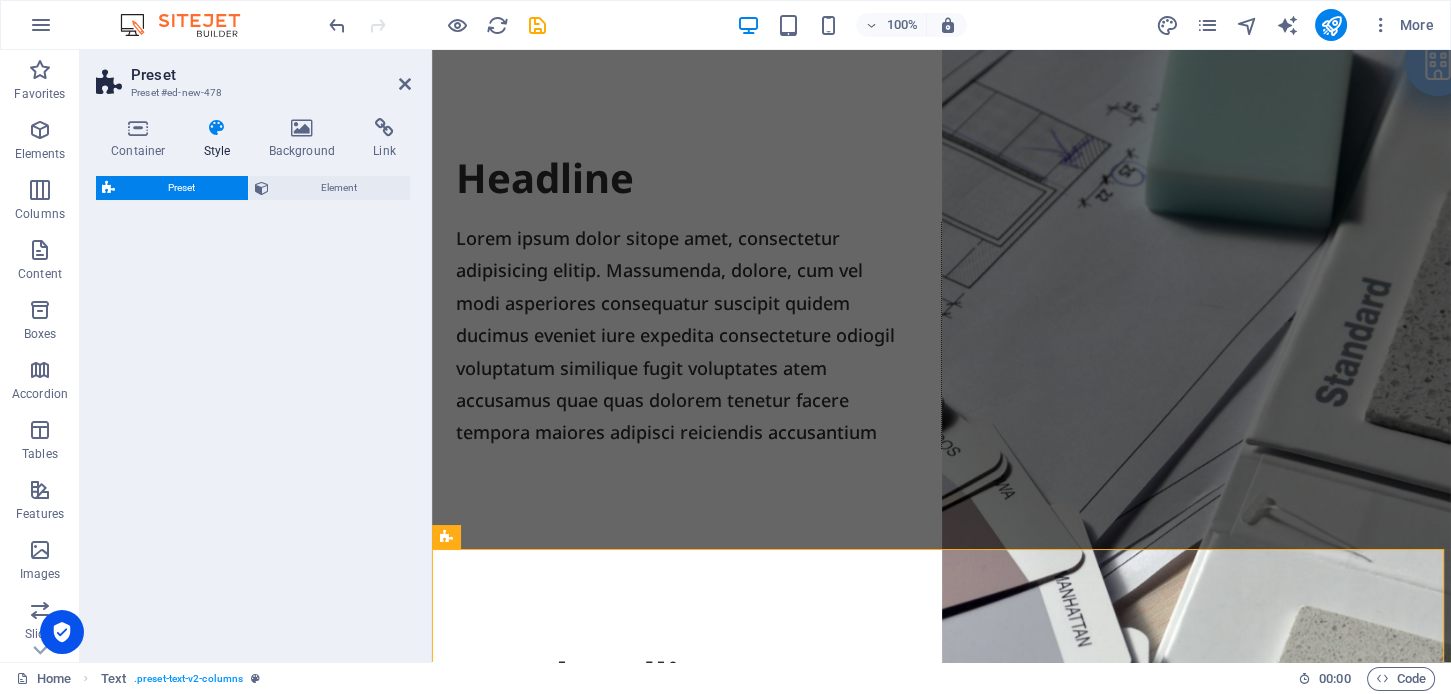 select on "rem" 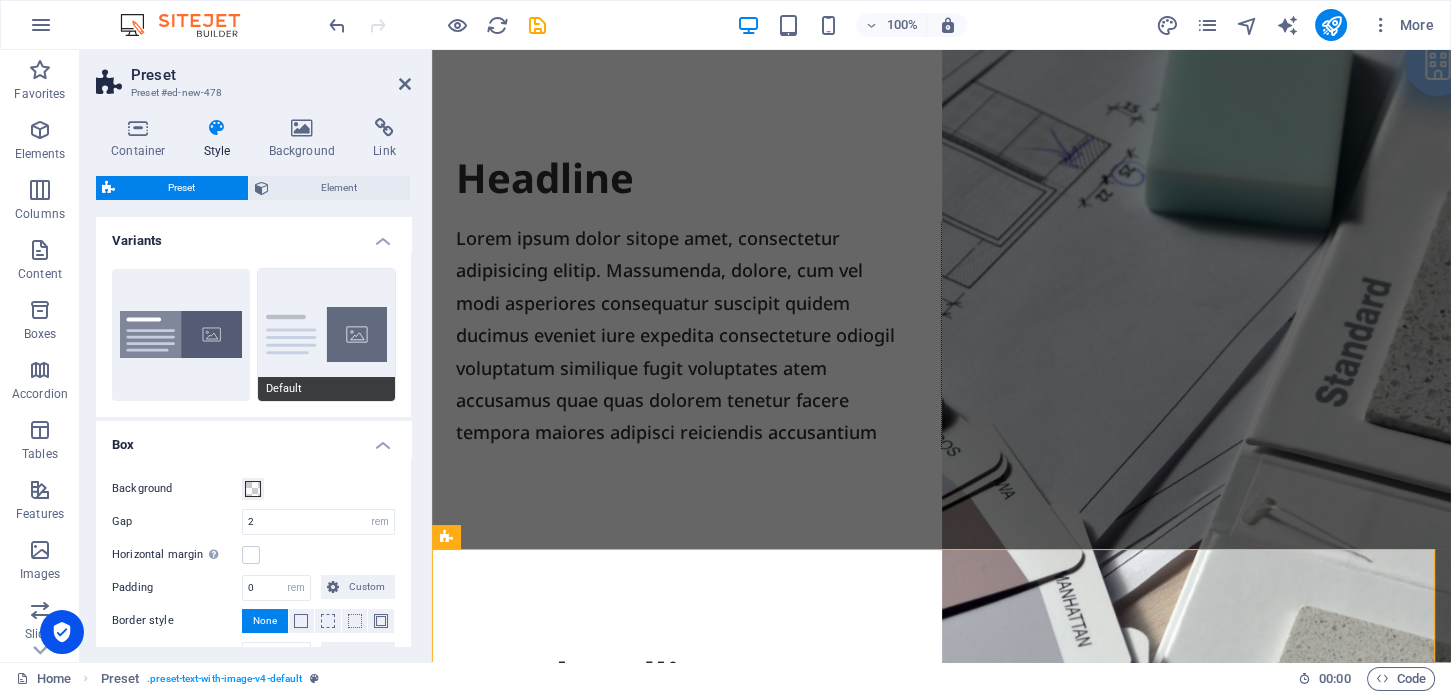 click on "Default" at bounding box center [327, 335] 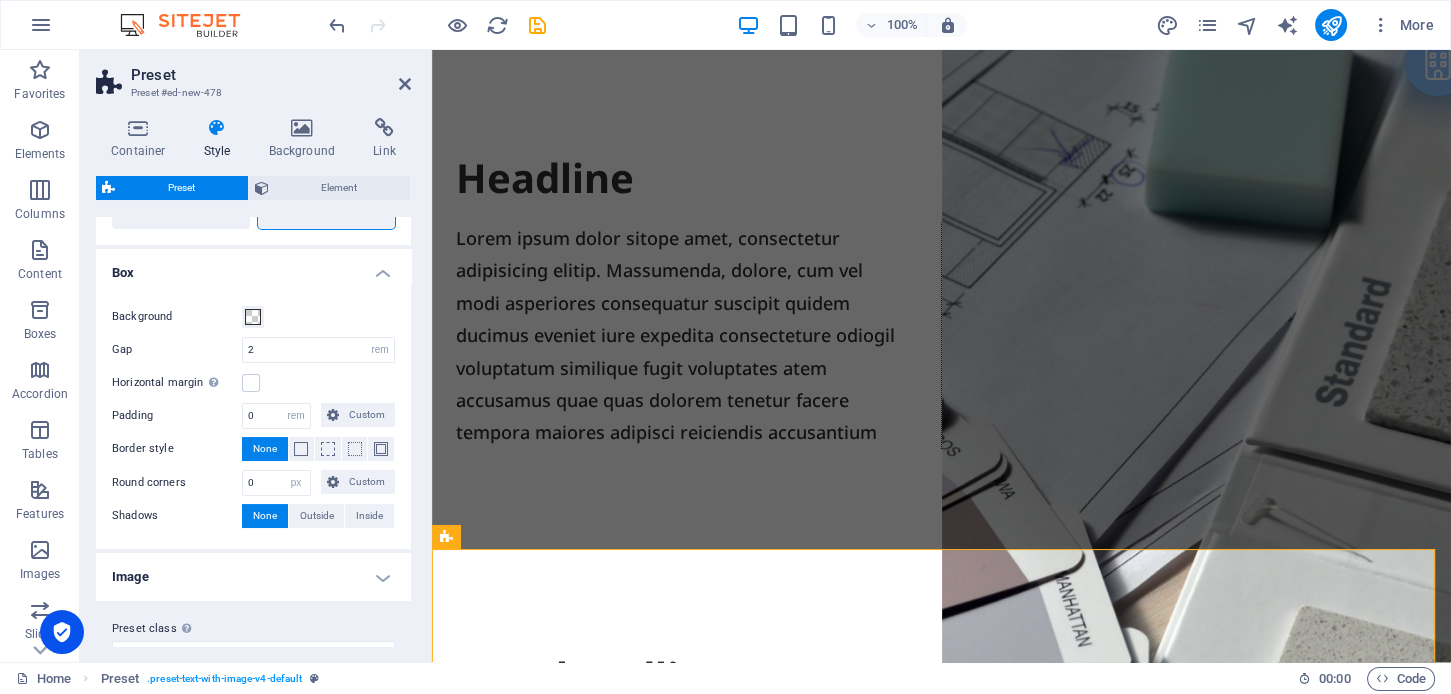 scroll, scrollTop: 200, scrollLeft: 0, axis: vertical 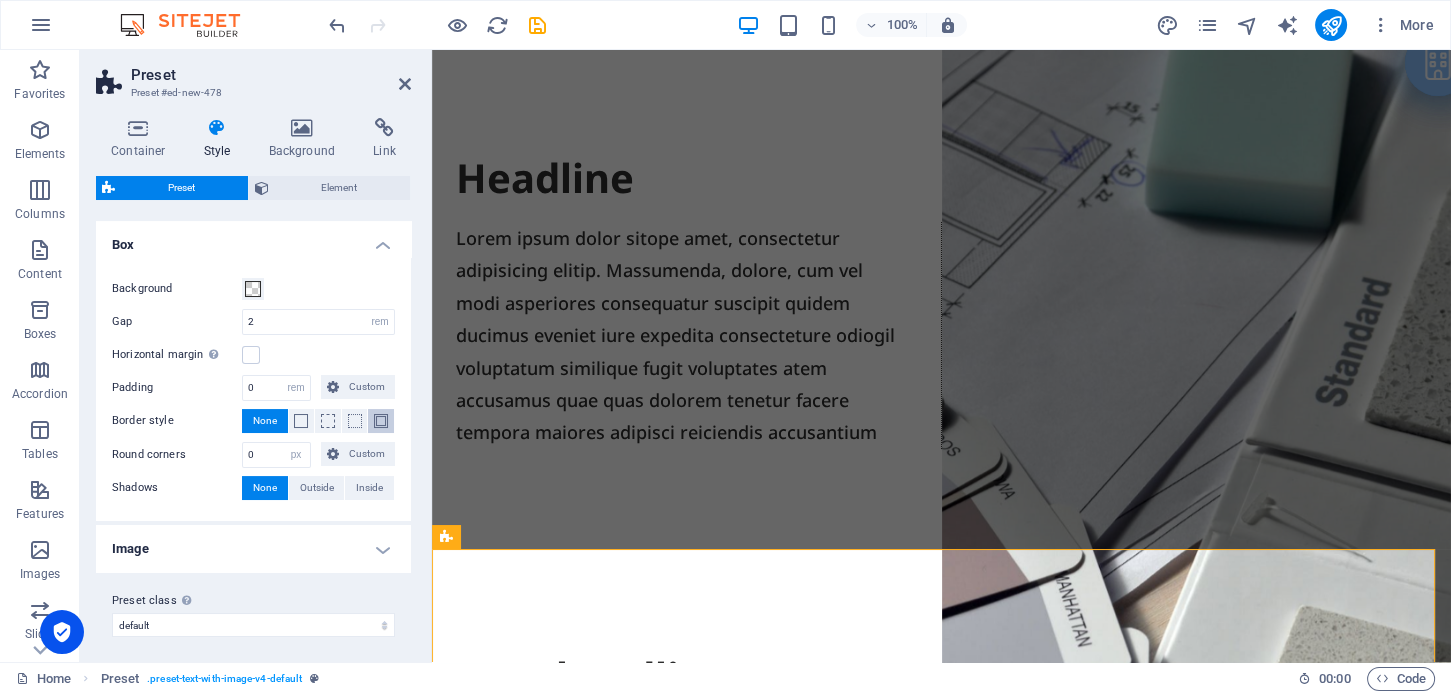 click at bounding box center (381, 421) 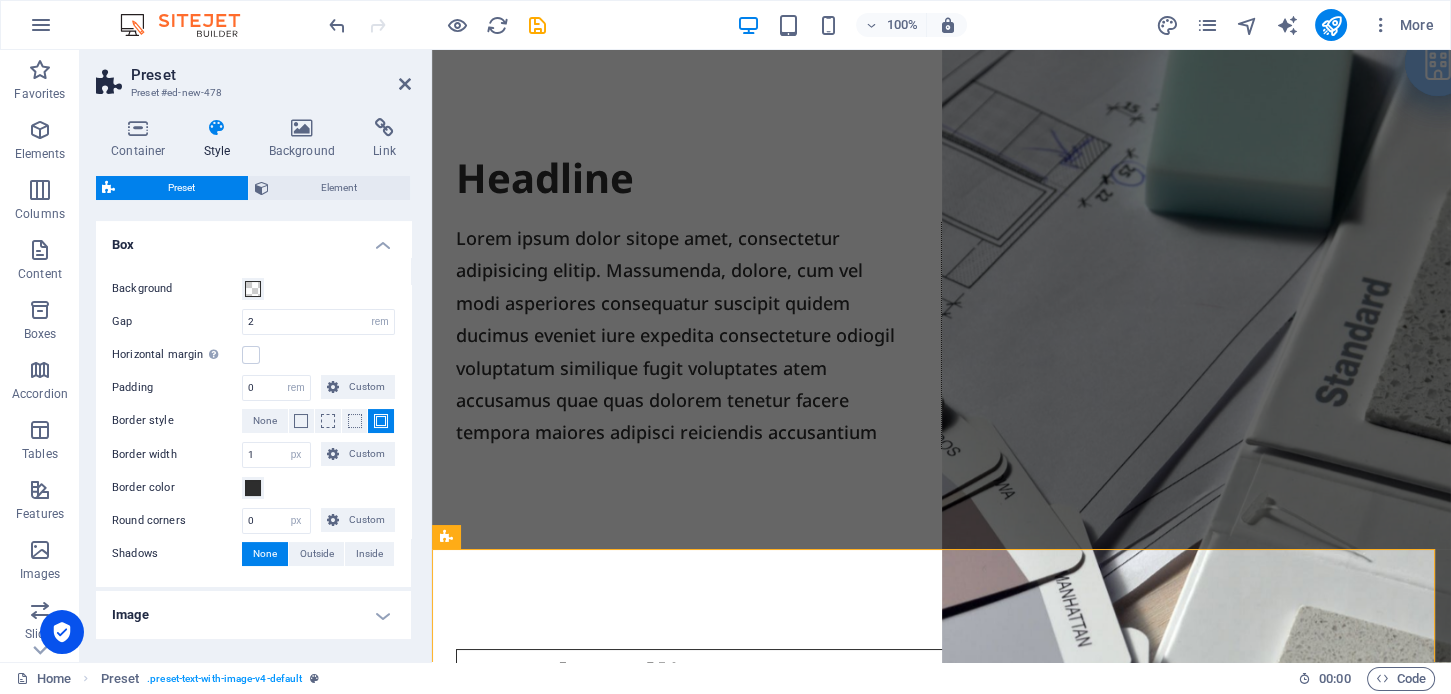 scroll, scrollTop: 271, scrollLeft: 0, axis: vertical 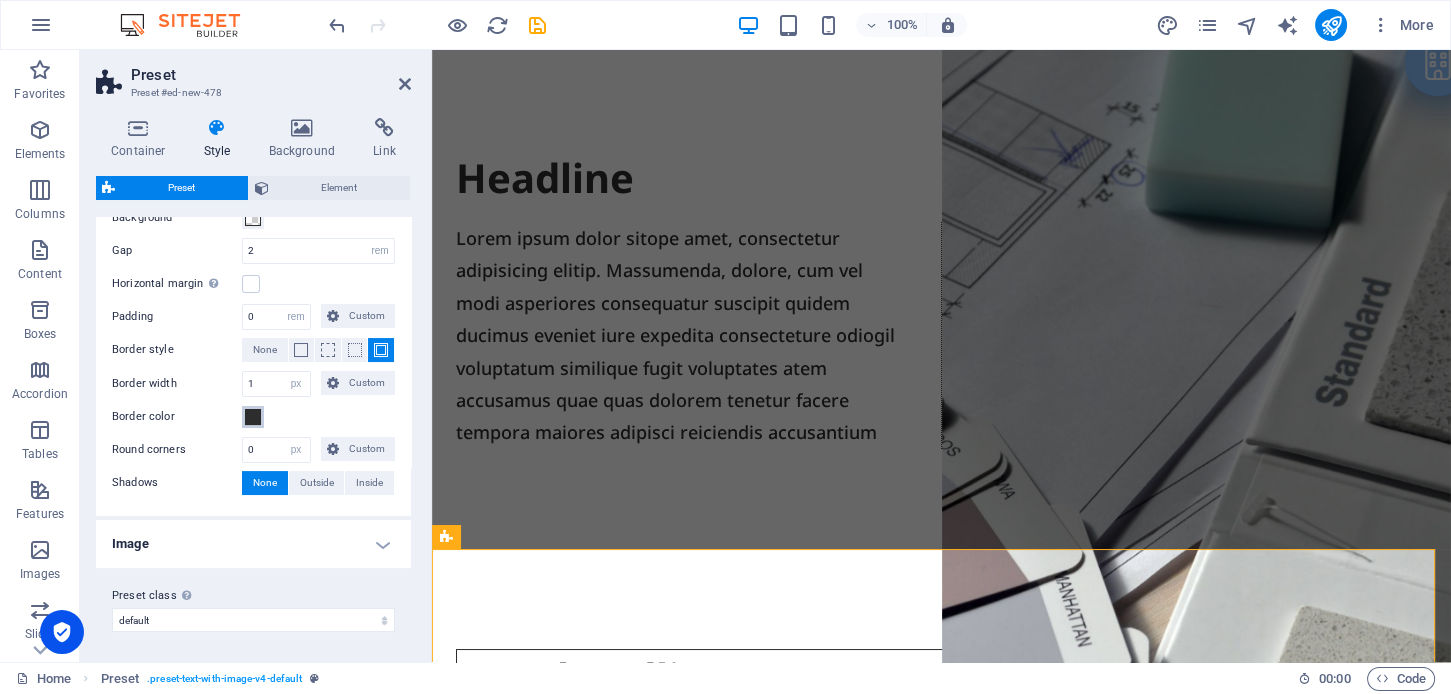 click at bounding box center (253, 417) 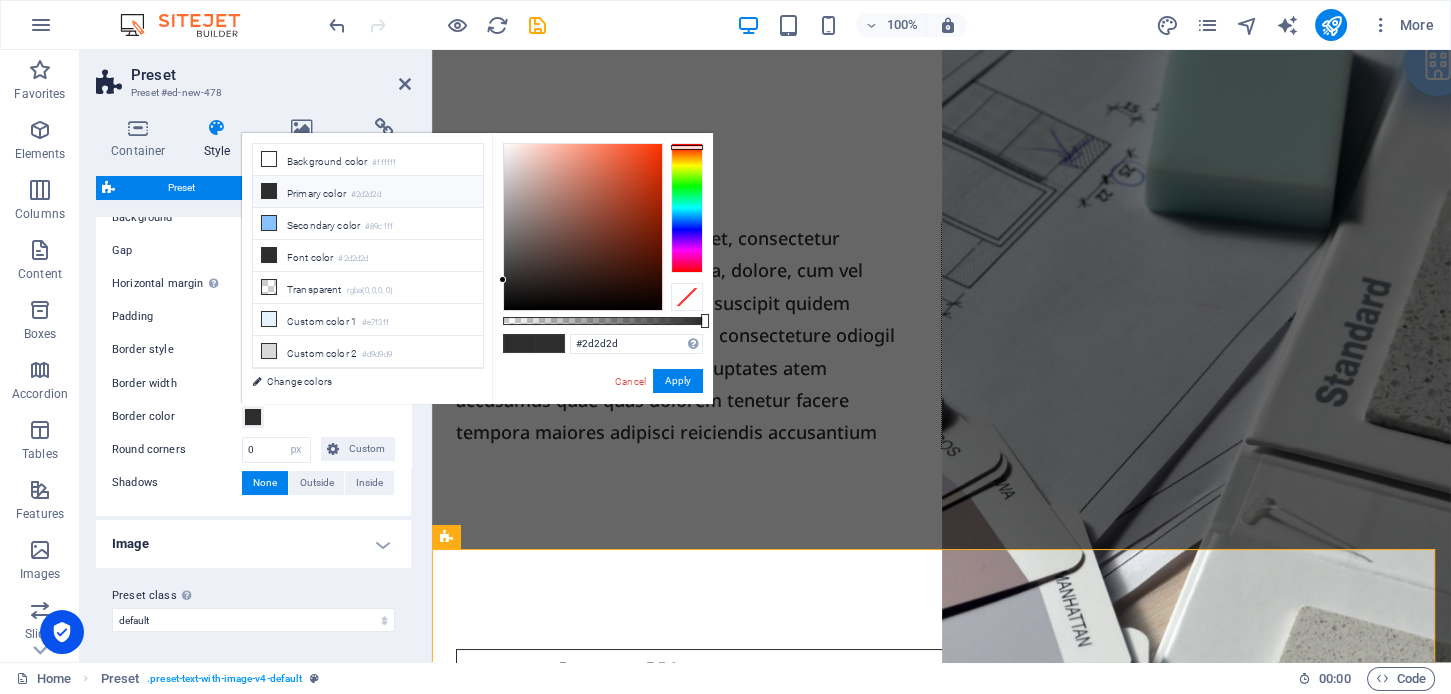 click at bounding box center [687, 208] 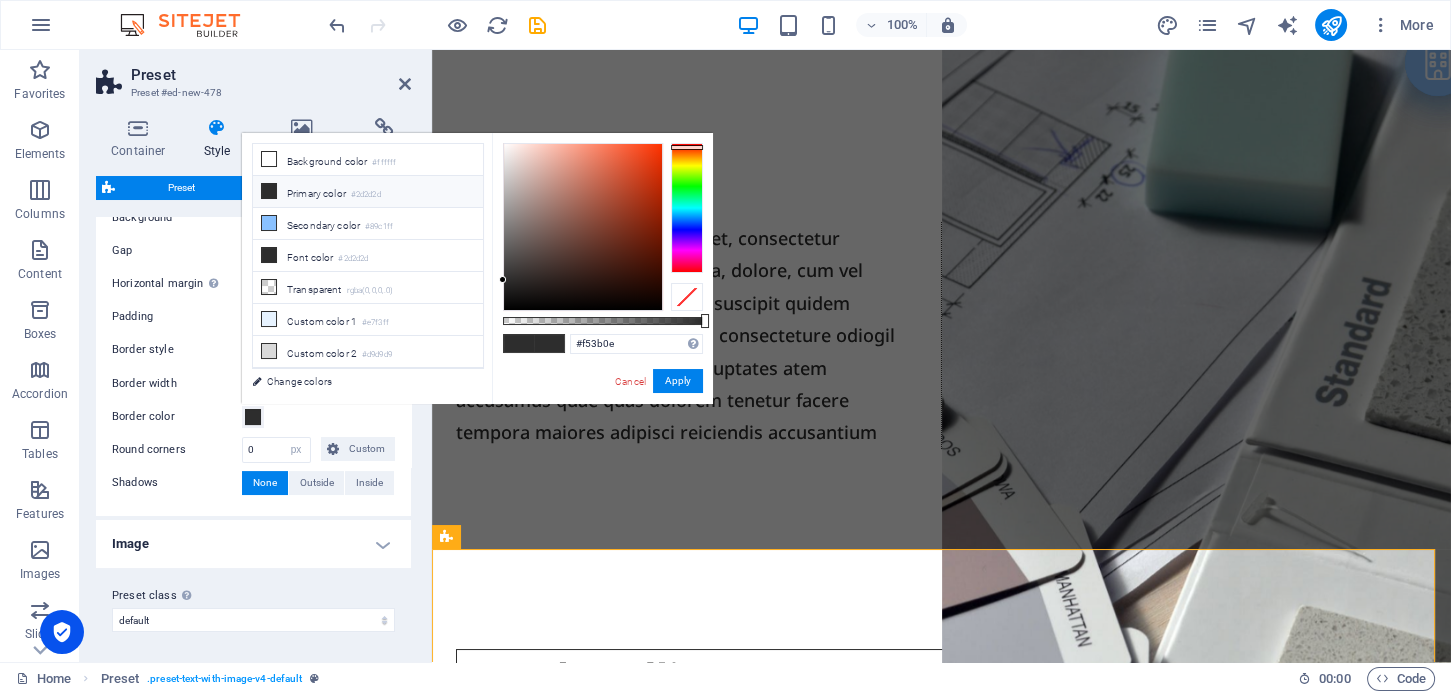 click at bounding box center (583, 227) 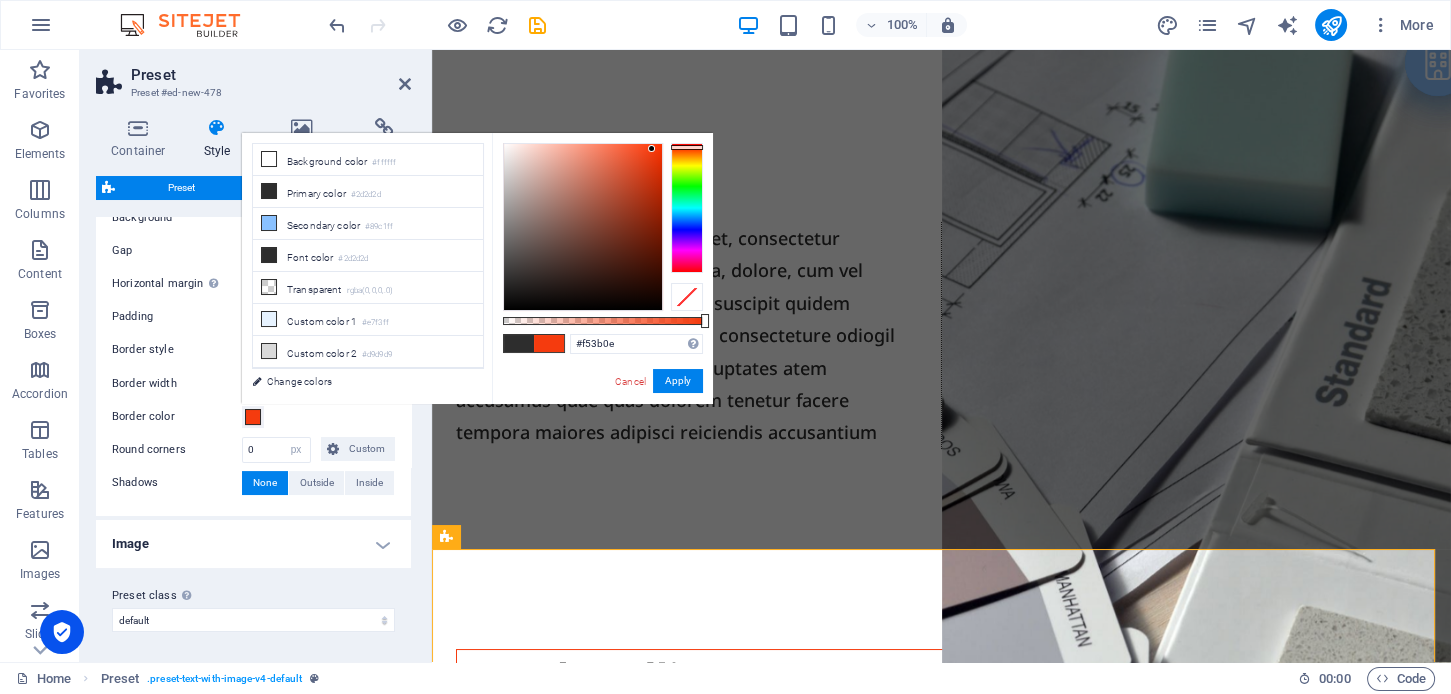click at bounding box center [549, 343] 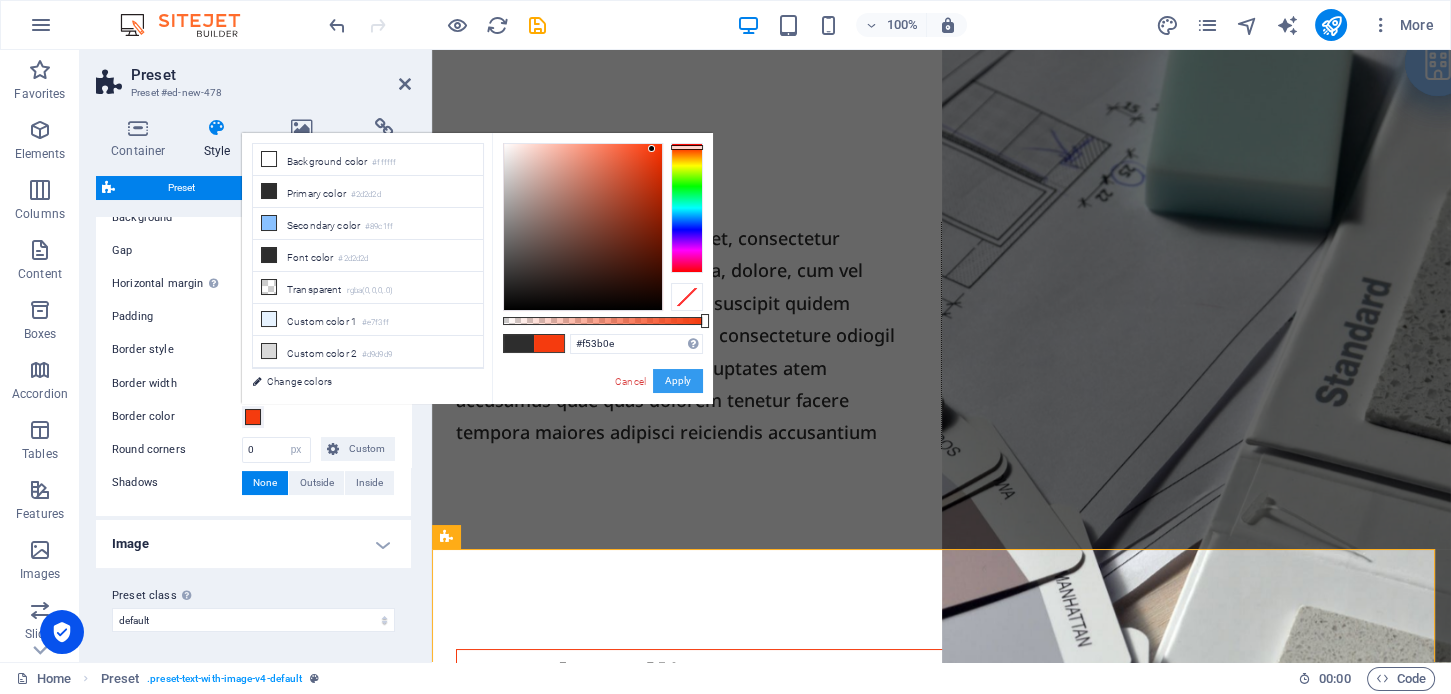 click on "Apply" at bounding box center [678, 381] 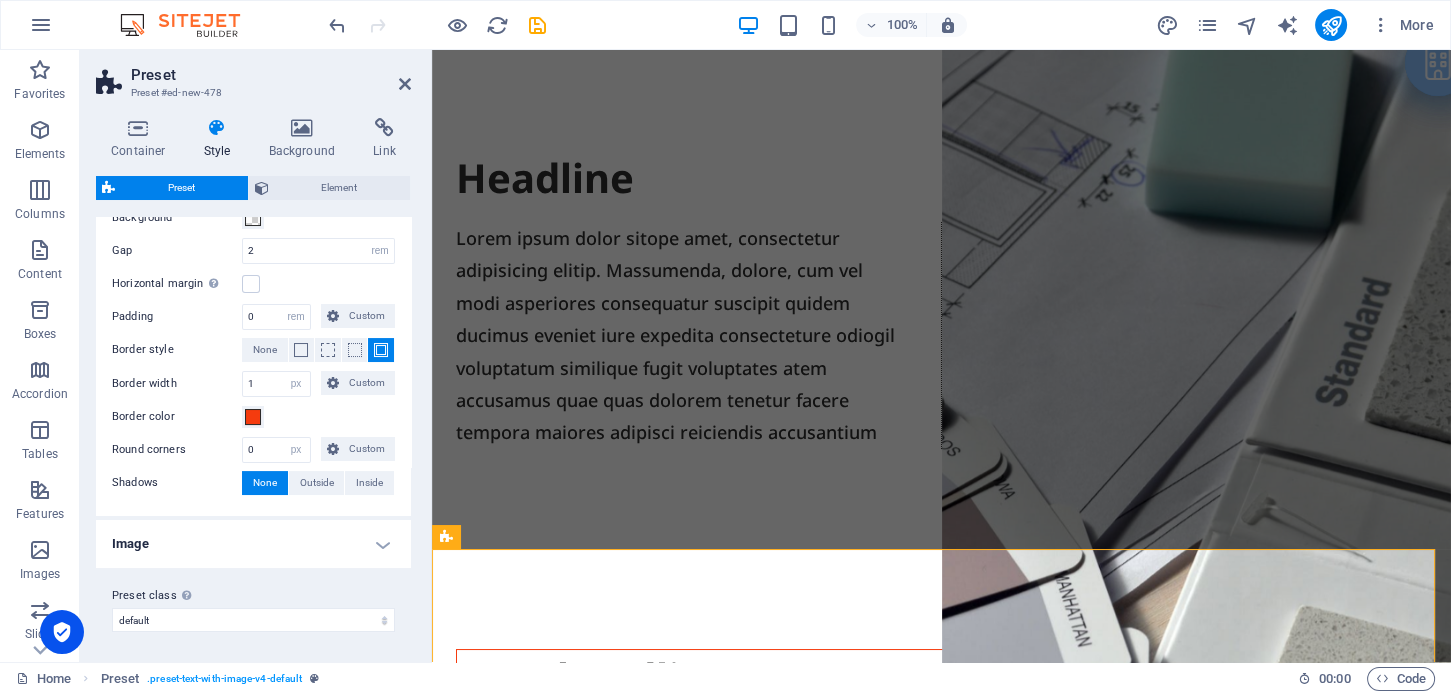 click on "Image" at bounding box center [253, 544] 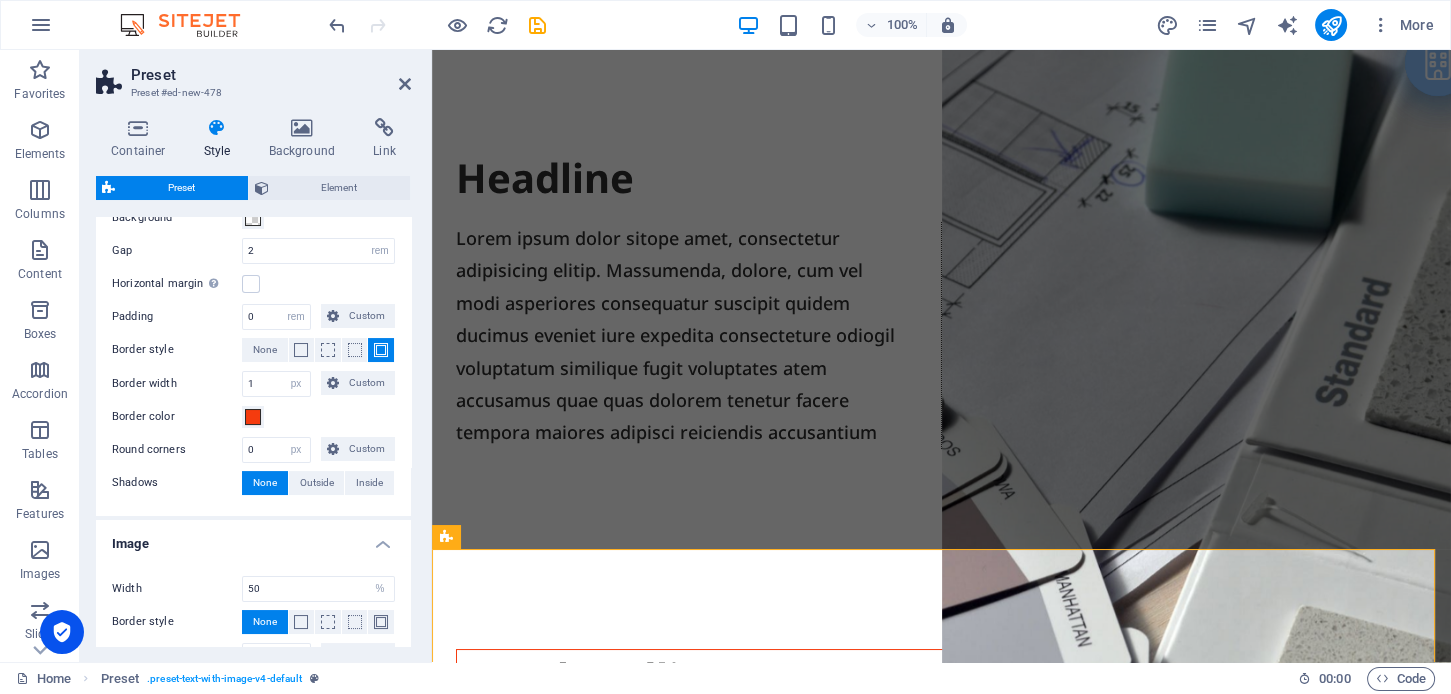 scroll, scrollTop: 425, scrollLeft: 0, axis: vertical 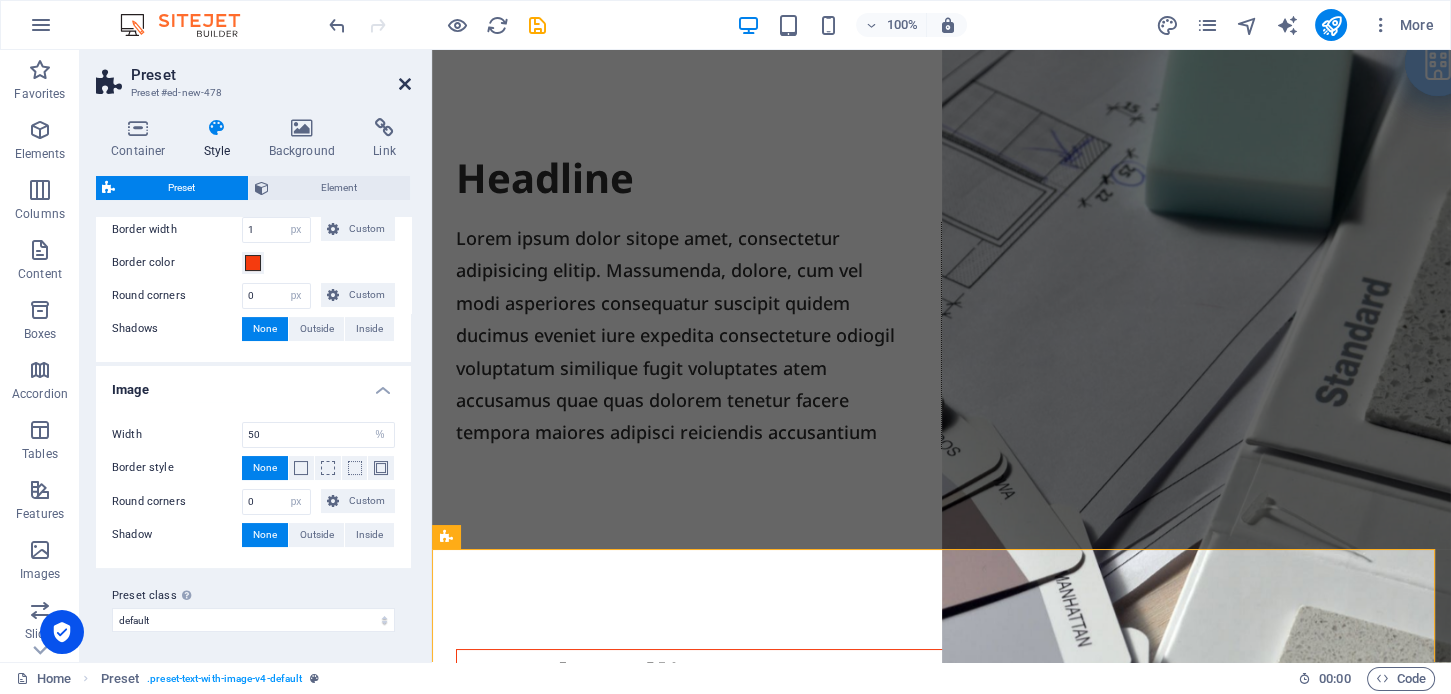 click at bounding box center [405, 84] 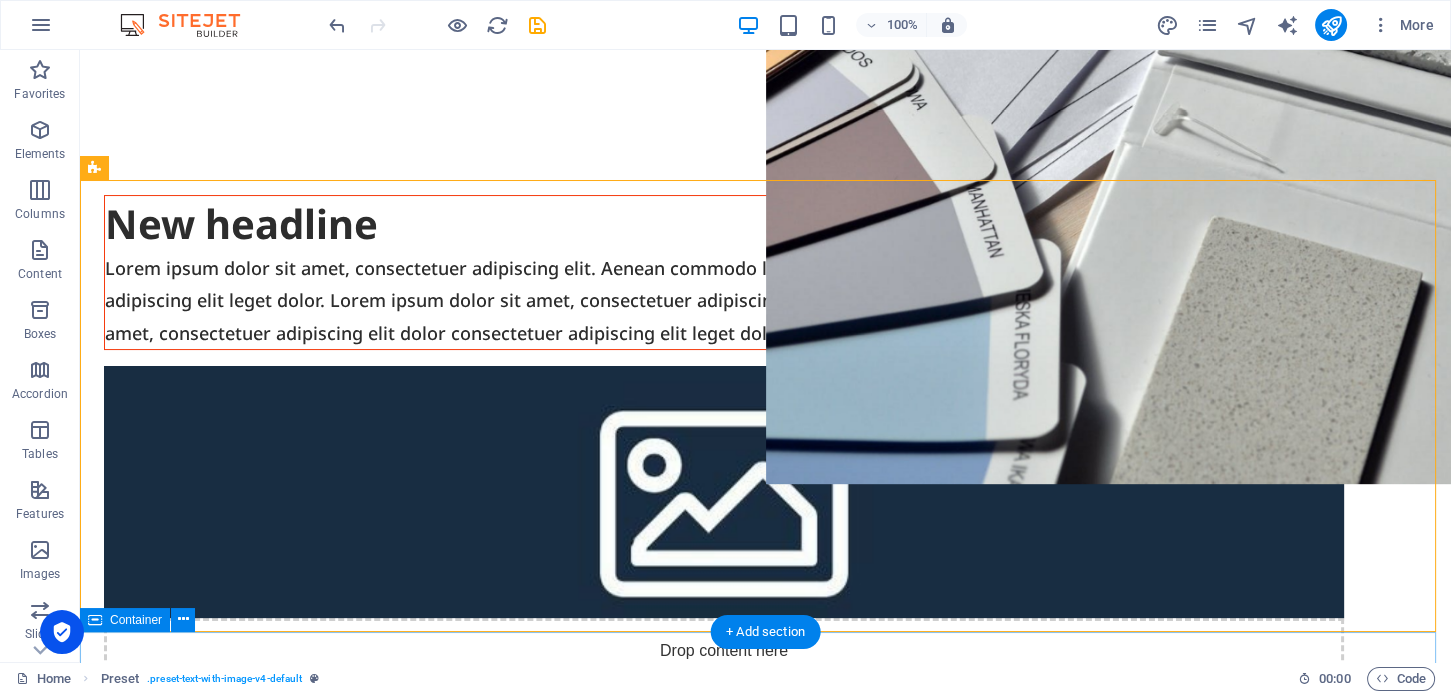 scroll, scrollTop: 400, scrollLeft: 0, axis: vertical 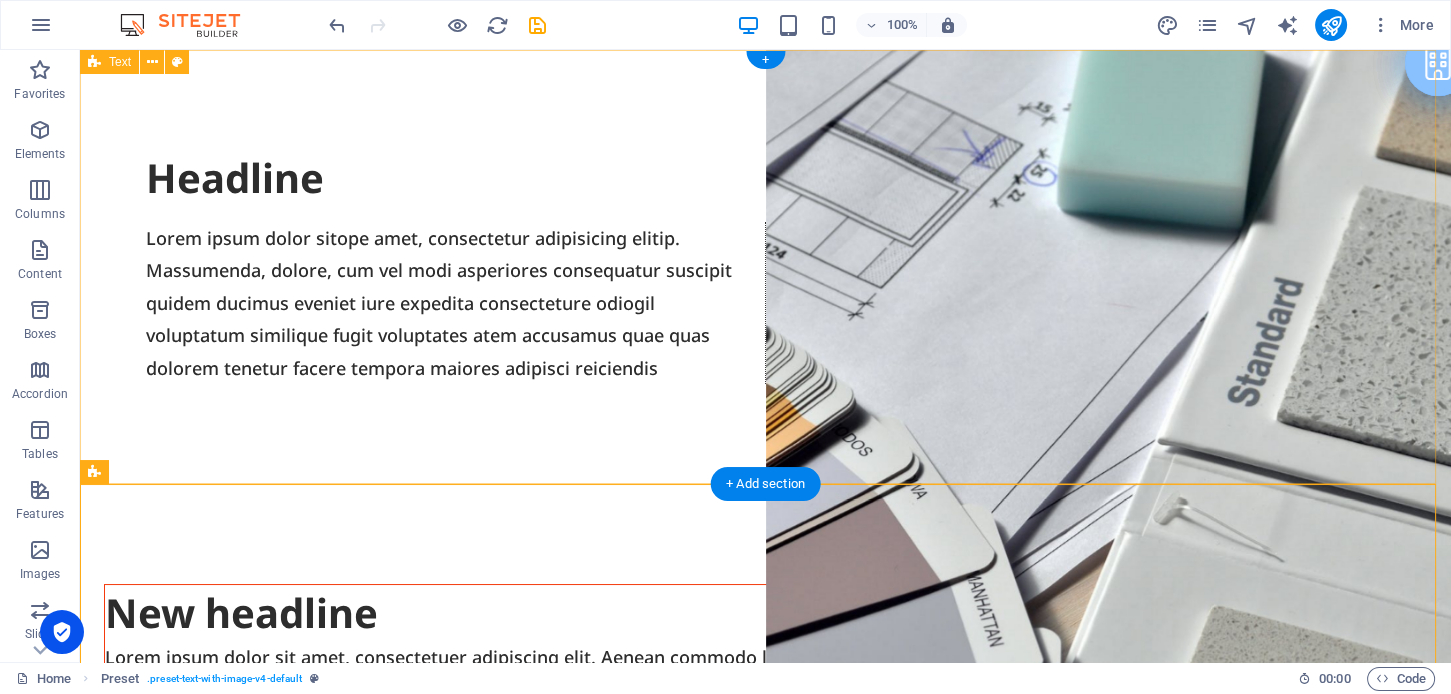 drag, startPoint x: 172, startPoint y: 121, endPoint x: 111, endPoint y: 78, distance: 74.63243 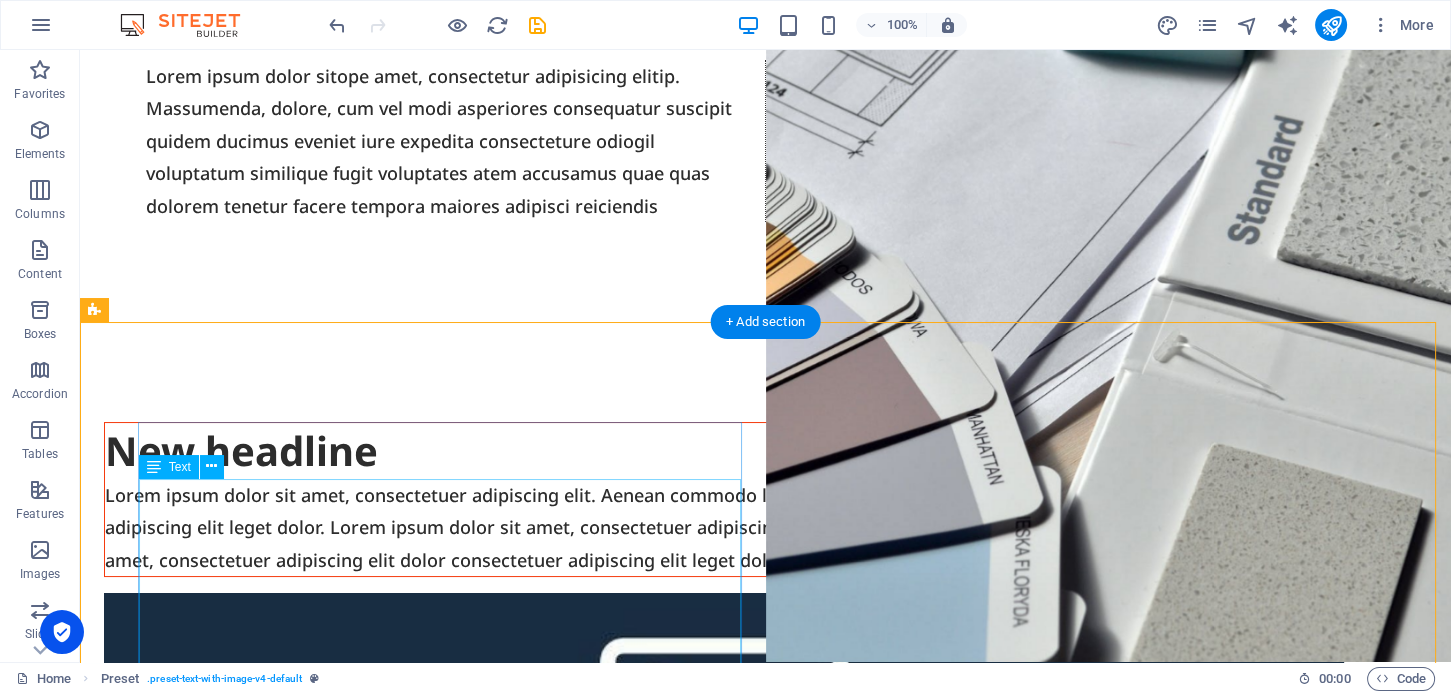 scroll, scrollTop: 199, scrollLeft: 0, axis: vertical 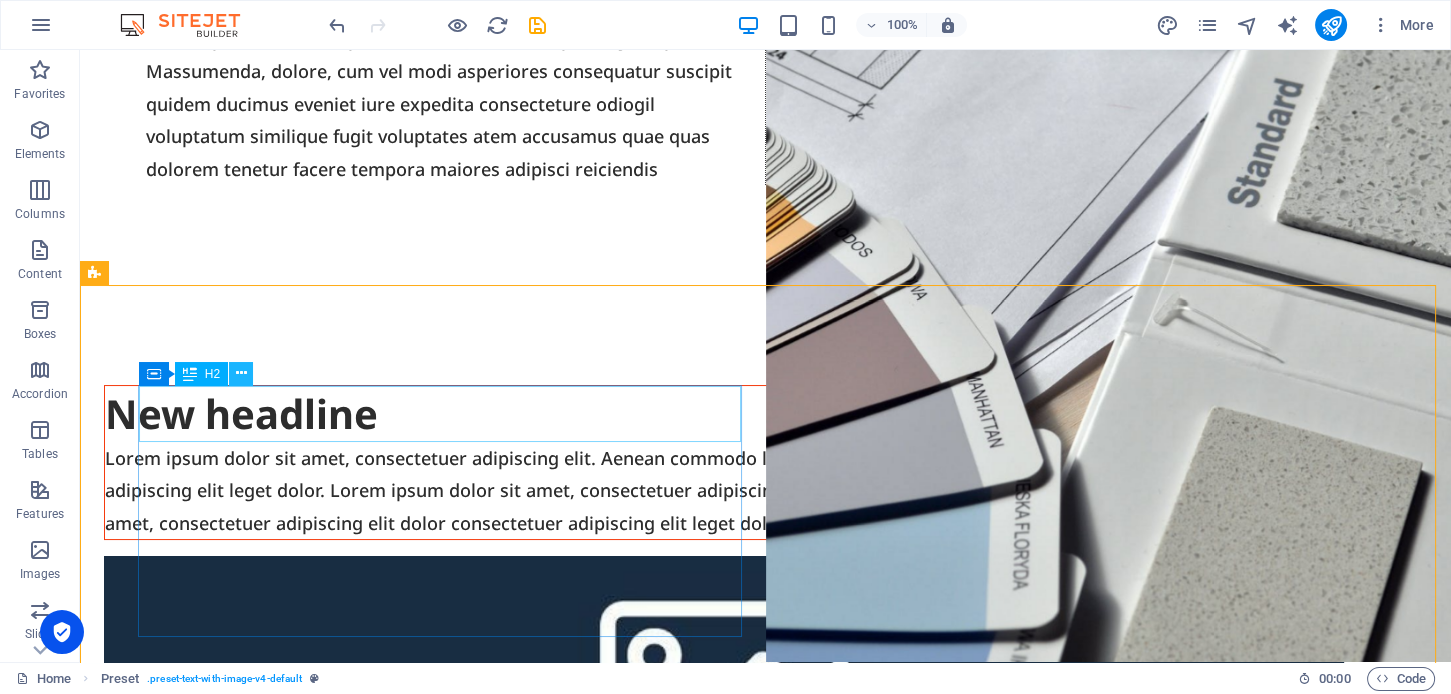click at bounding box center [241, 373] 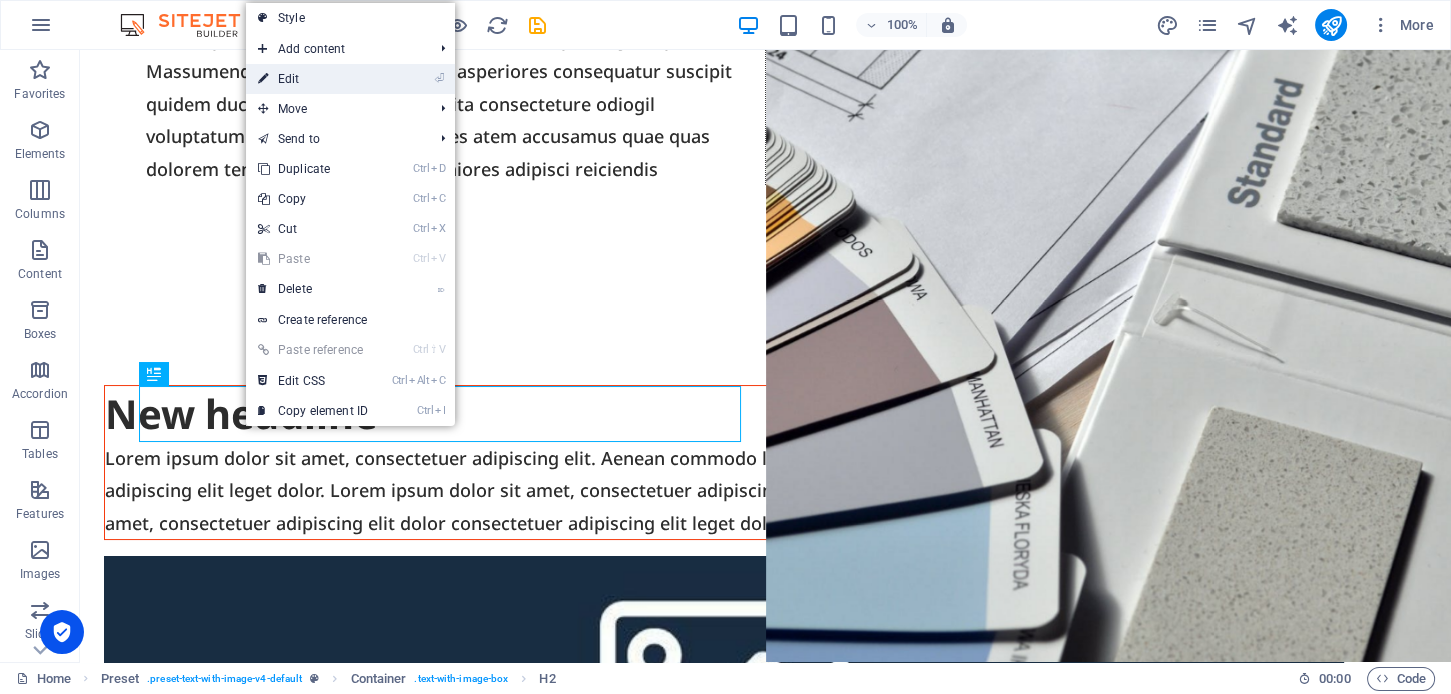 click on "⏎  Edit" at bounding box center [350, 79] 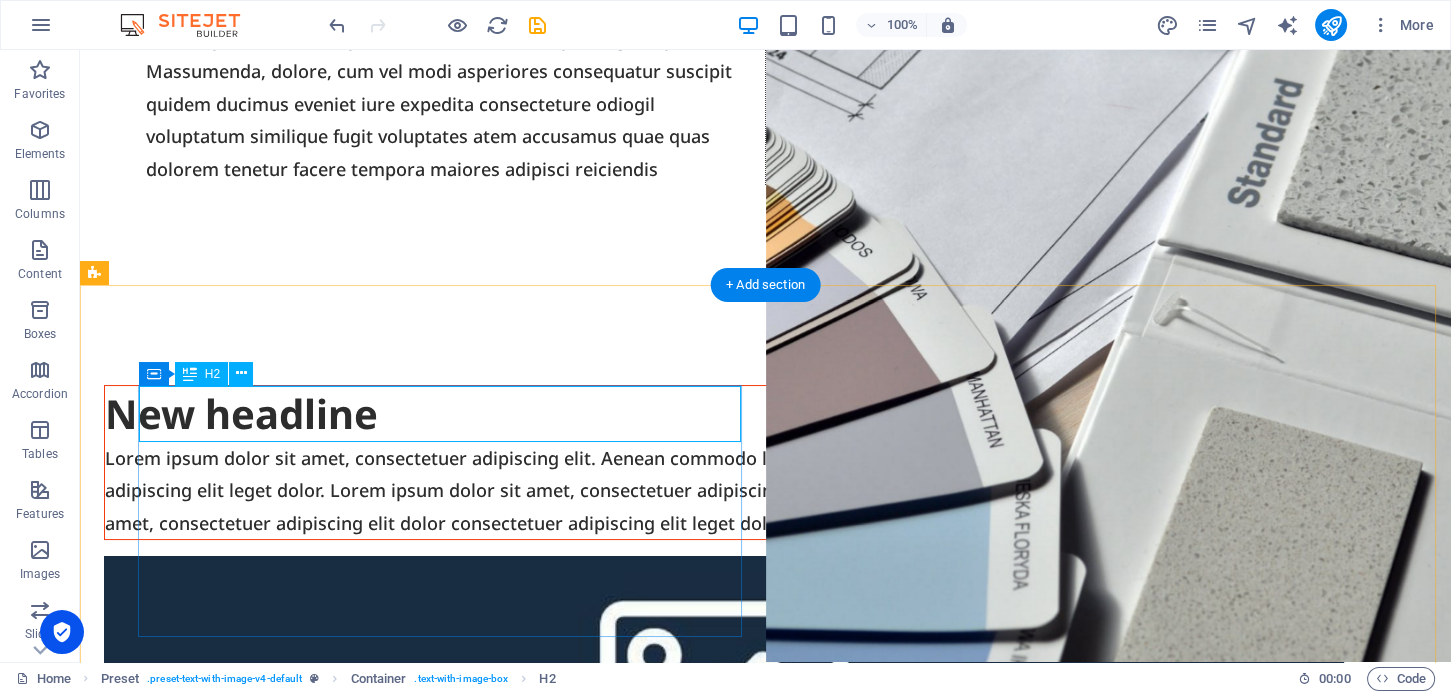 click on "New headline" at bounding box center [724, 414] 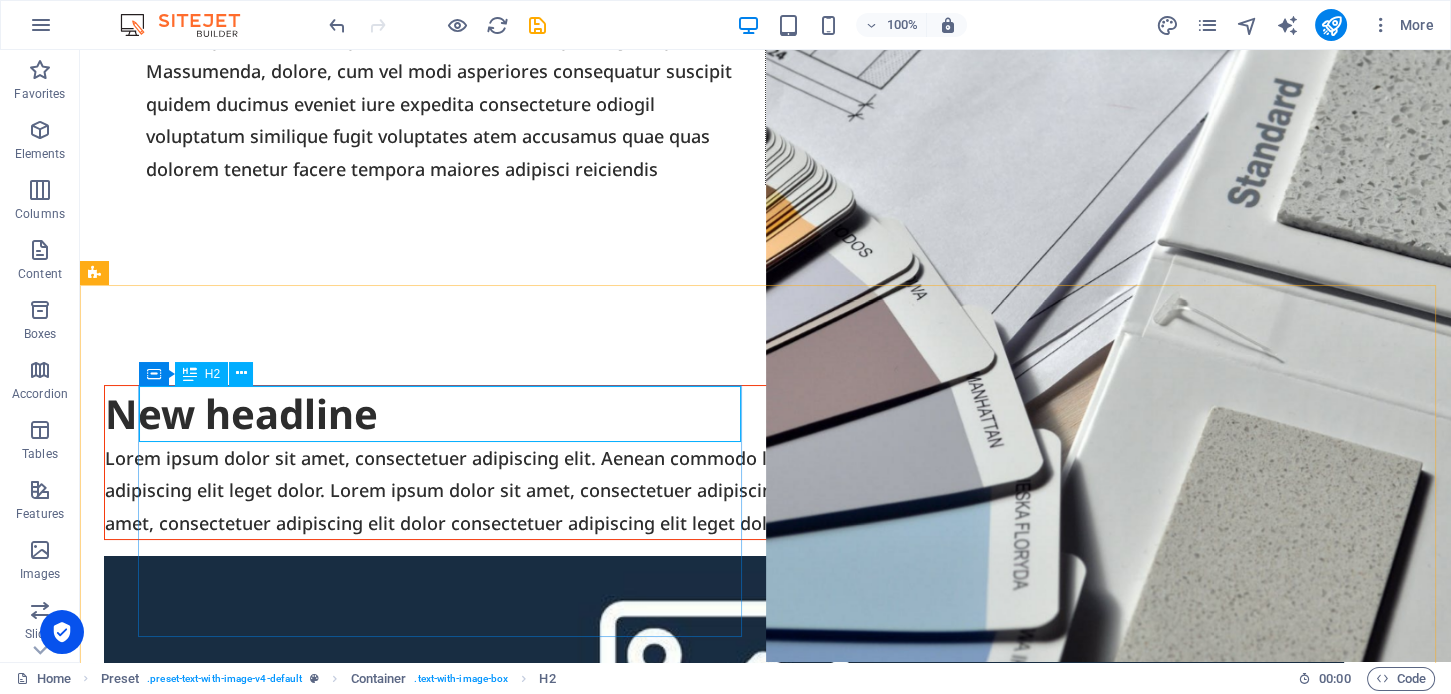 click at bounding box center [190, 374] 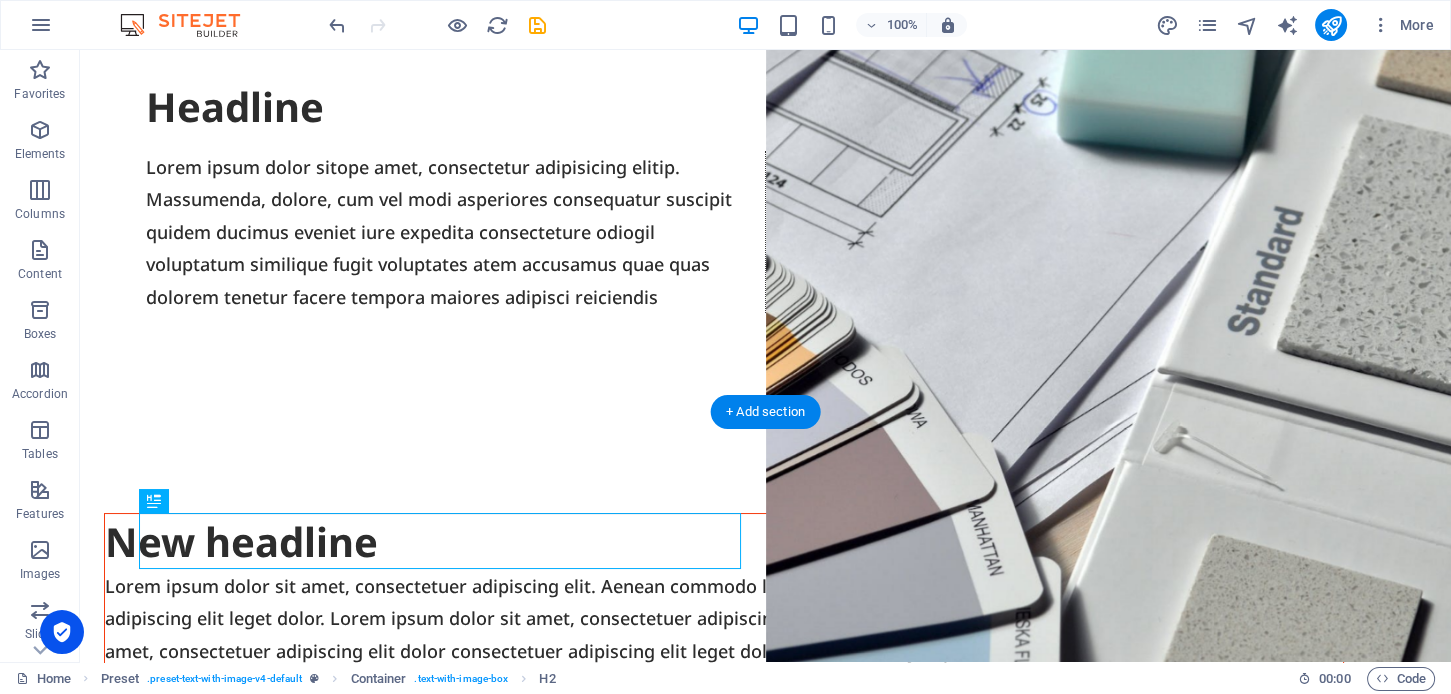 scroll, scrollTop: 0, scrollLeft: 0, axis: both 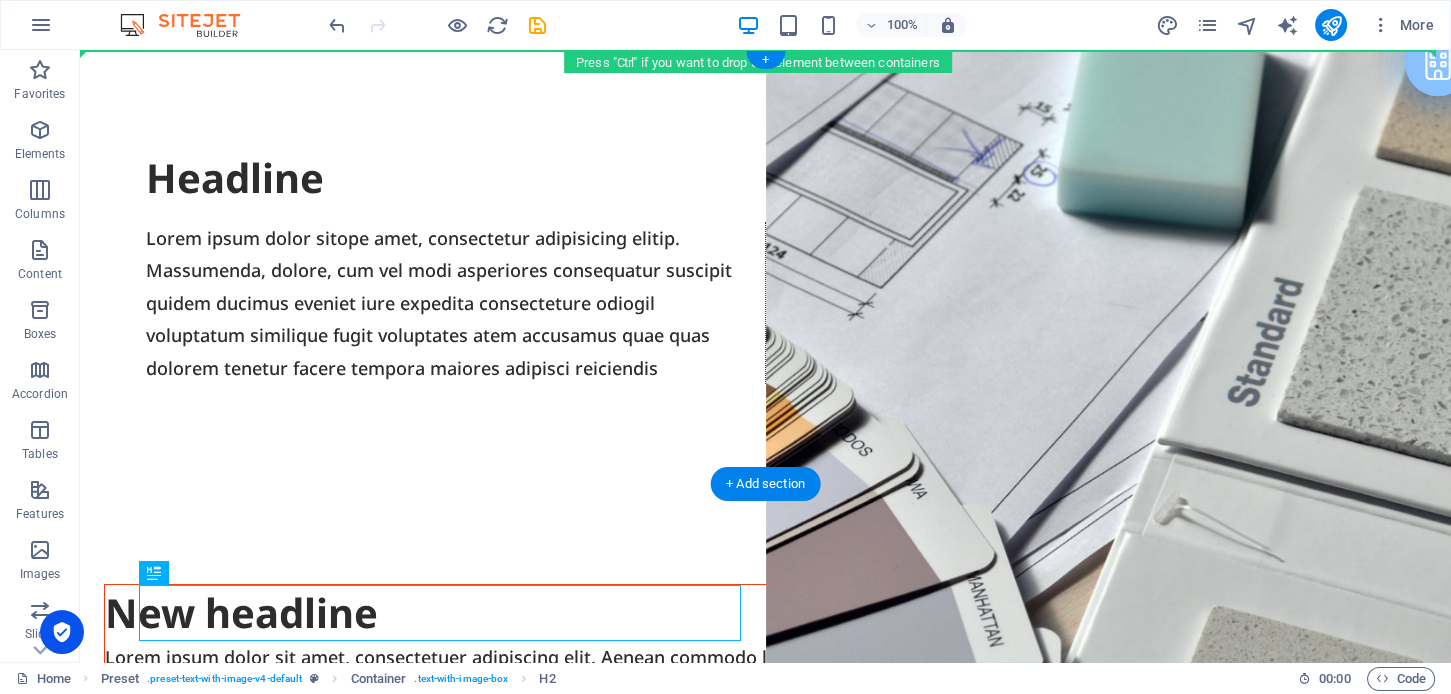 drag, startPoint x: 274, startPoint y: 429, endPoint x: 251, endPoint y: 94, distance: 335.78864 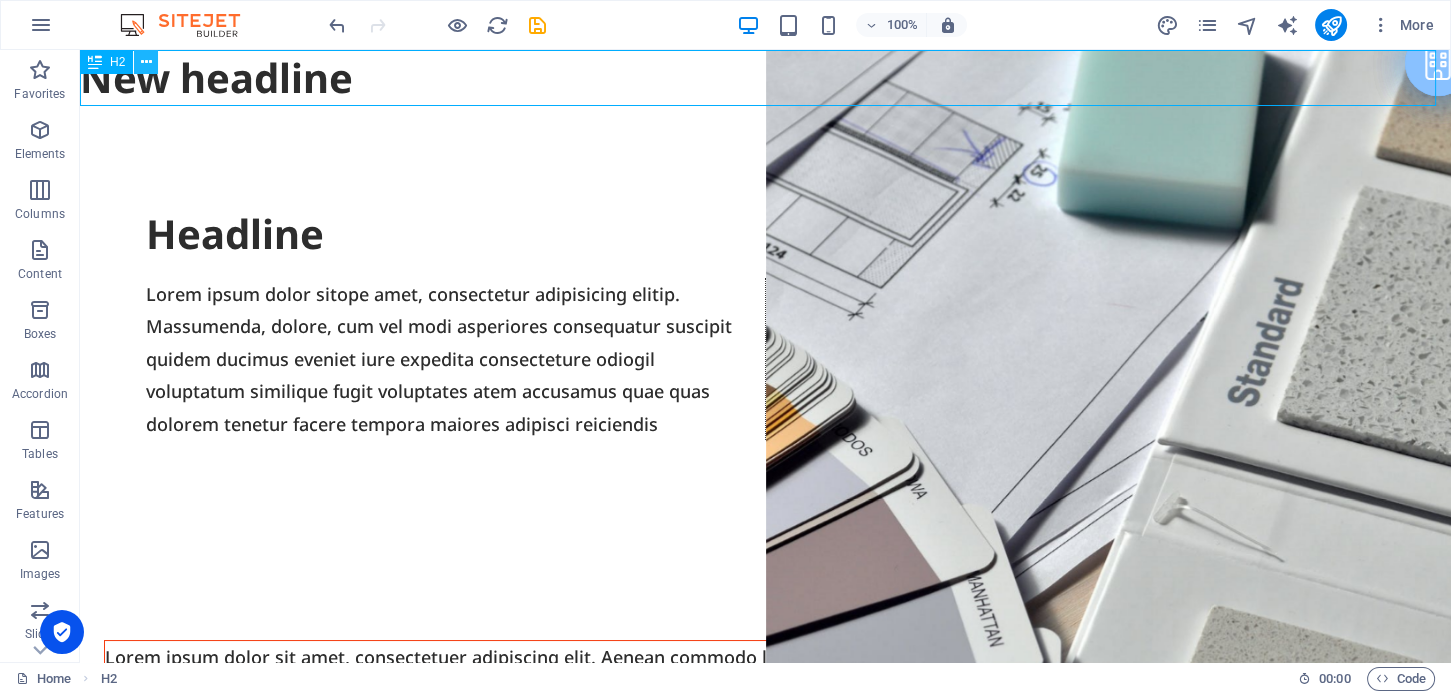 click at bounding box center [146, 62] 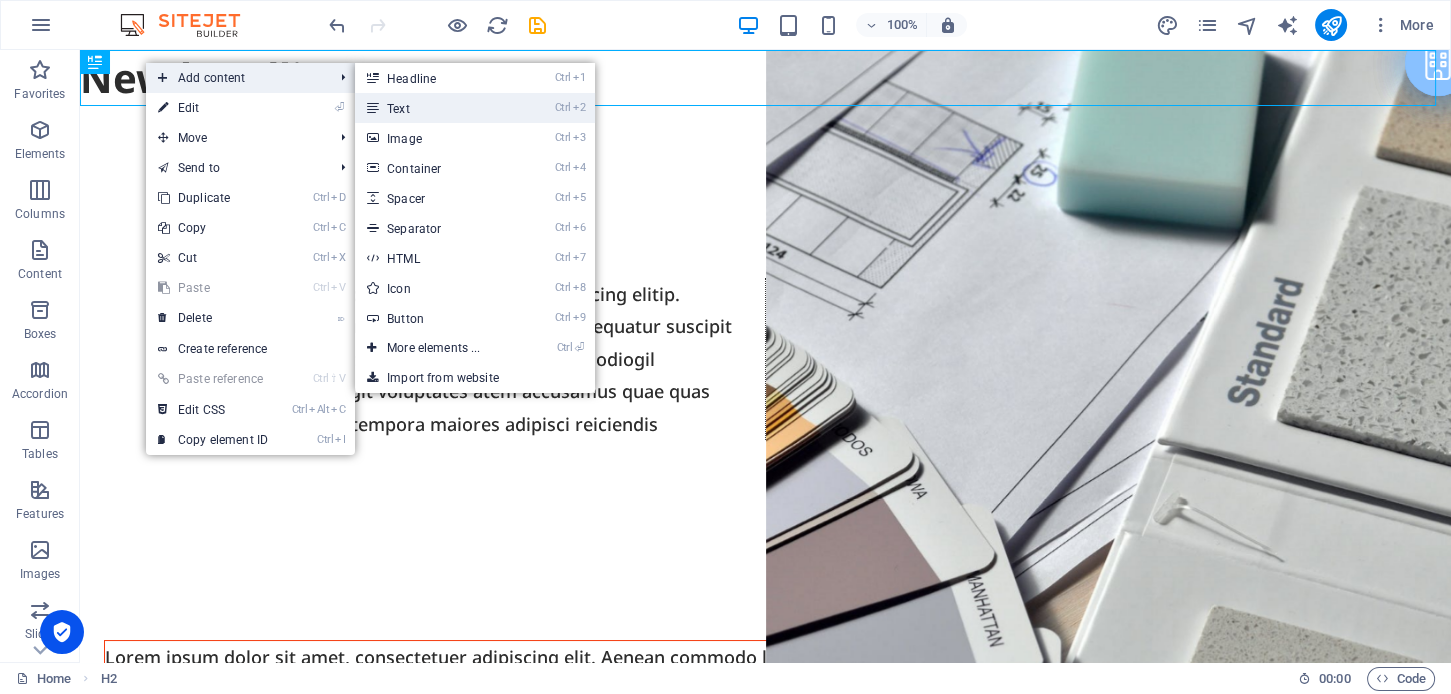 click on "Ctrl 2  Text" at bounding box center (437, 108) 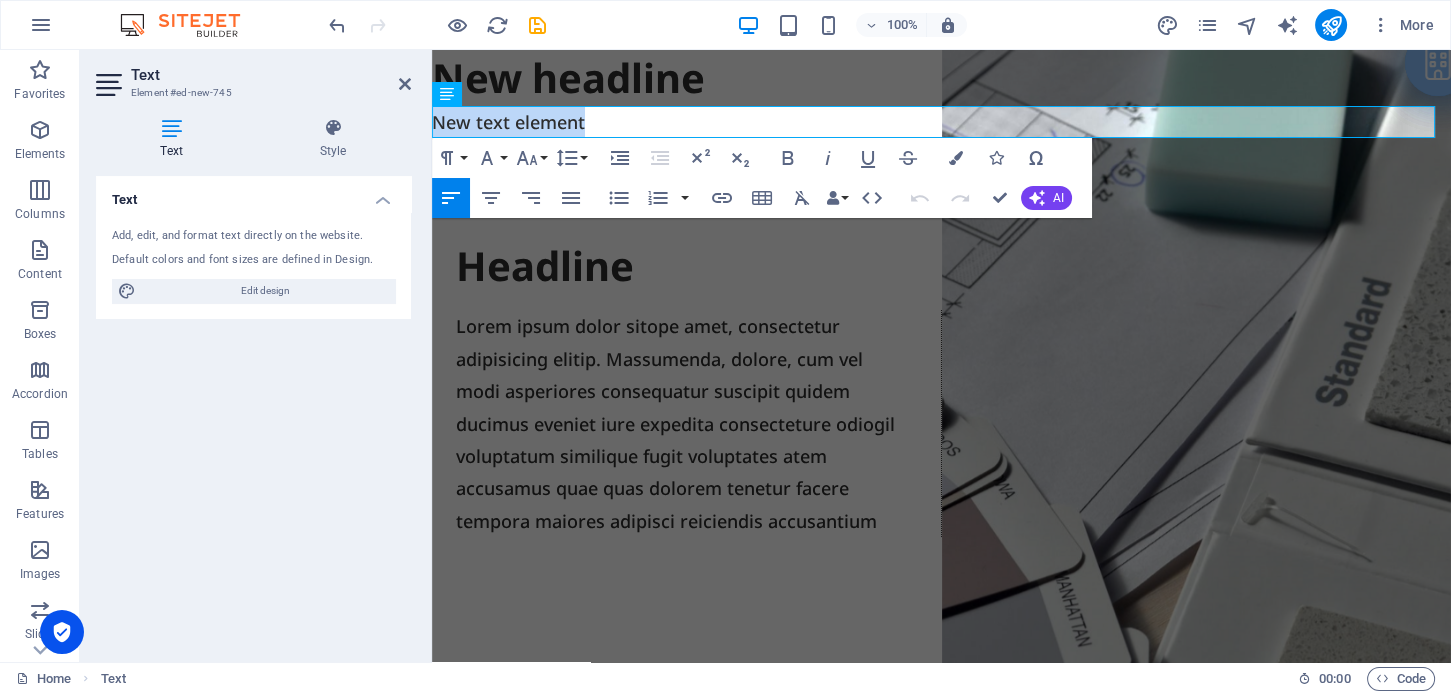 type 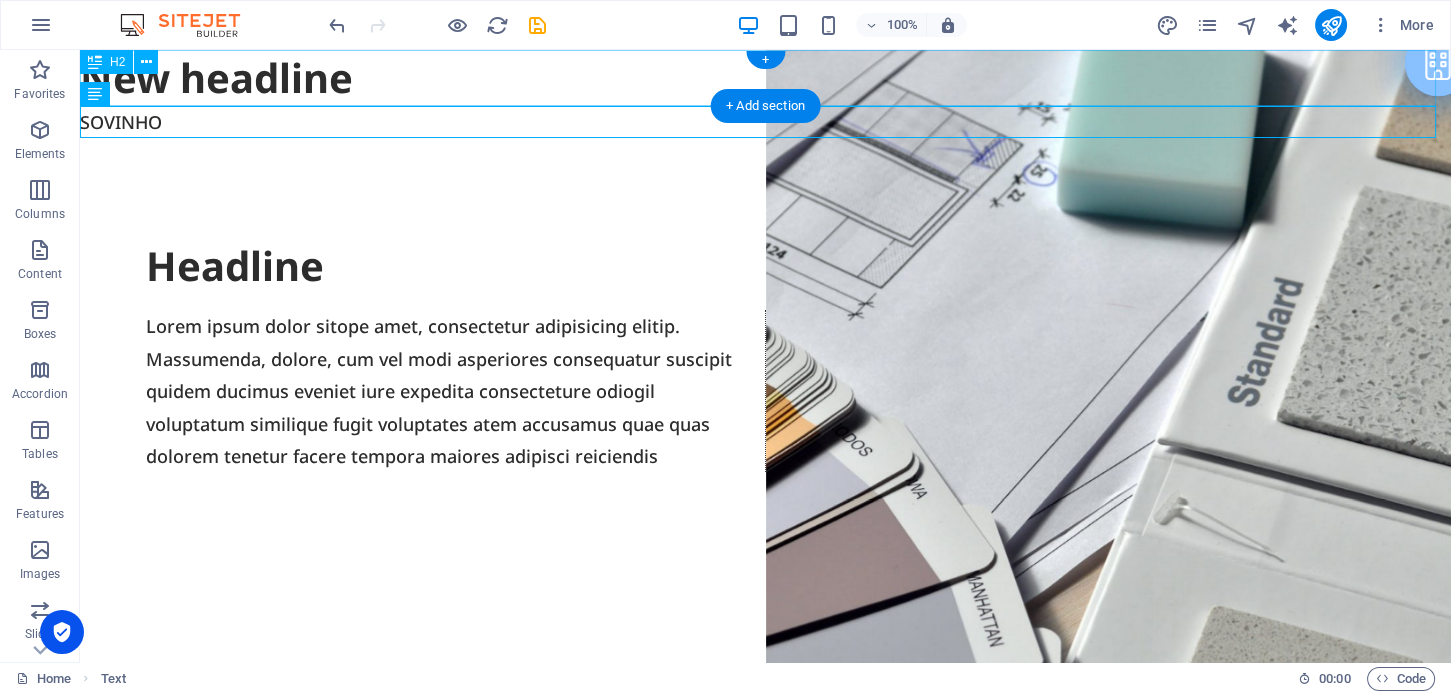 click on "New headline" at bounding box center (765, 78) 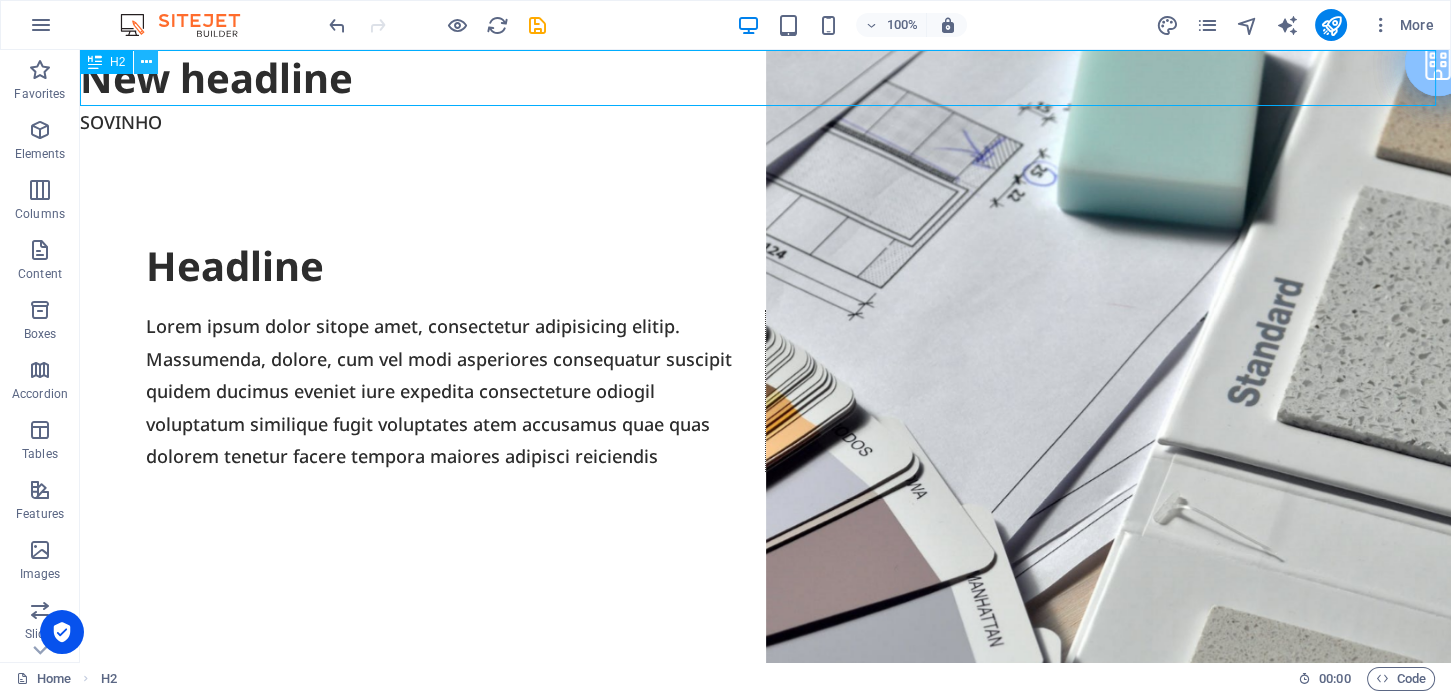 click at bounding box center (146, 62) 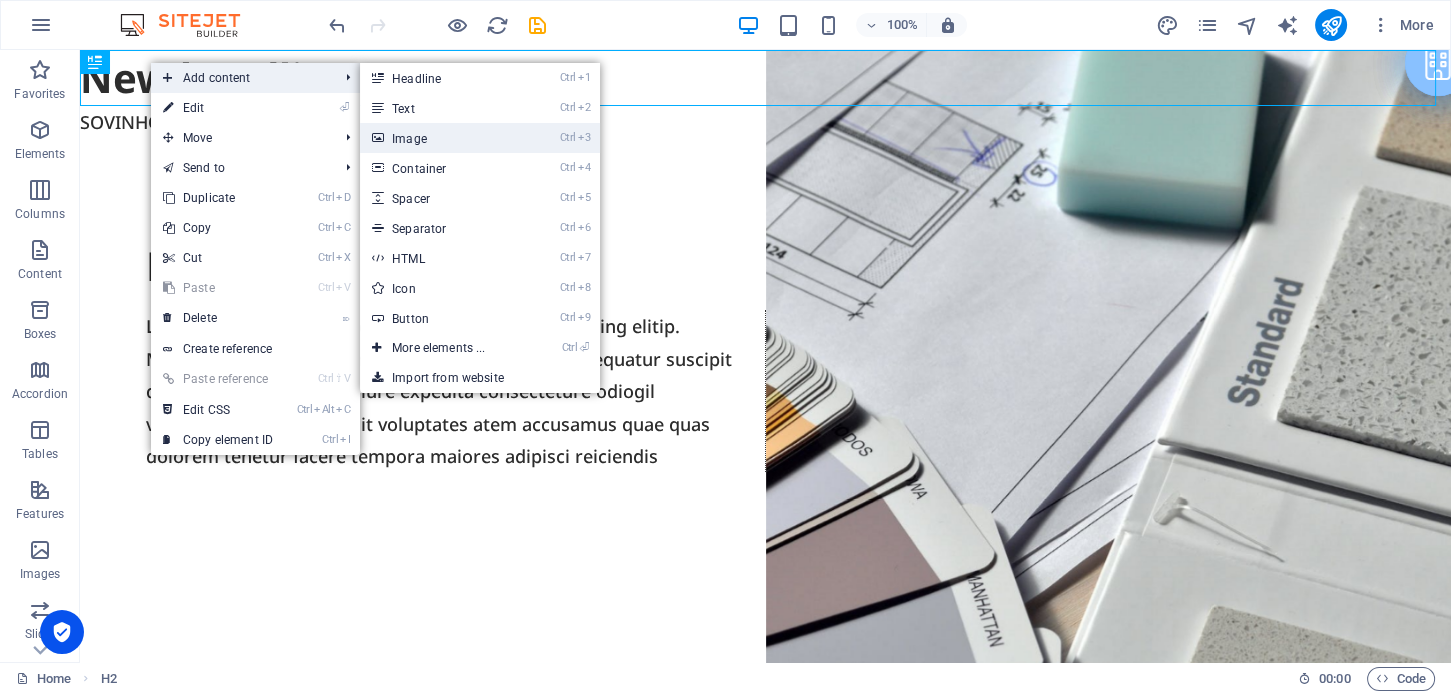 click on "Ctrl 3  Image" at bounding box center [442, 138] 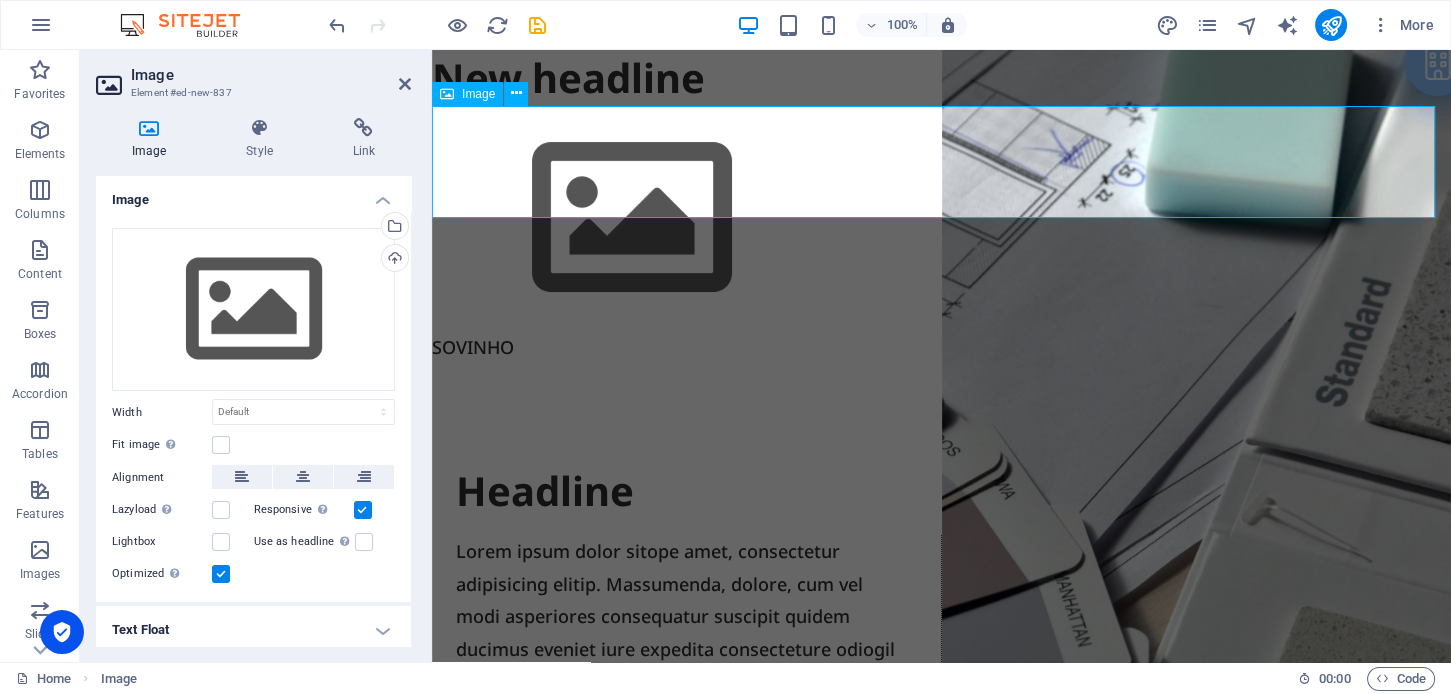 click at bounding box center [941, 218] 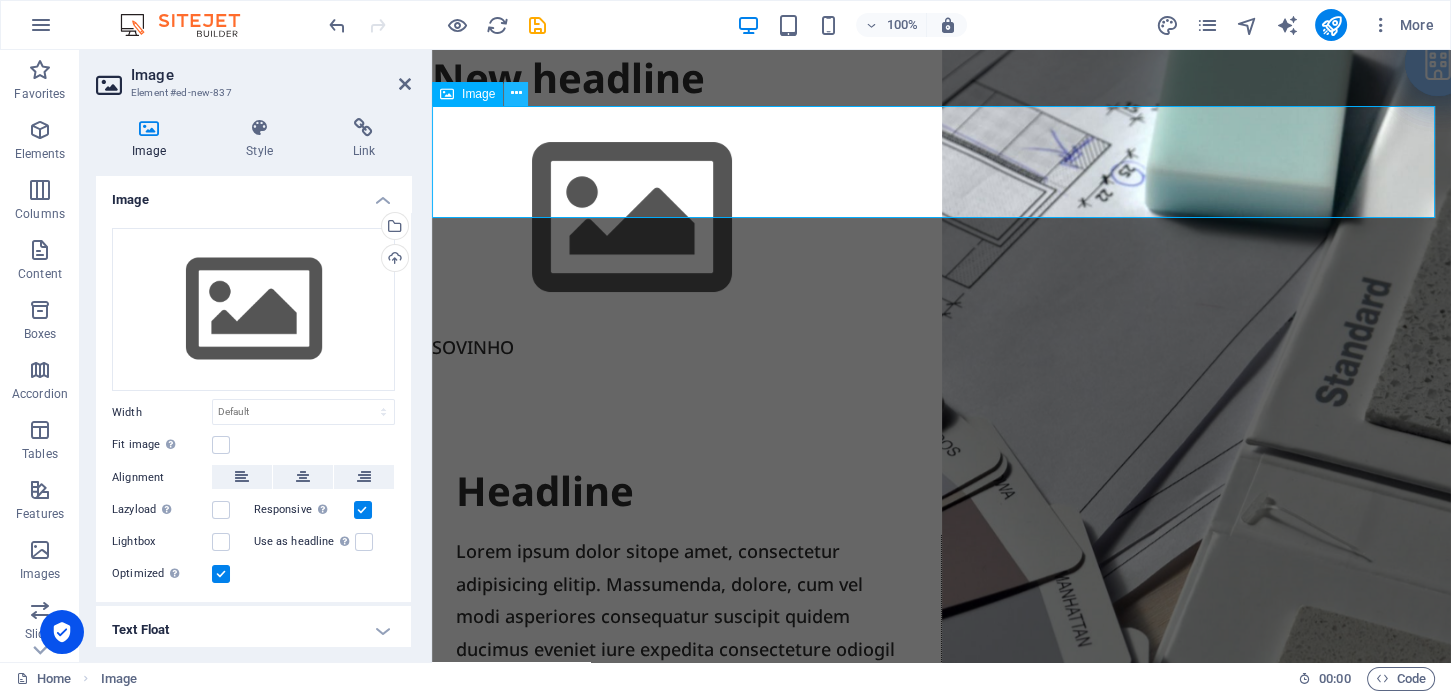 click at bounding box center (516, 93) 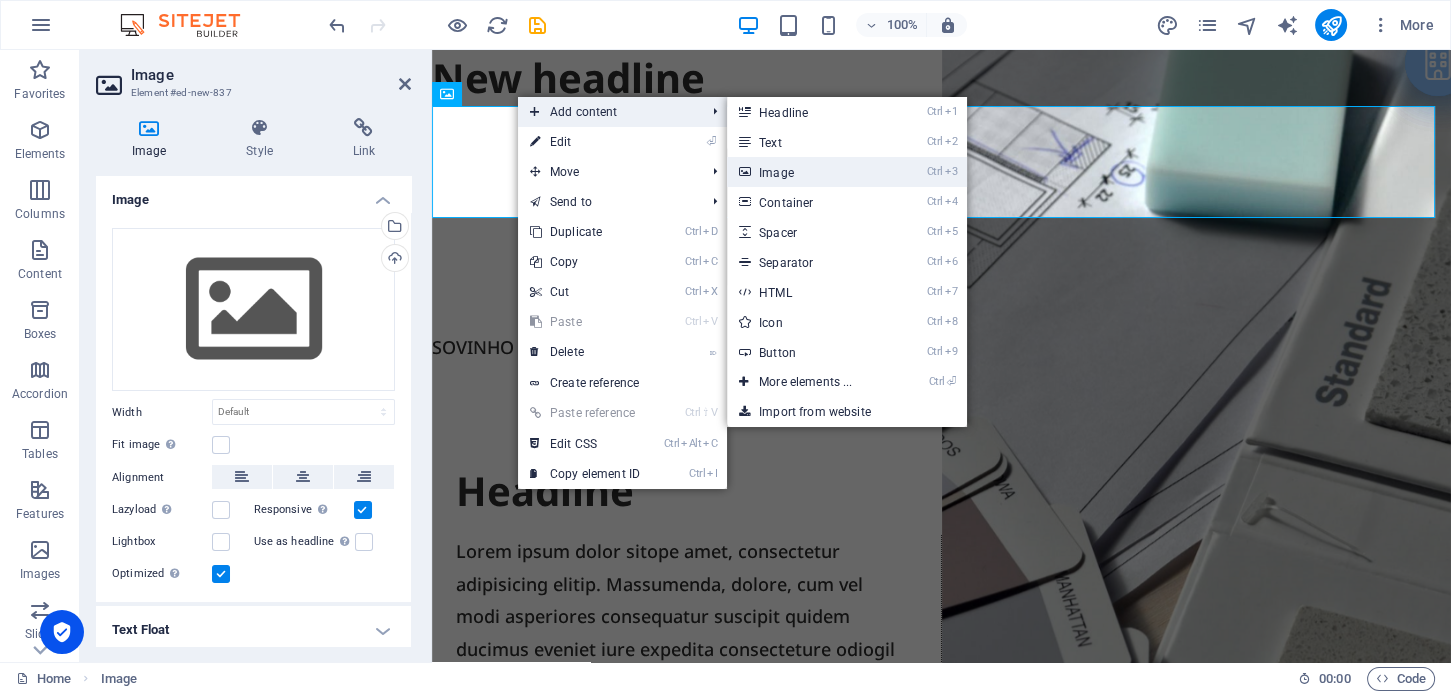 click on "Ctrl 3  Image" at bounding box center (809, 172) 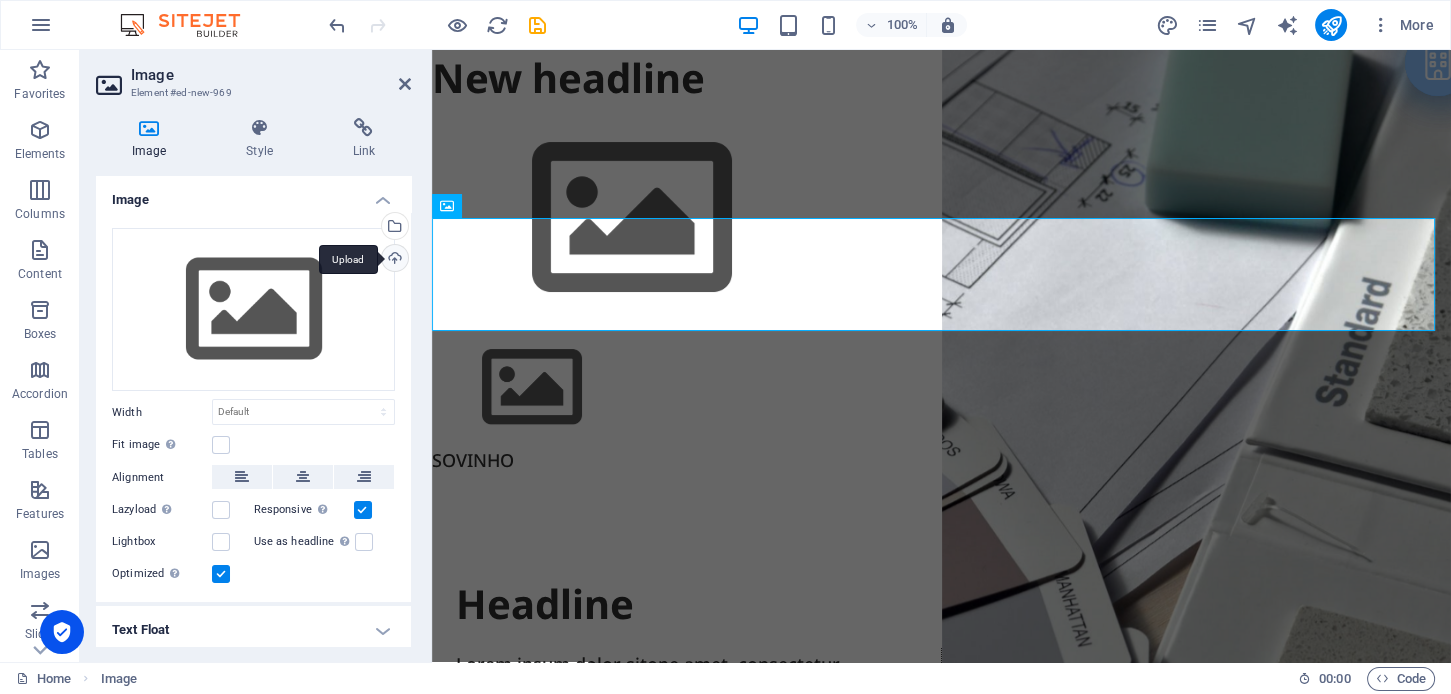 click on "Upload" at bounding box center (393, 260) 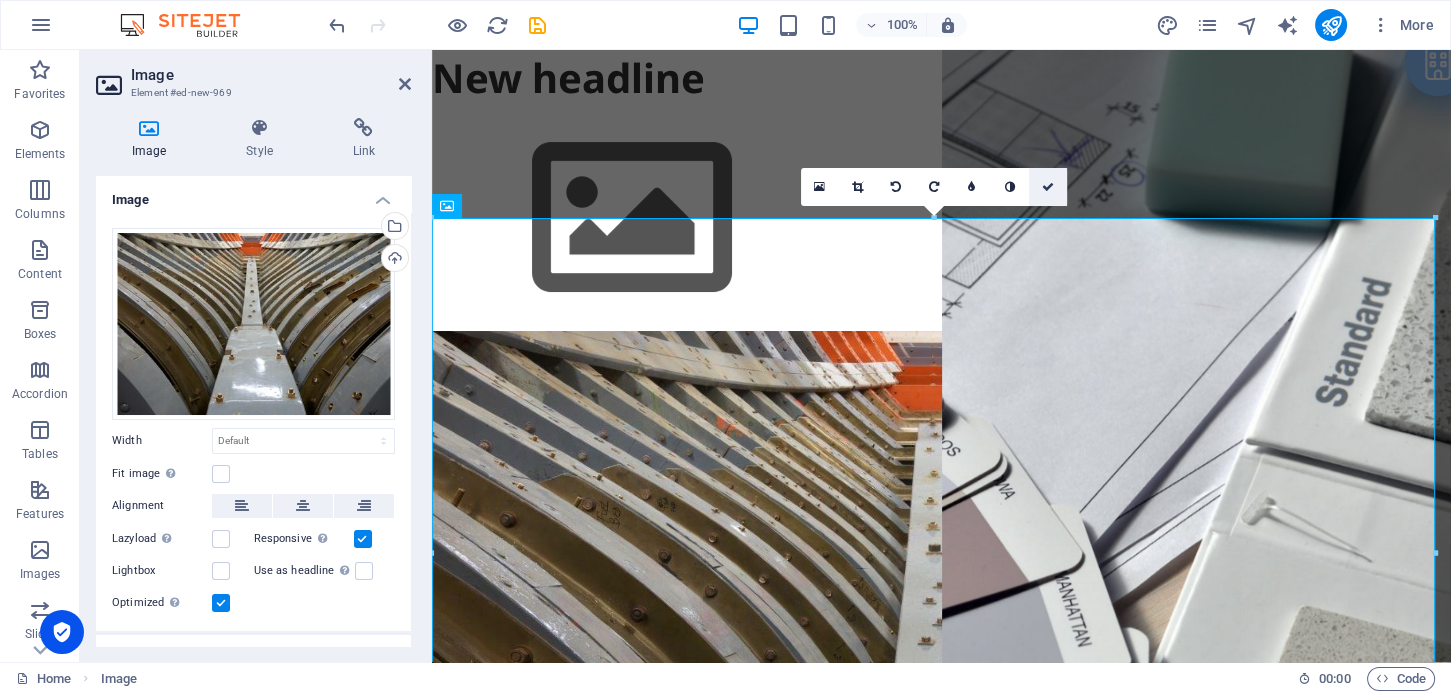 click at bounding box center [1047, 187] 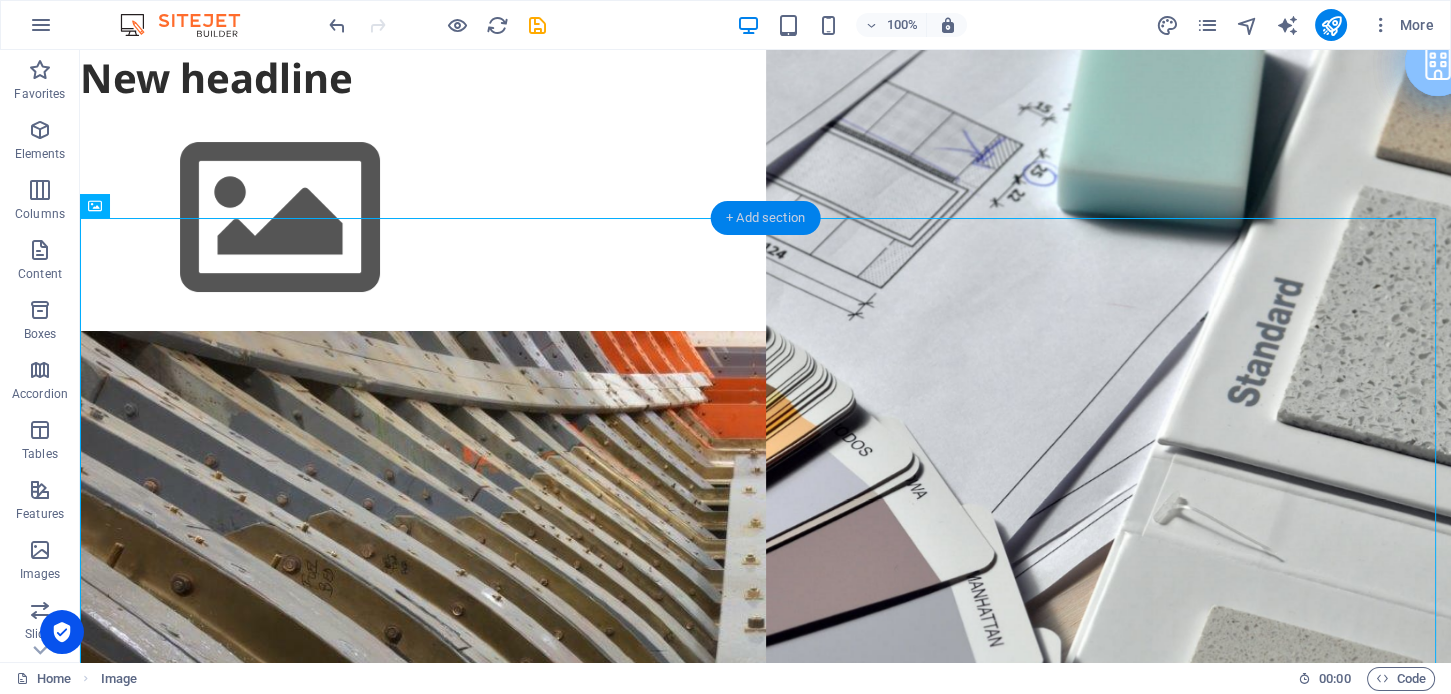 click on "+ Add section" at bounding box center (765, 218) 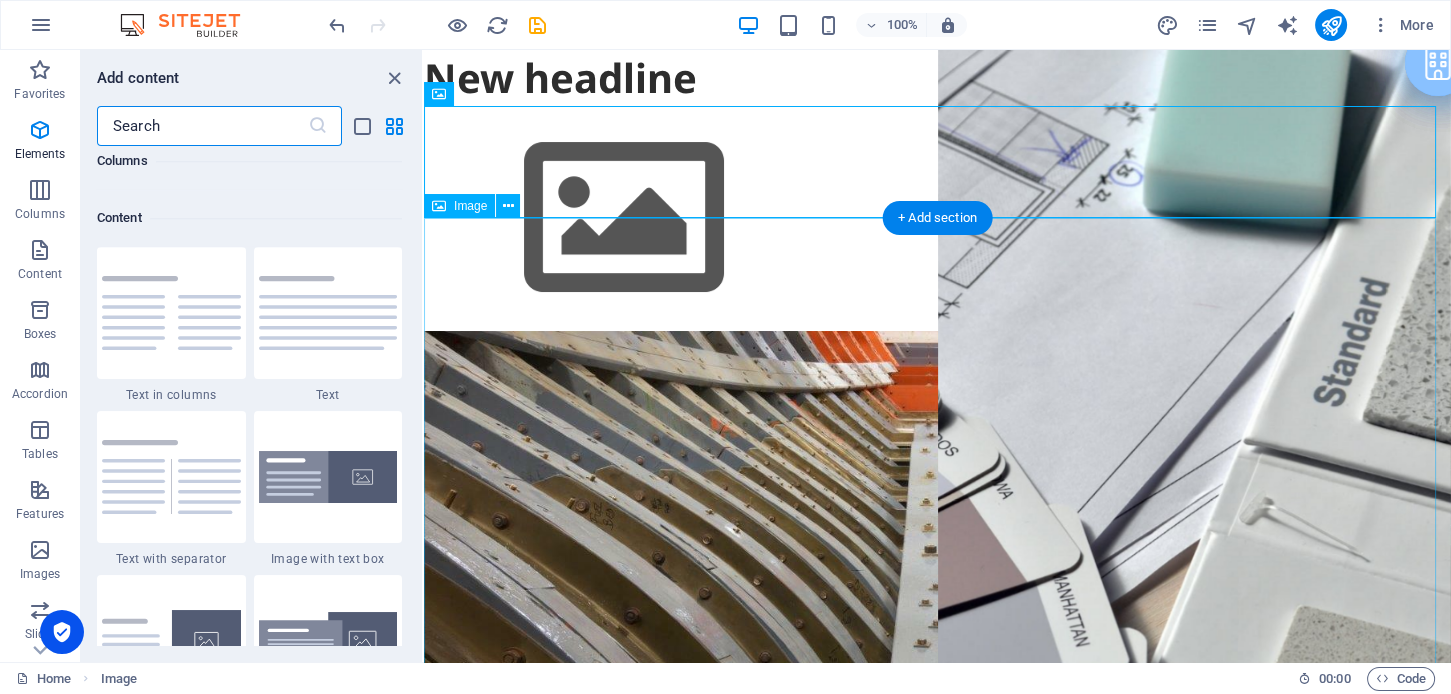 scroll, scrollTop: 3498, scrollLeft: 0, axis: vertical 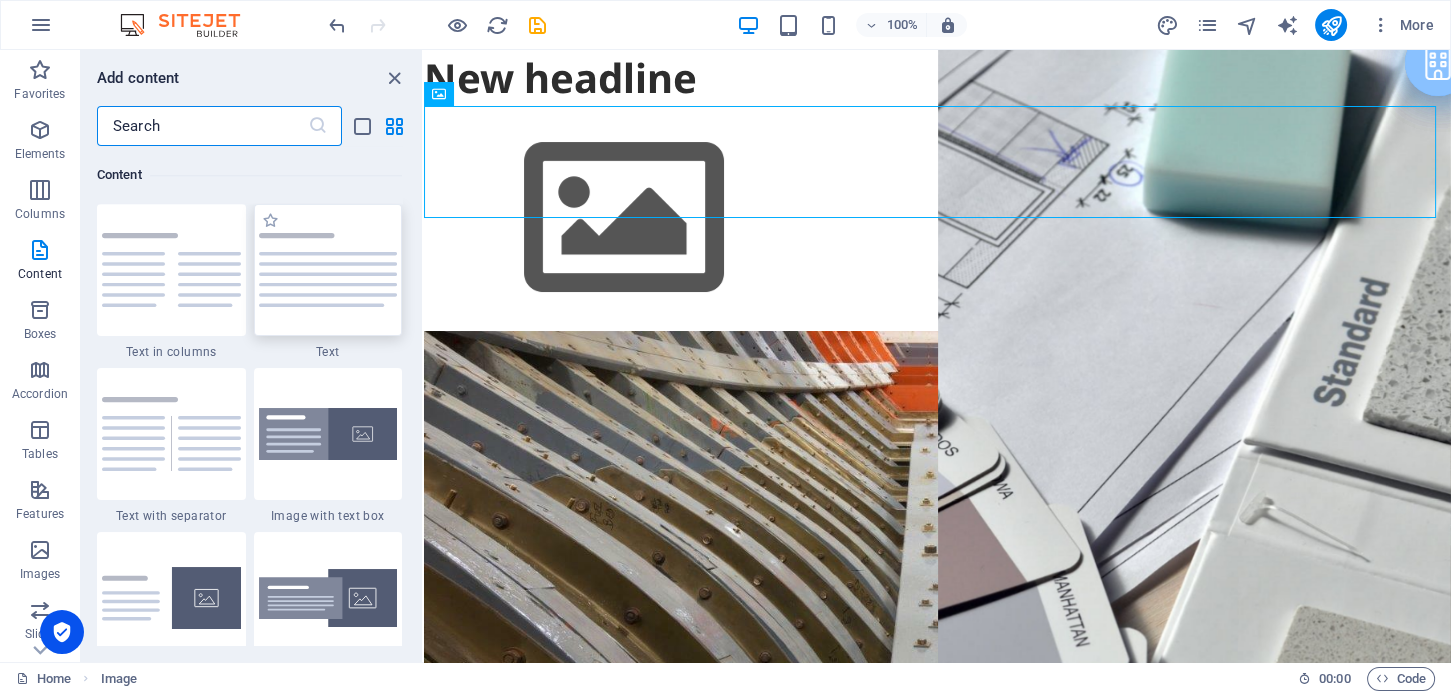 click at bounding box center [328, 270] 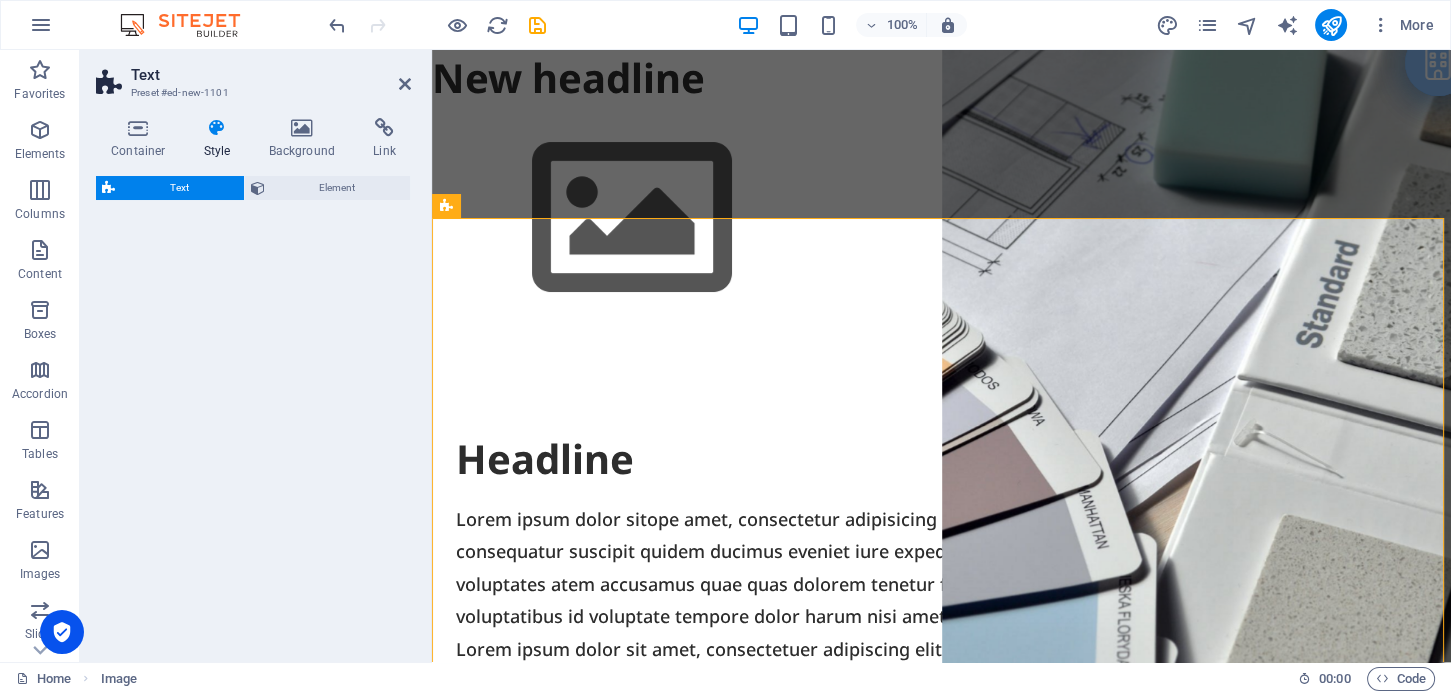 select on "preset-text-v2-default" 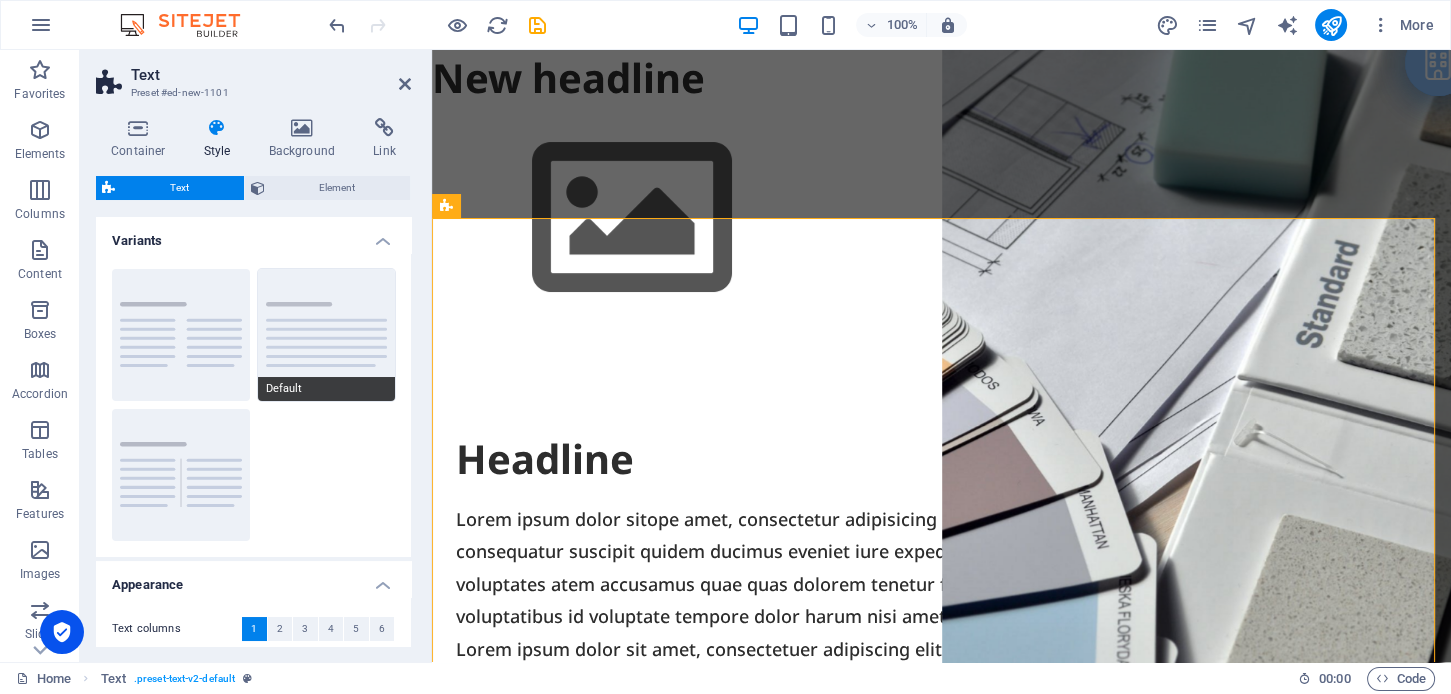 click on "Default" at bounding box center (327, 389) 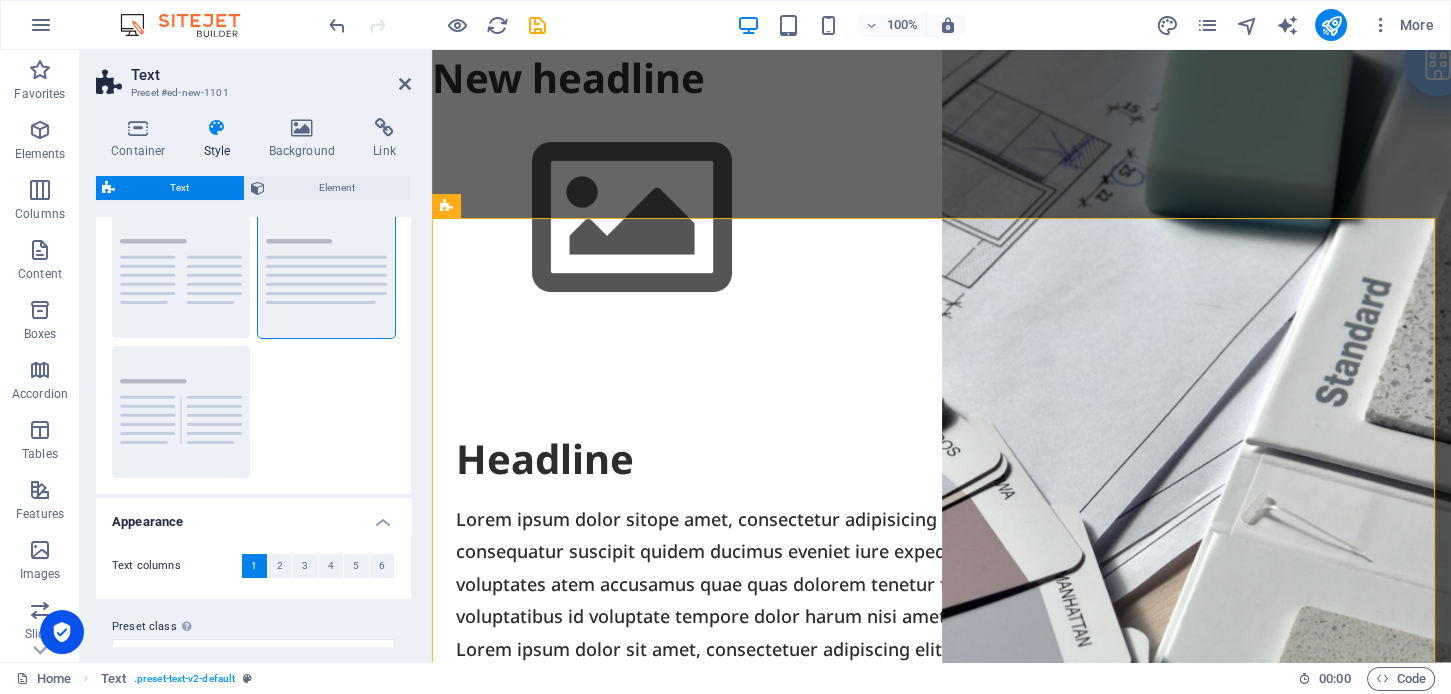 scroll, scrollTop: 96, scrollLeft: 0, axis: vertical 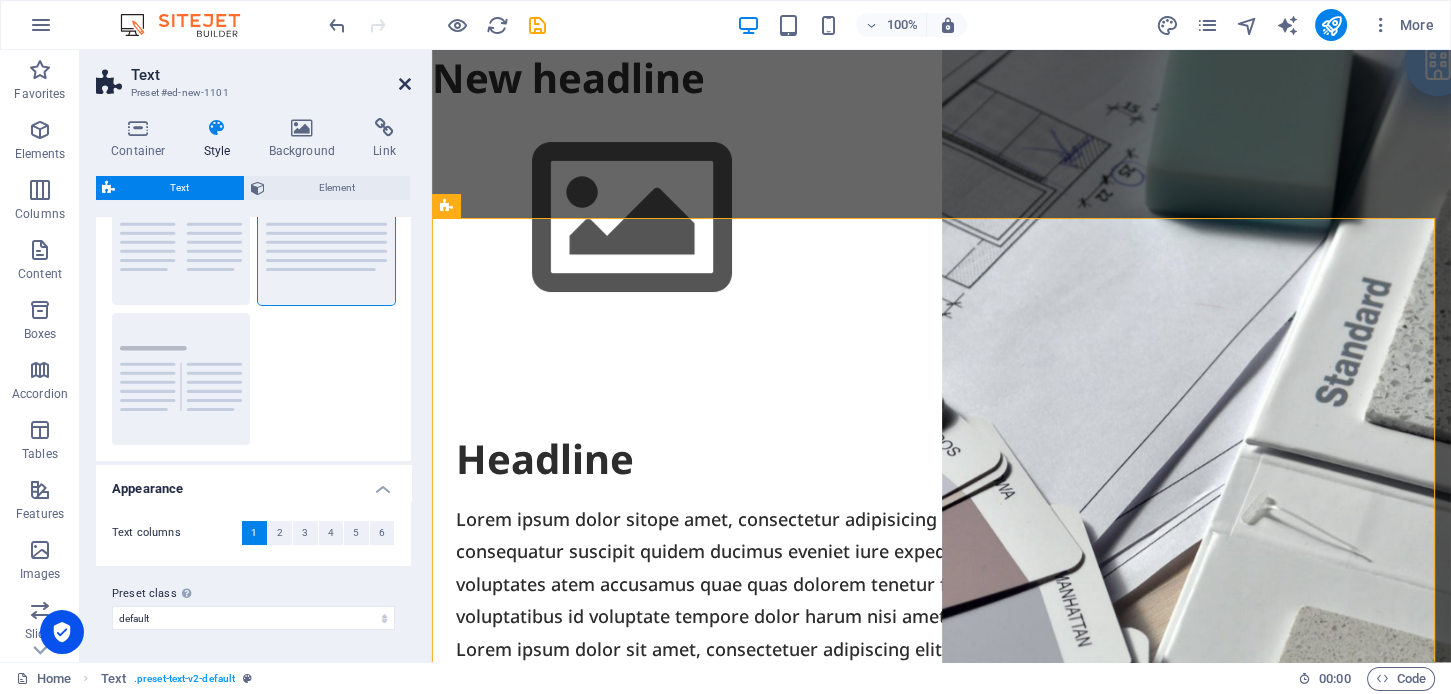 click at bounding box center (405, 84) 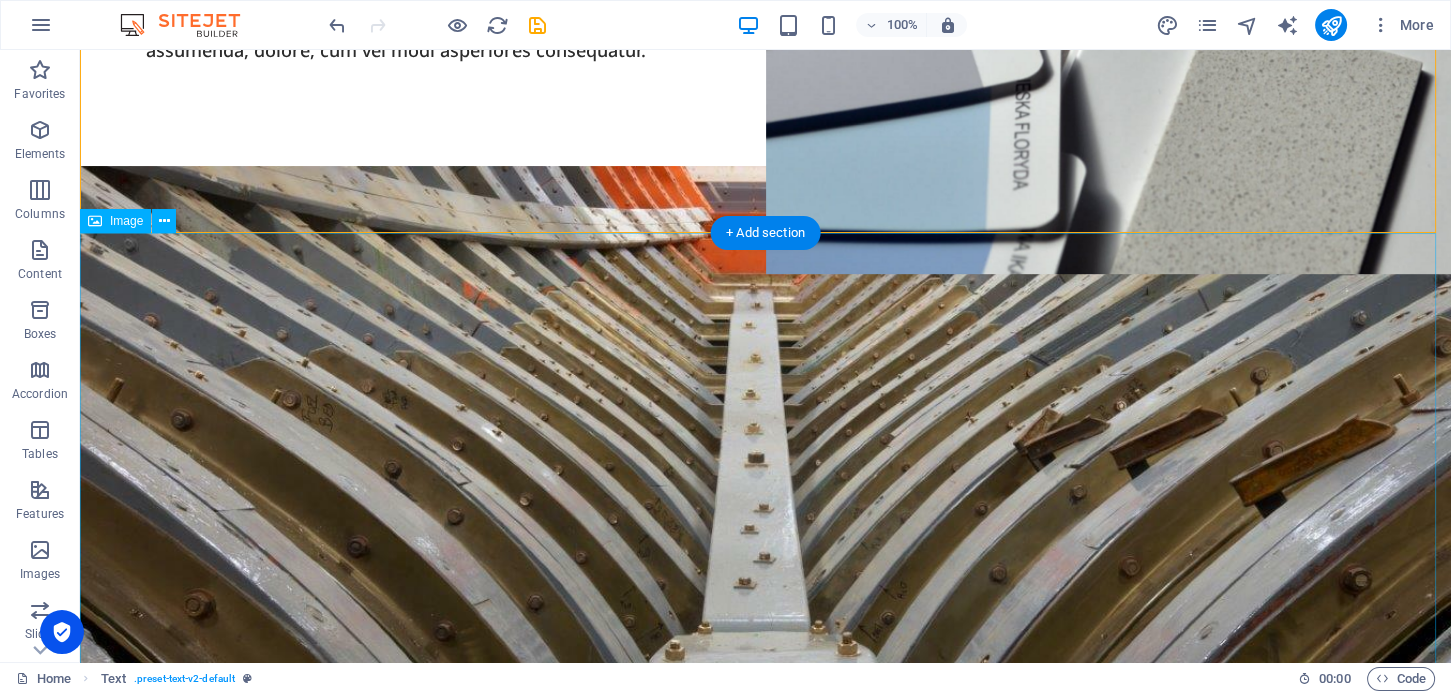 scroll, scrollTop: 600, scrollLeft: 0, axis: vertical 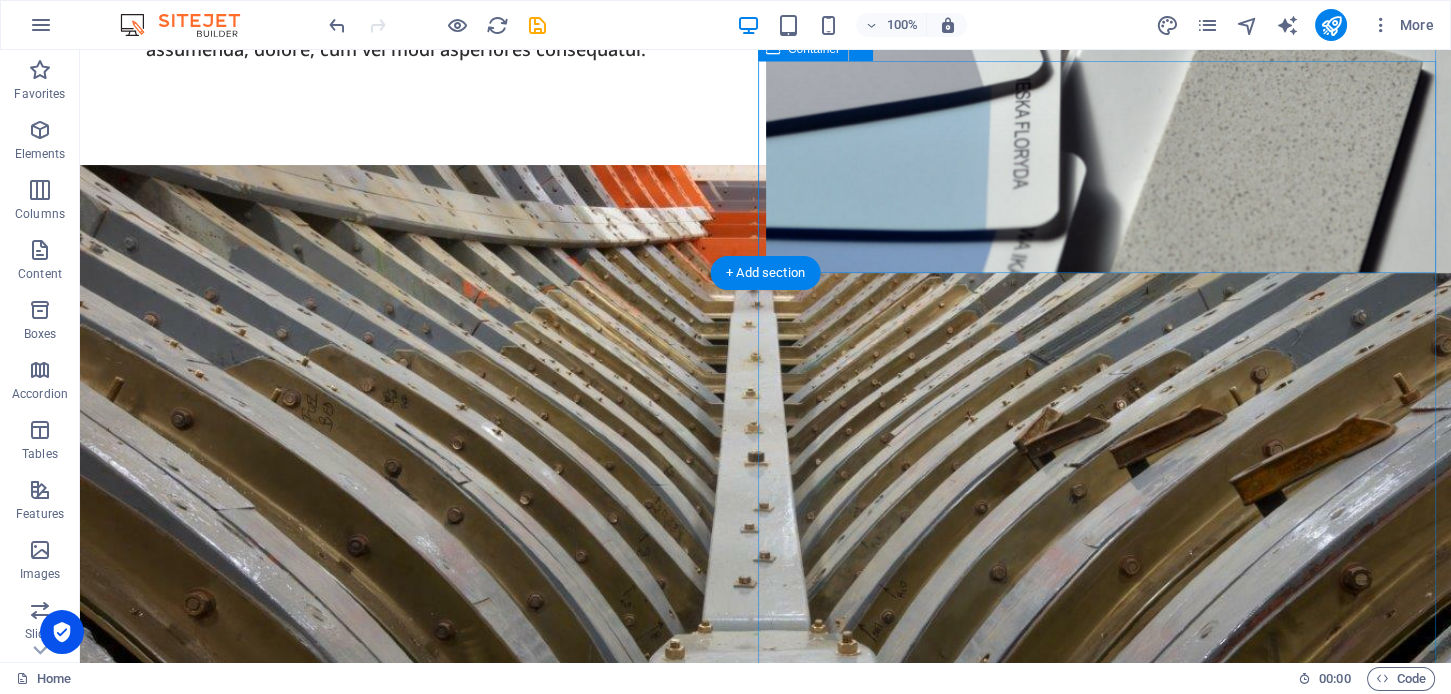 click on "Drop content here or  Add elements  Paste clipboard" at bounding box center (1109, 956) 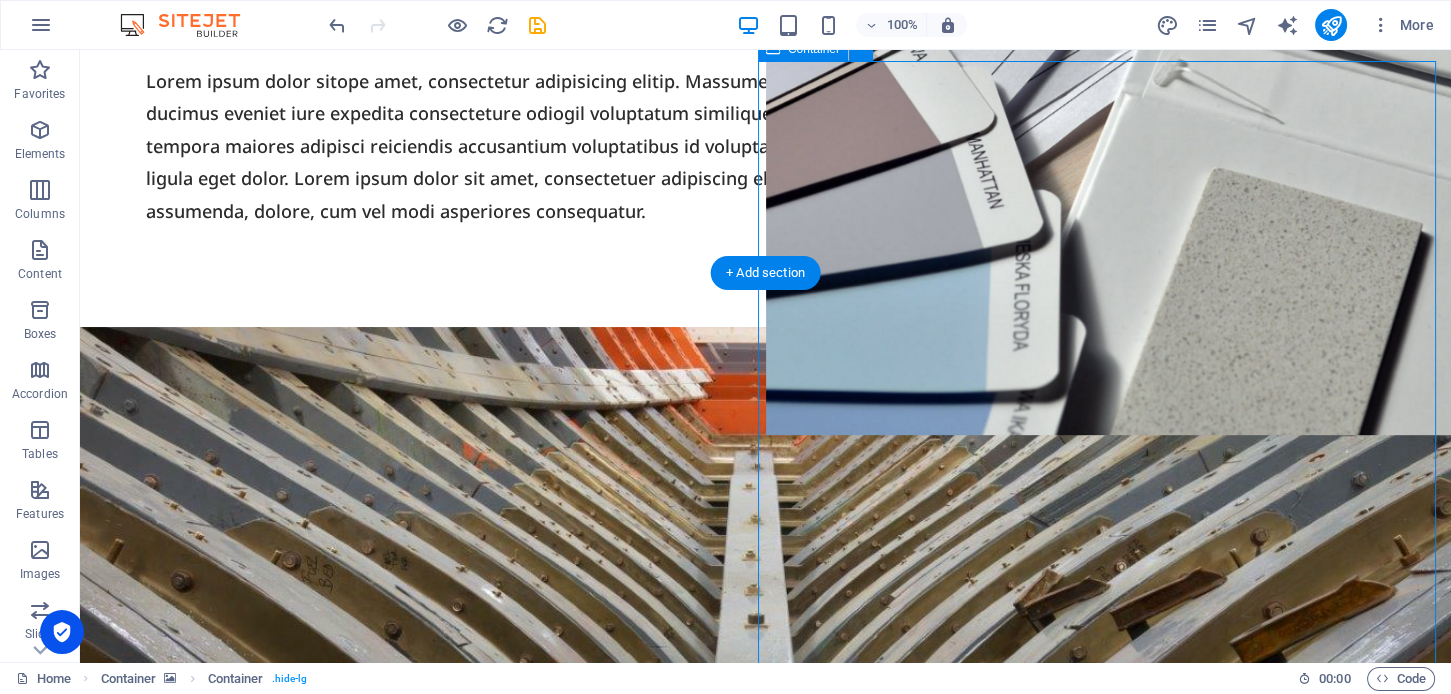 scroll, scrollTop: 400, scrollLeft: 0, axis: vertical 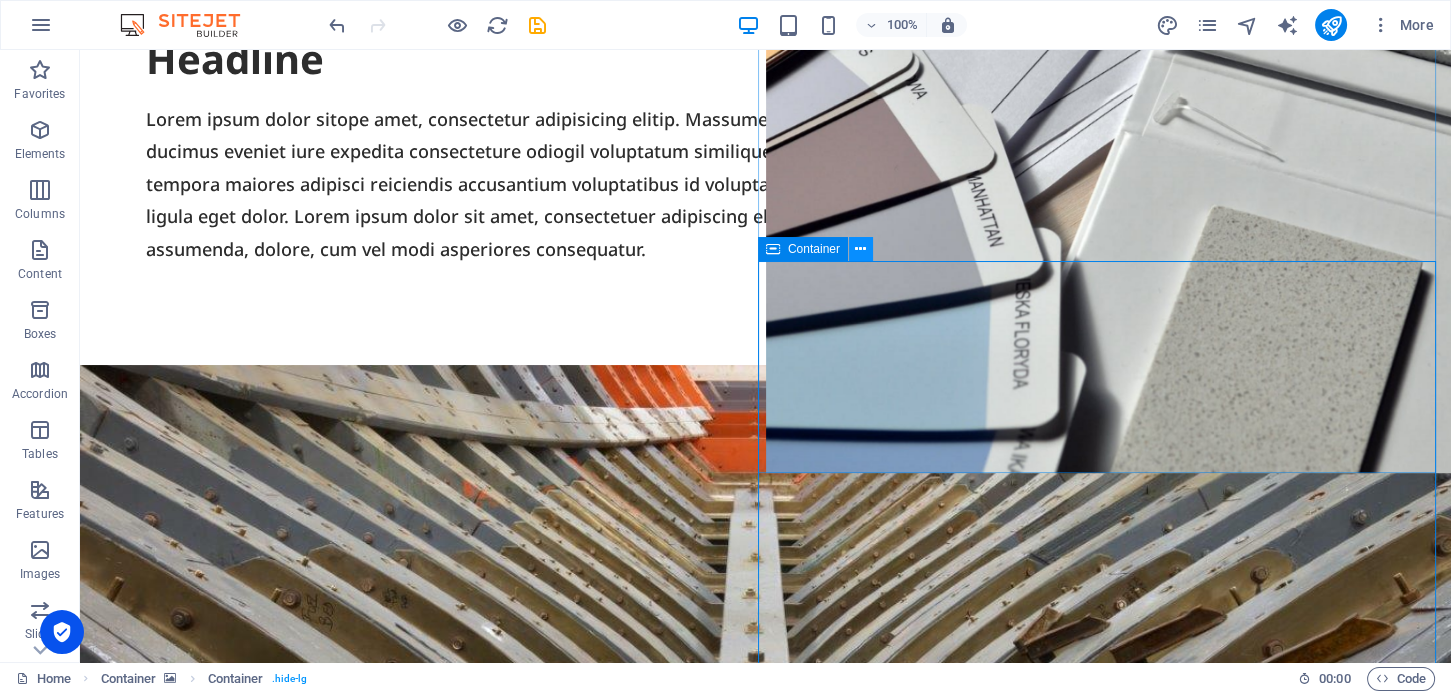 click at bounding box center (860, 249) 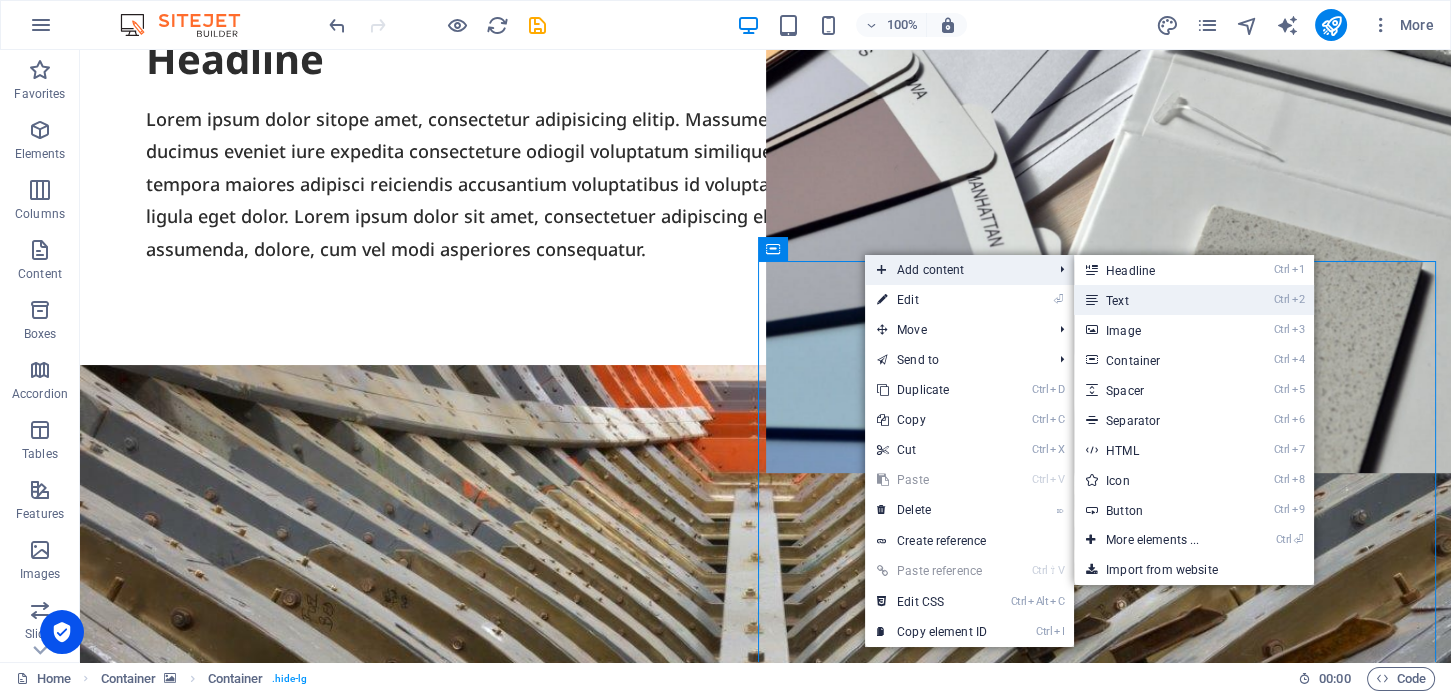 click on "Ctrl 2  Text" at bounding box center (1156, 300) 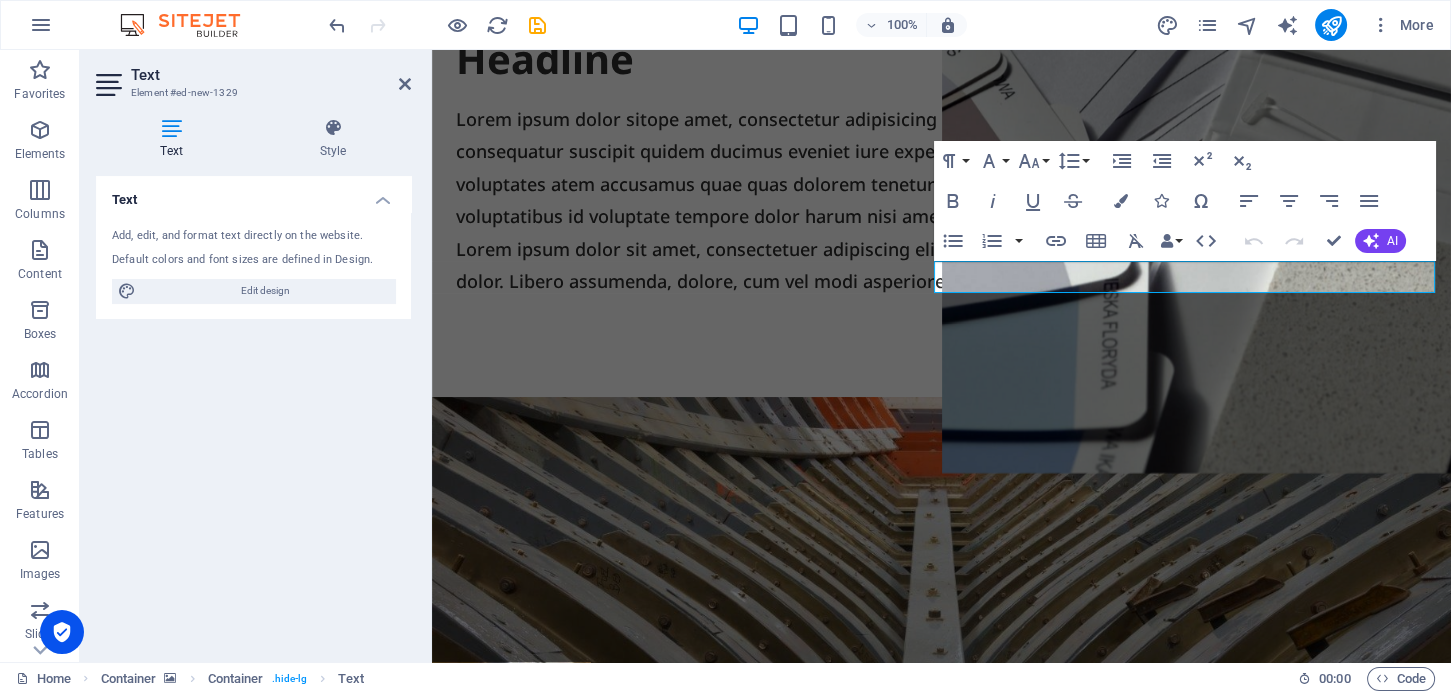 click on "Text" at bounding box center [175, 139] 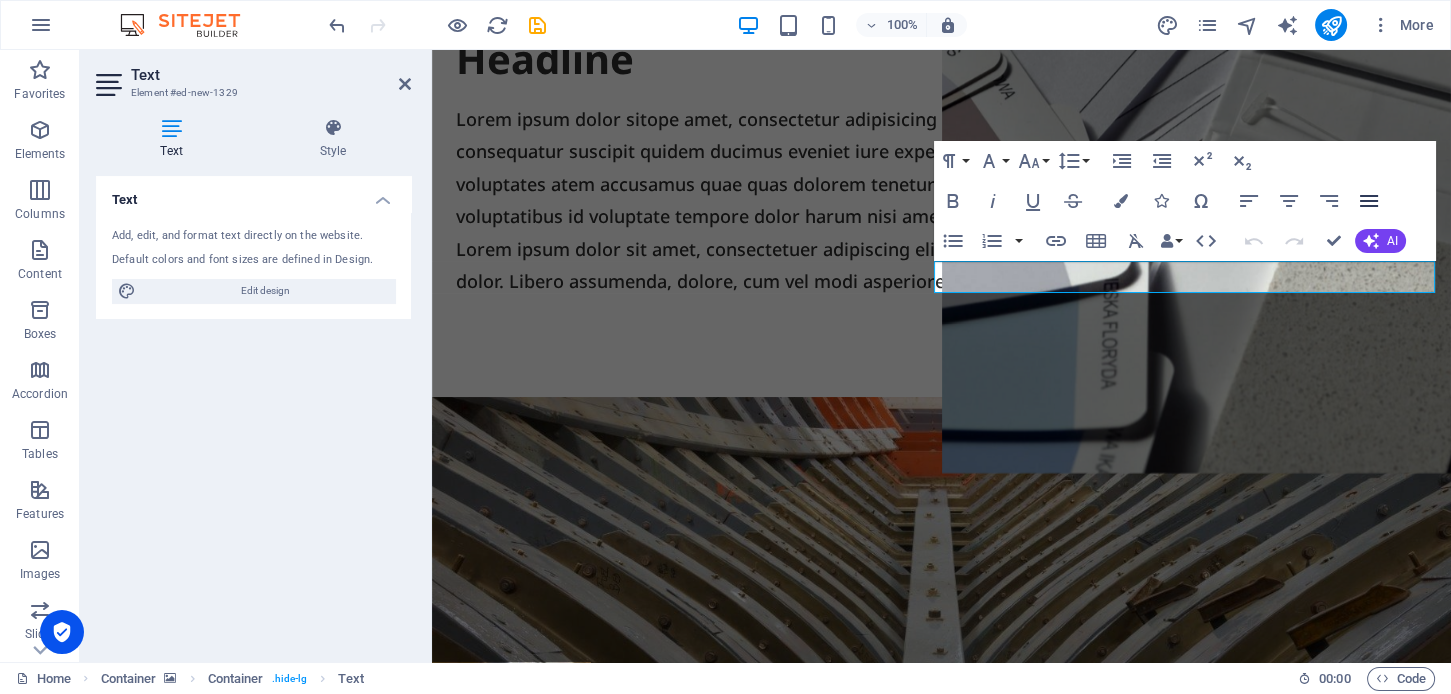 click 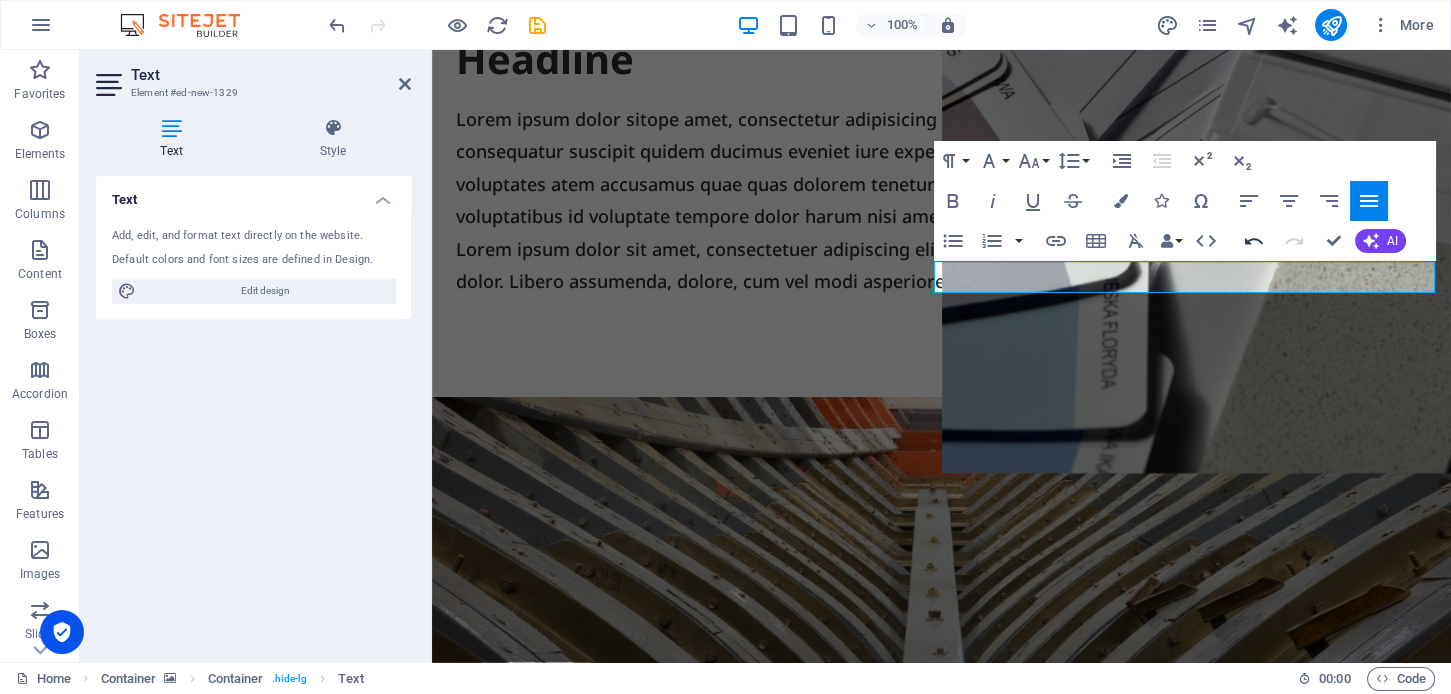 type 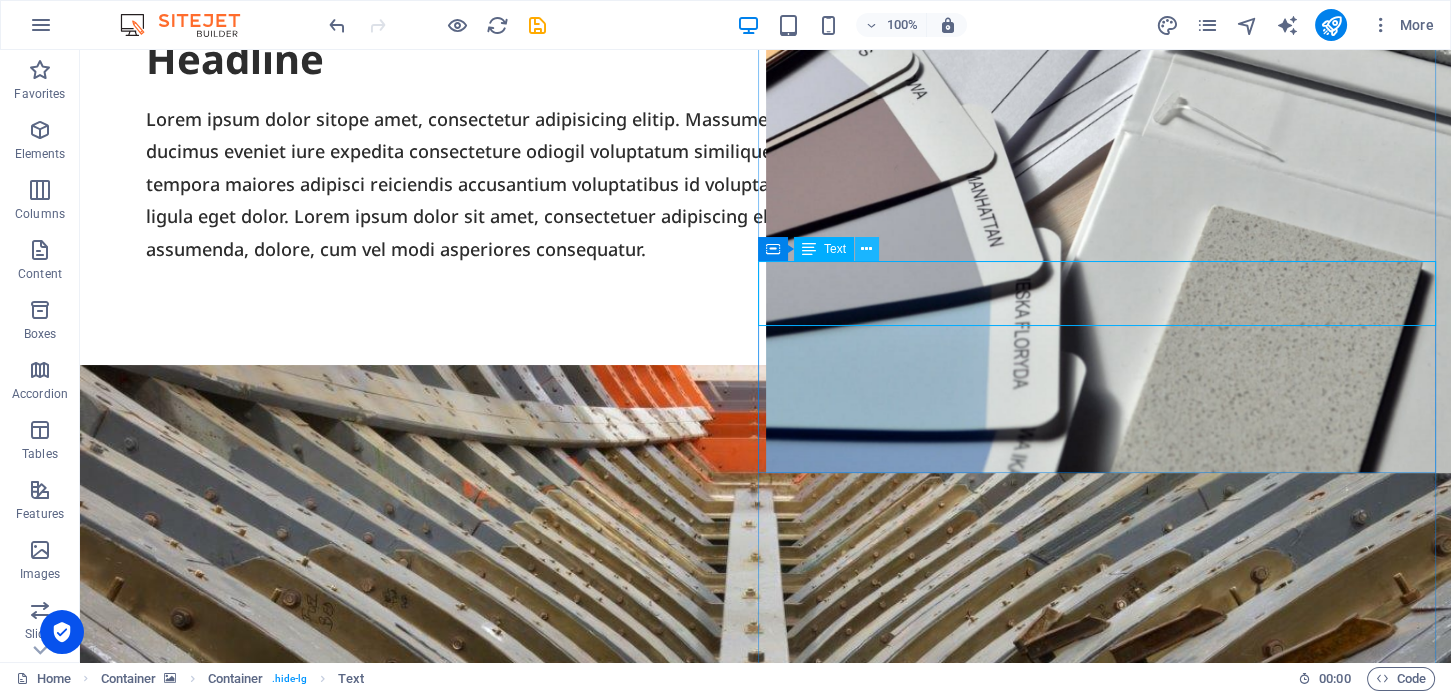 click at bounding box center [866, 249] 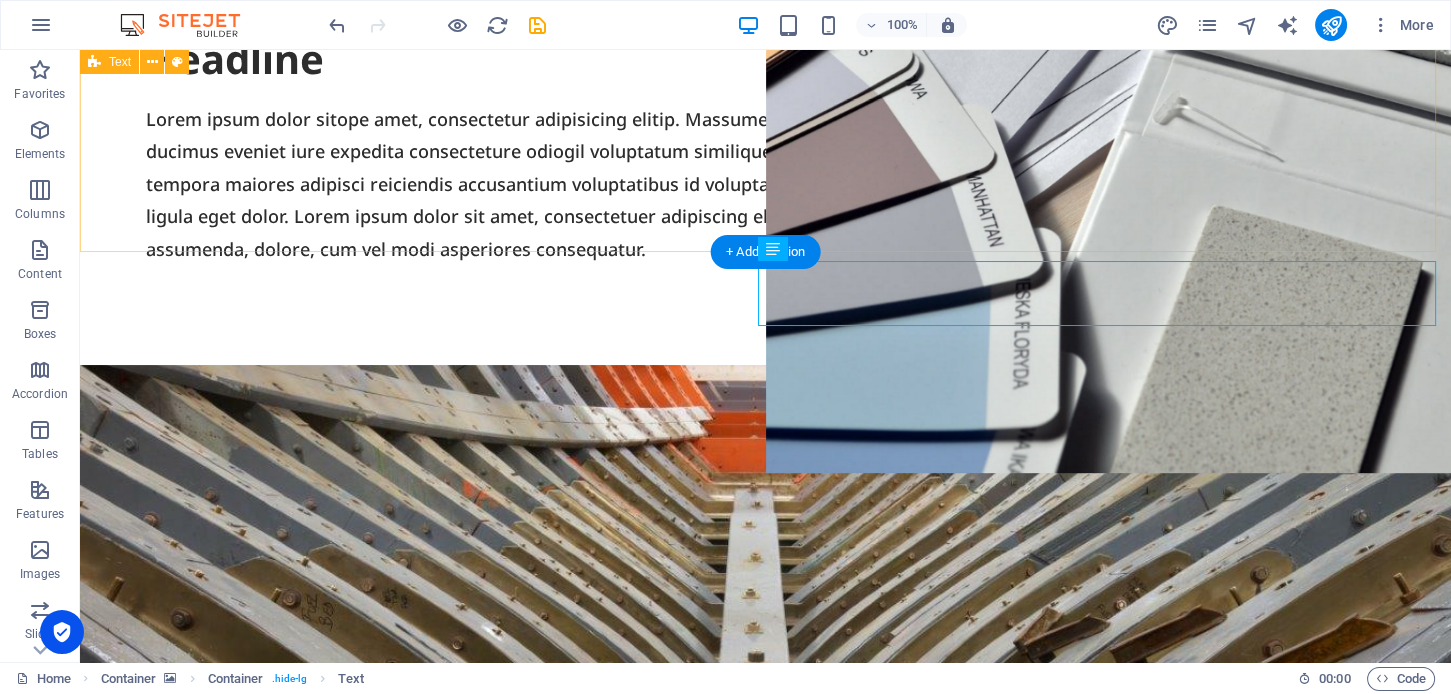 click on "Headline Lorem ipsum dolor sitope amet, consectetur adipisicing elitip. [PERSON_NAME], dolore, cum [PERSON_NAME] asperiores consequatur suscipit quidem ducimus eveniet iure expedita consecteture odiogil voluptatum similique fugit voluptates atem accusamus quae quas dolorem tenetur facere tempora maiores adipisci reiciendis accusantium voluptatibus id voluptate tempore dolor harum nisi amet! Nobis, eaque. Aenean commodo ligula eget dolor. Lorem ipsum dolor sit amet, consectetuer adipiscing elit leget odiogil voluptatum similique fugit voluptates dolor. Libero assumenda, dolore, cum [PERSON_NAME] asperiores consequatur." at bounding box center [765, 148] 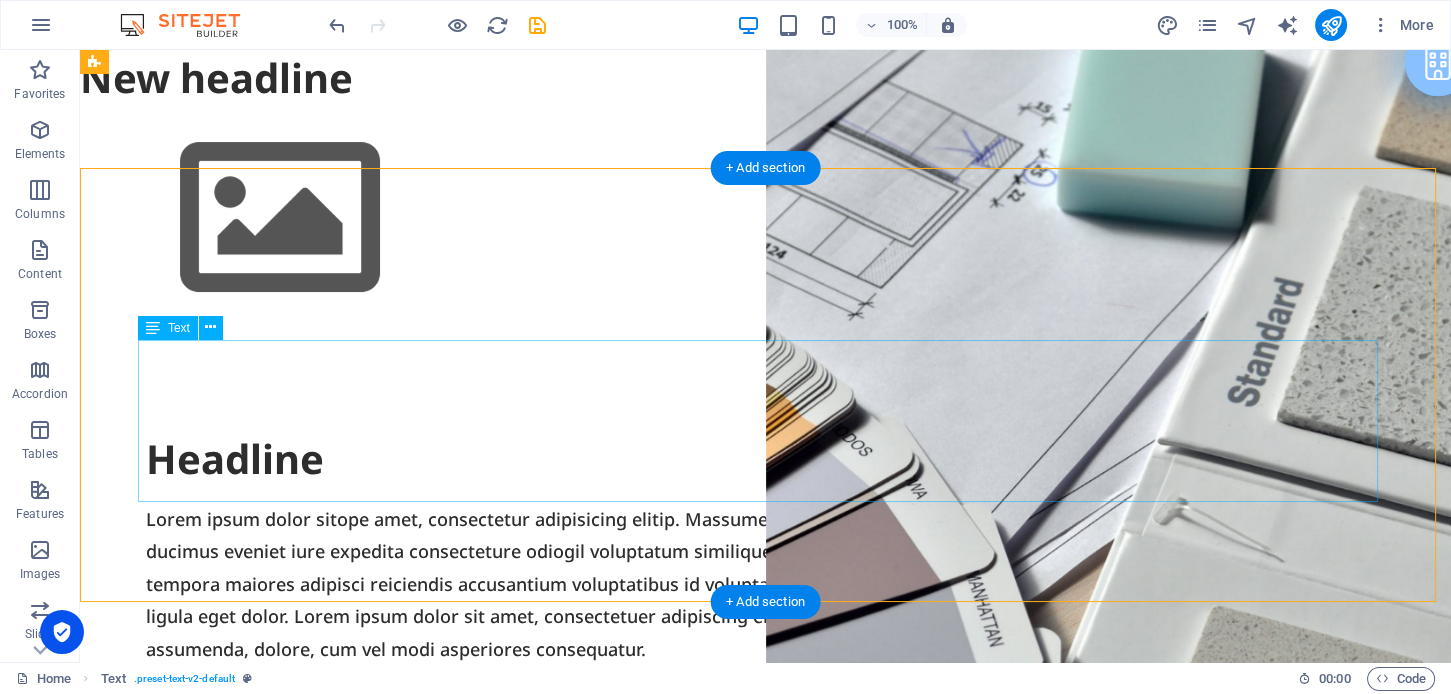 scroll, scrollTop: 0, scrollLeft: 0, axis: both 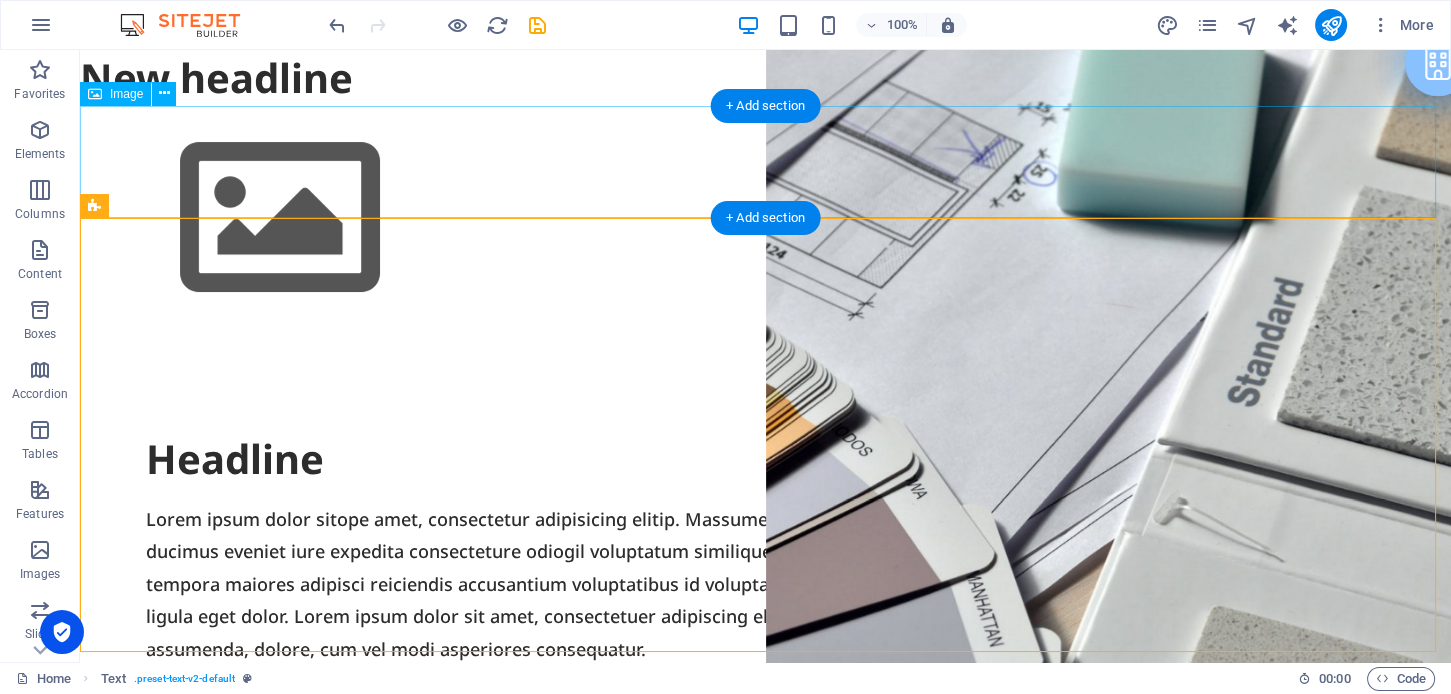 click at bounding box center (765, 218) 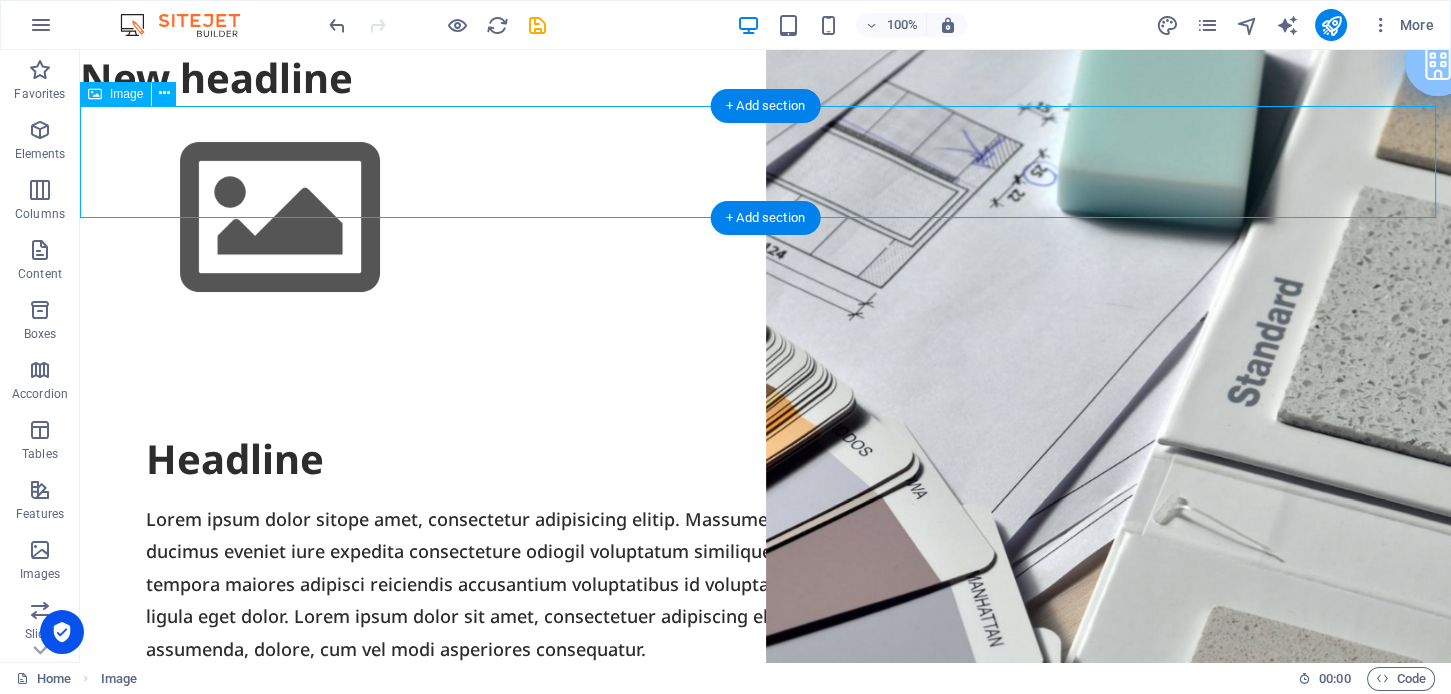 click at bounding box center [765, 218] 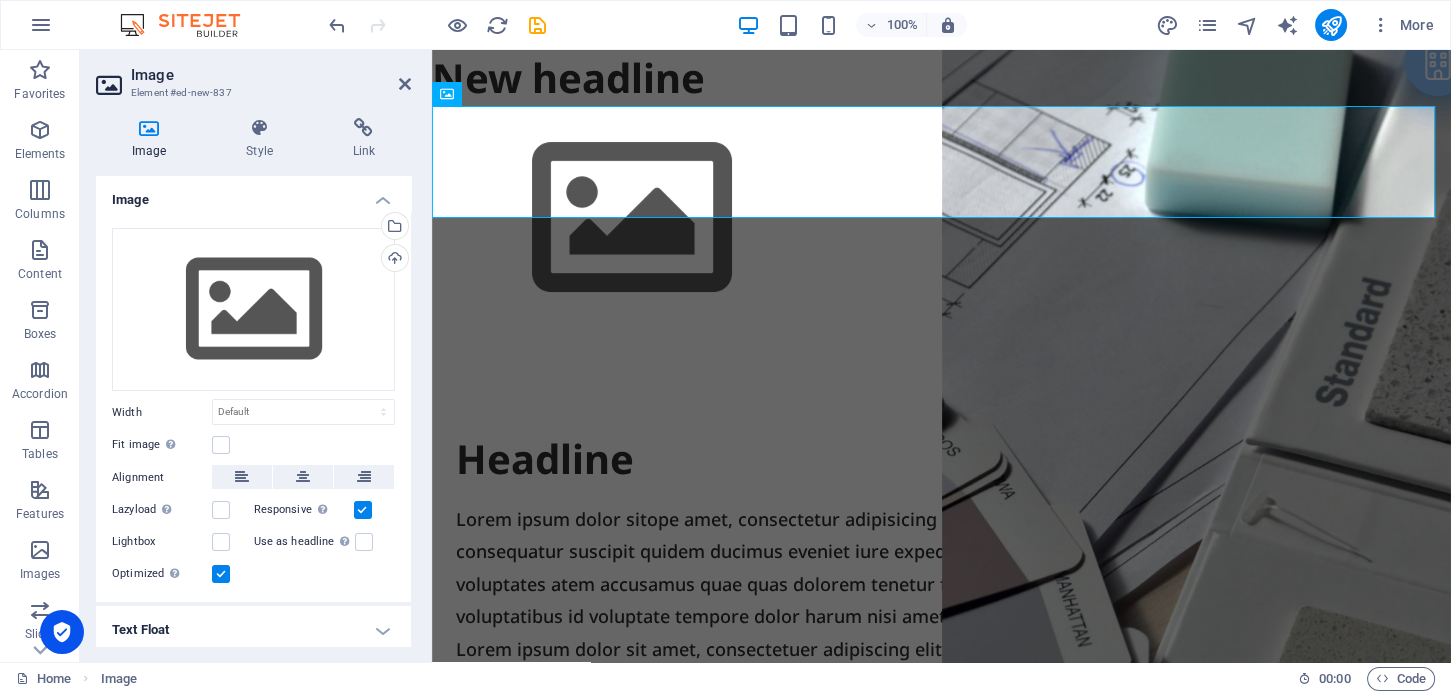 click at bounding box center (259, 128) 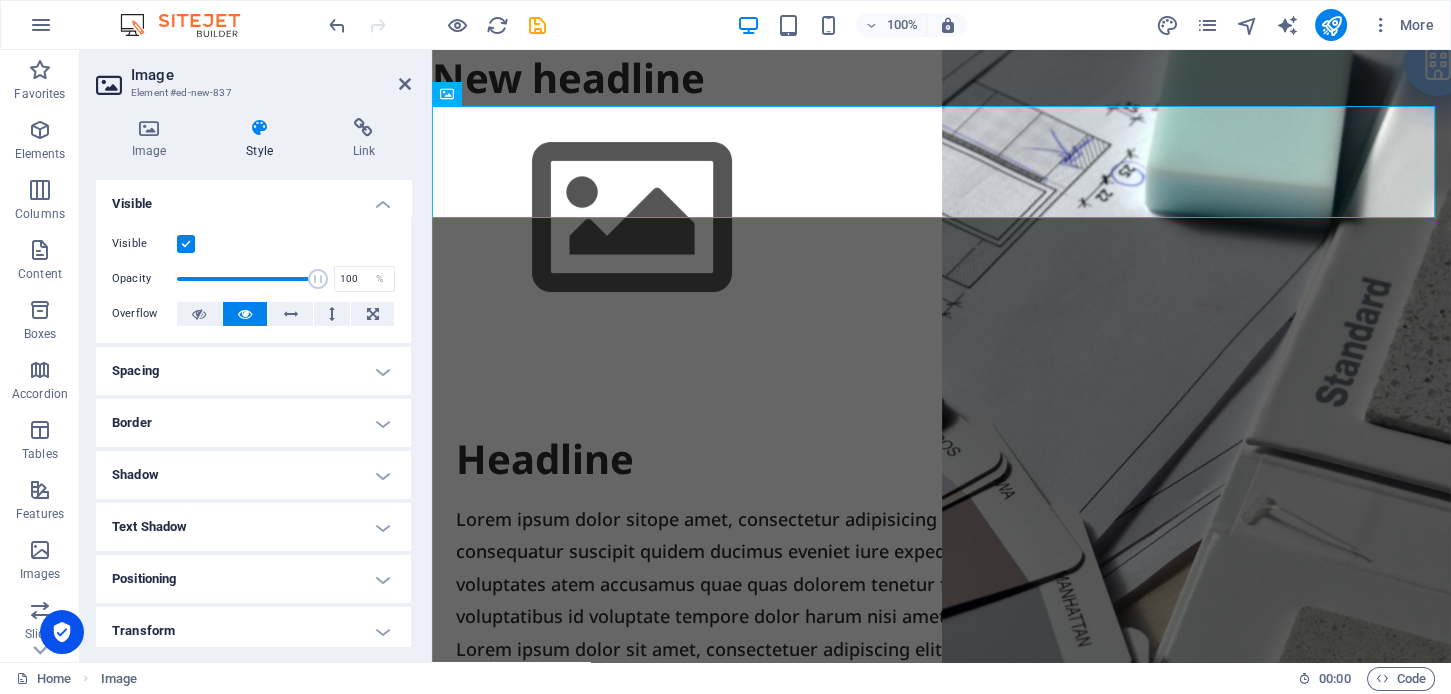 click on "Style" at bounding box center [263, 139] 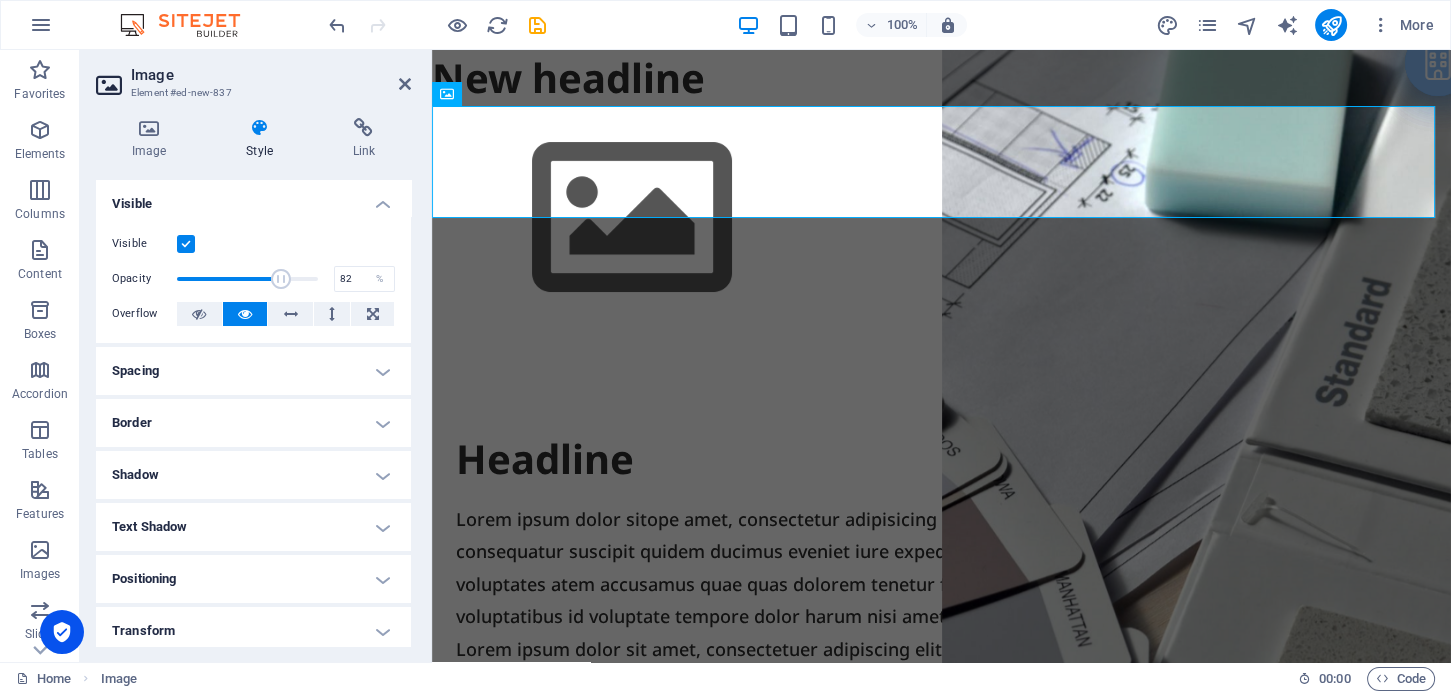 type on "83" 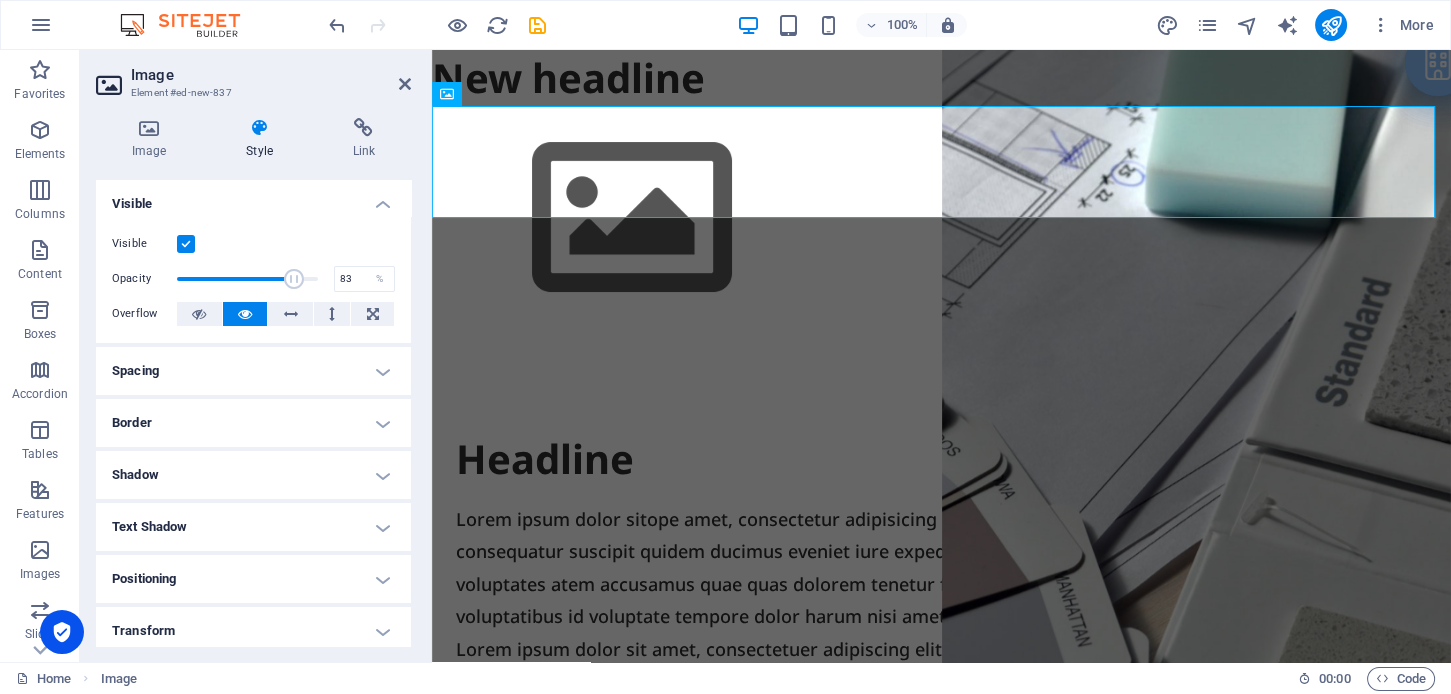 drag, startPoint x: 312, startPoint y: 281, endPoint x: 291, endPoint y: 278, distance: 21.213203 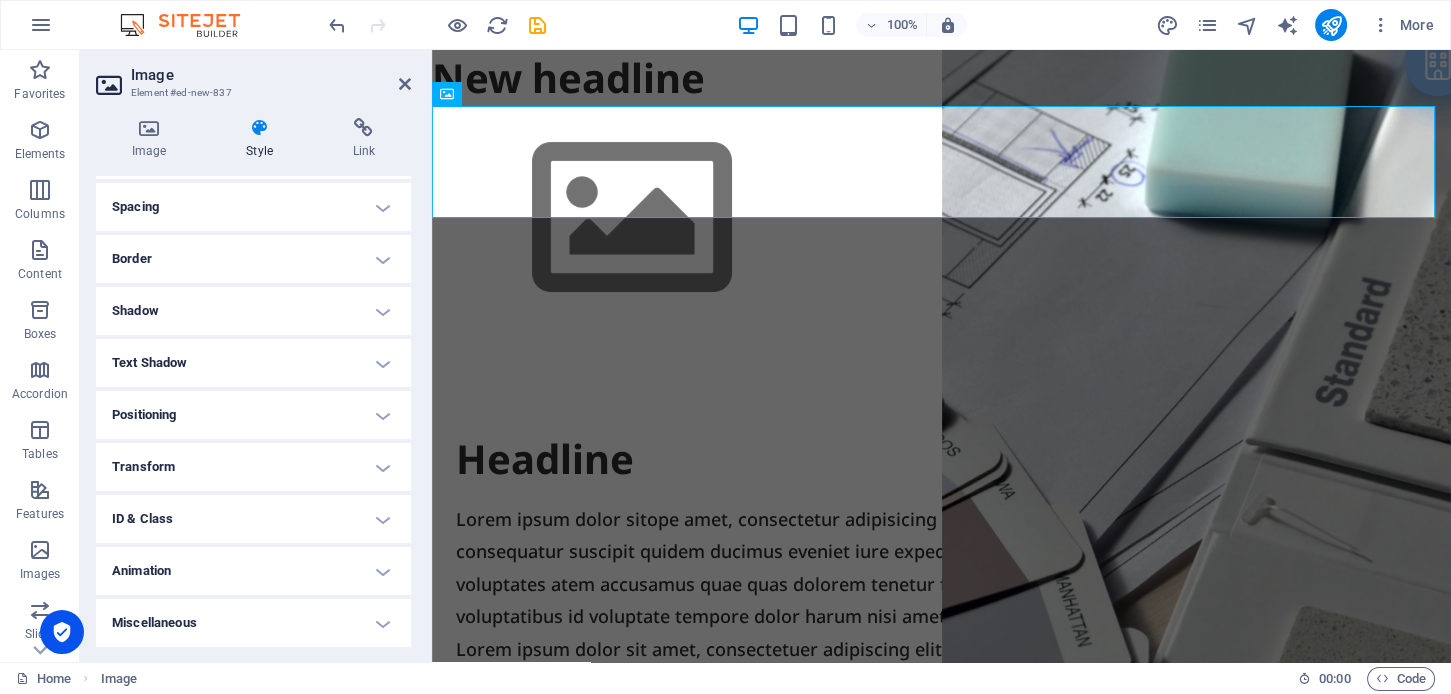 scroll, scrollTop: 0, scrollLeft: 0, axis: both 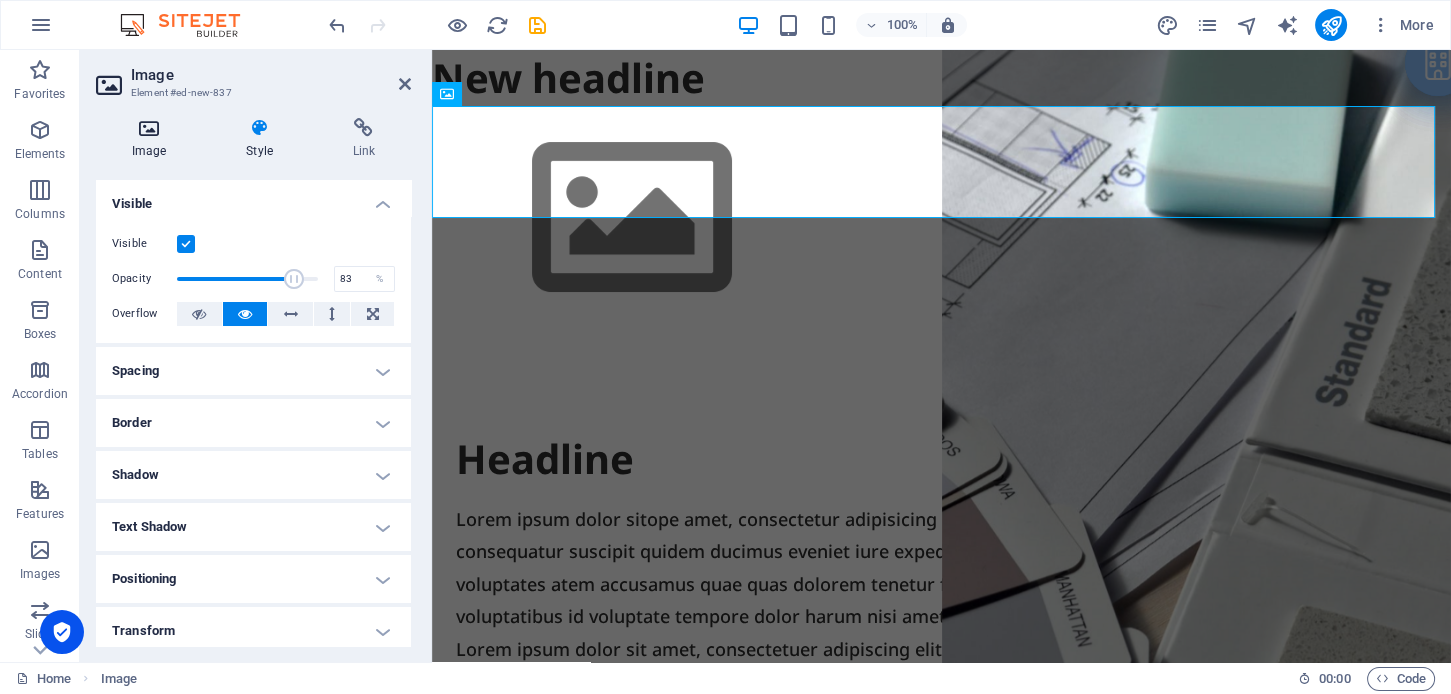 click at bounding box center [149, 128] 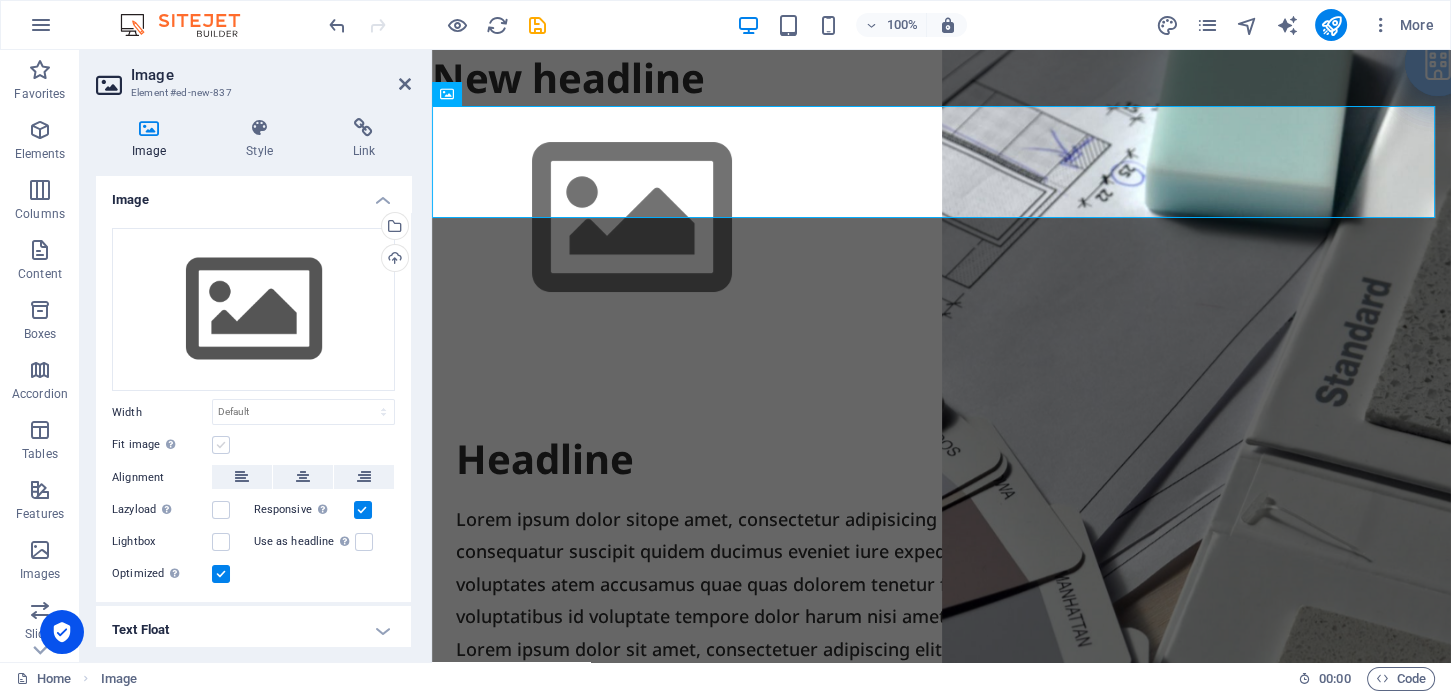 click at bounding box center [221, 445] 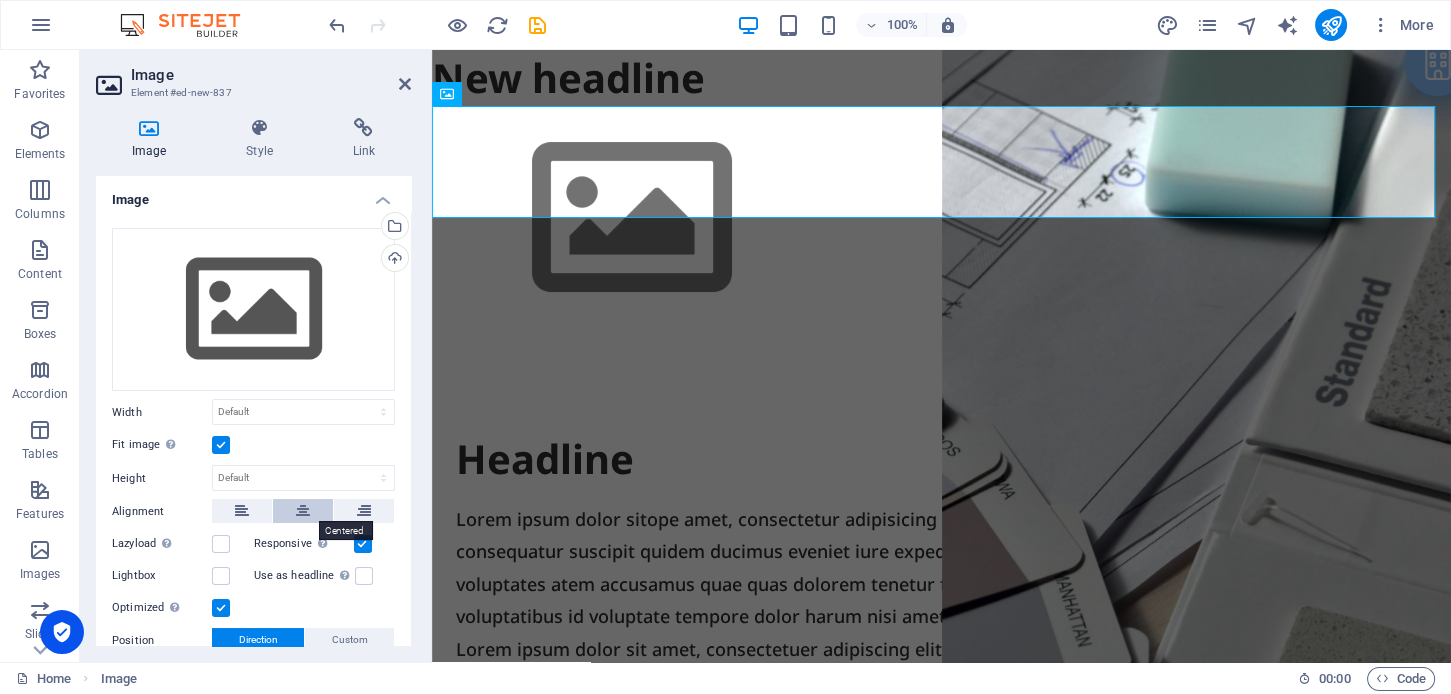 click at bounding box center [303, 511] 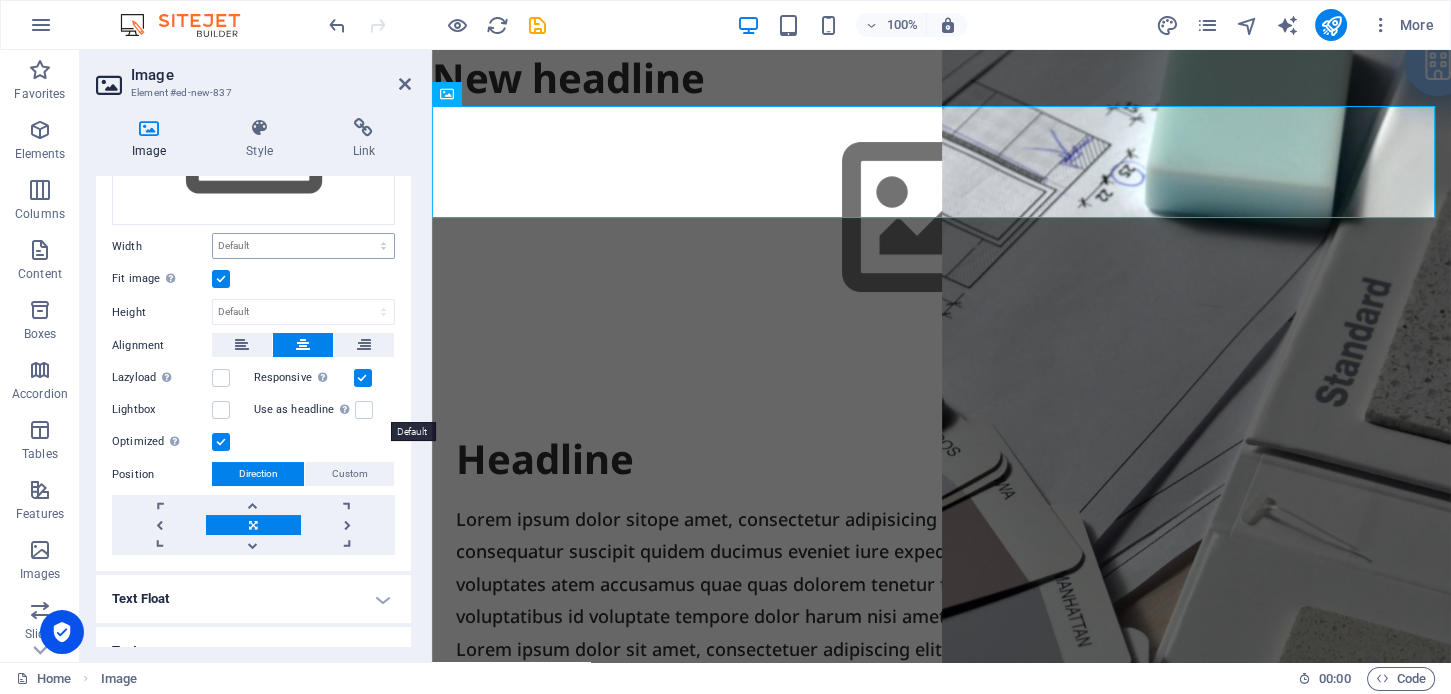 scroll, scrollTop: 192, scrollLeft: 0, axis: vertical 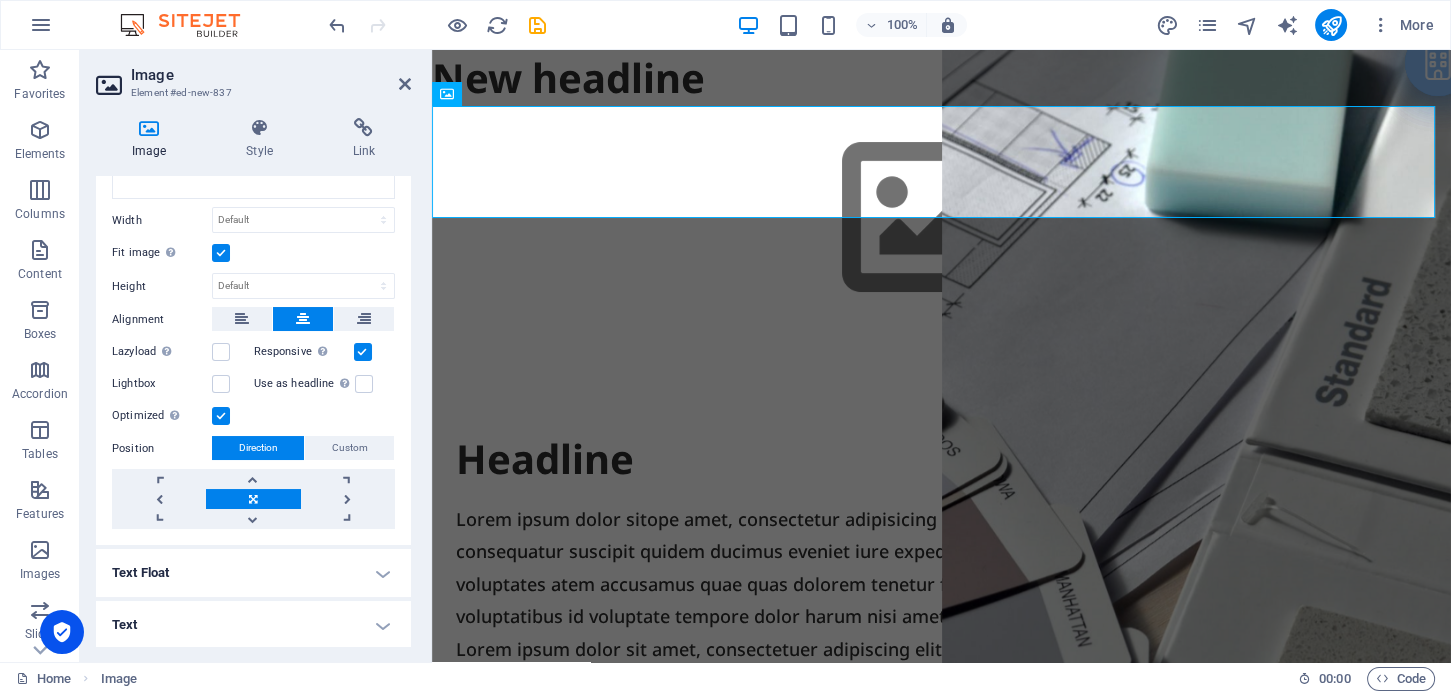 click on "Text" at bounding box center (253, 625) 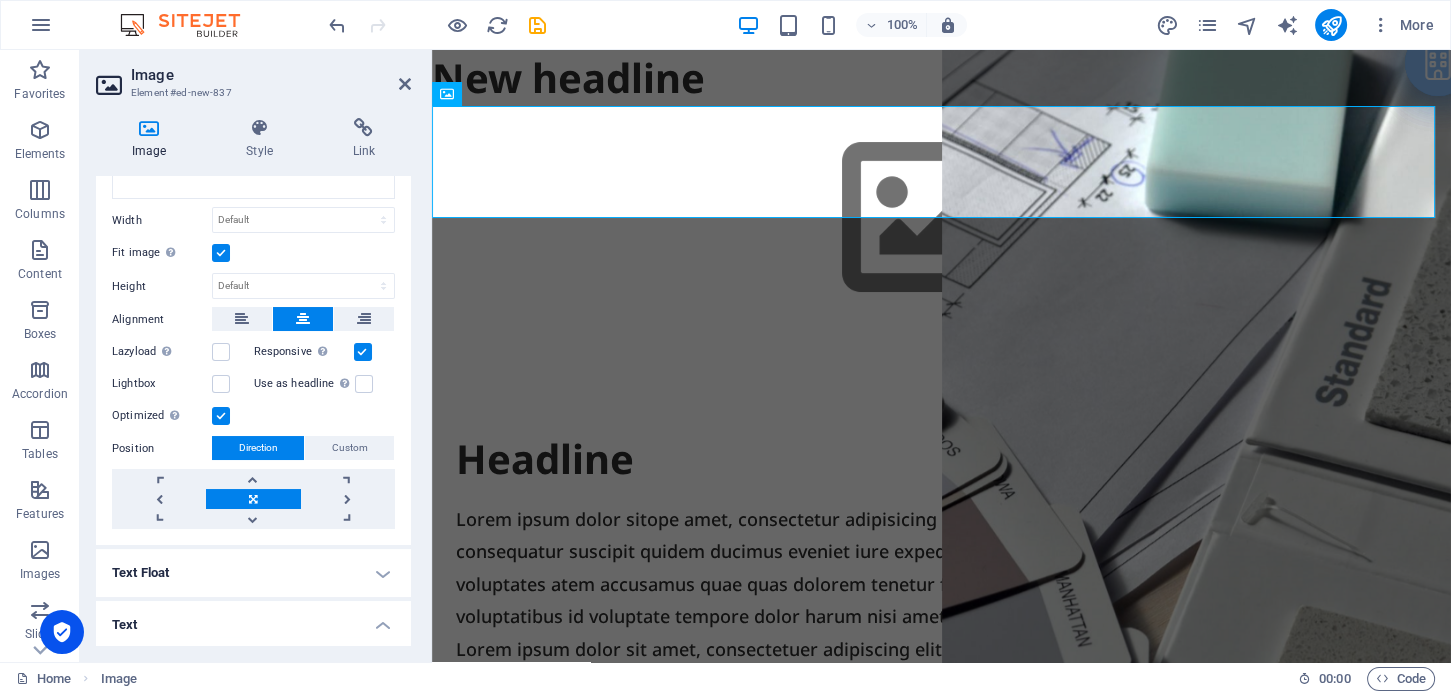 scroll, scrollTop: 380, scrollLeft: 0, axis: vertical 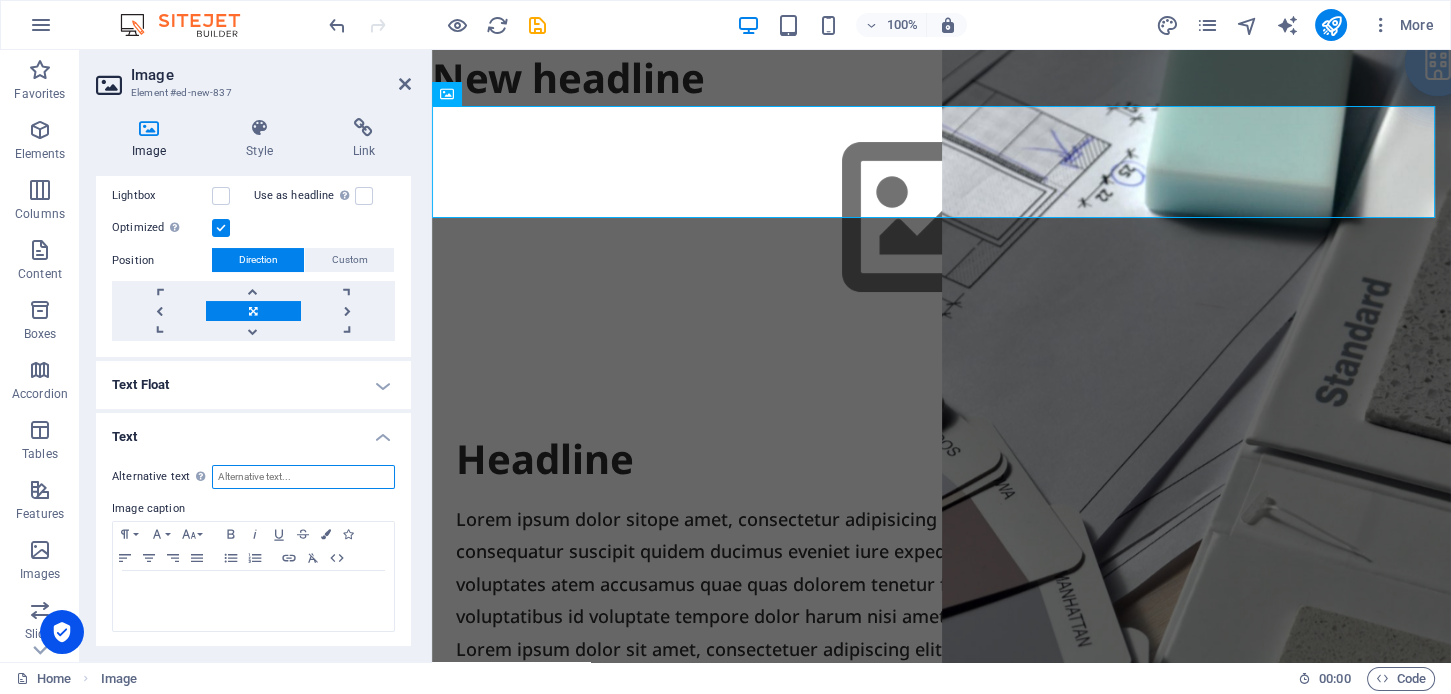 click on "Alternative text The alternative text is used by devices that cannot display images (e.g. image search engines) and should be added to every image to improve website accessibility." at bounding box center (303, 477) 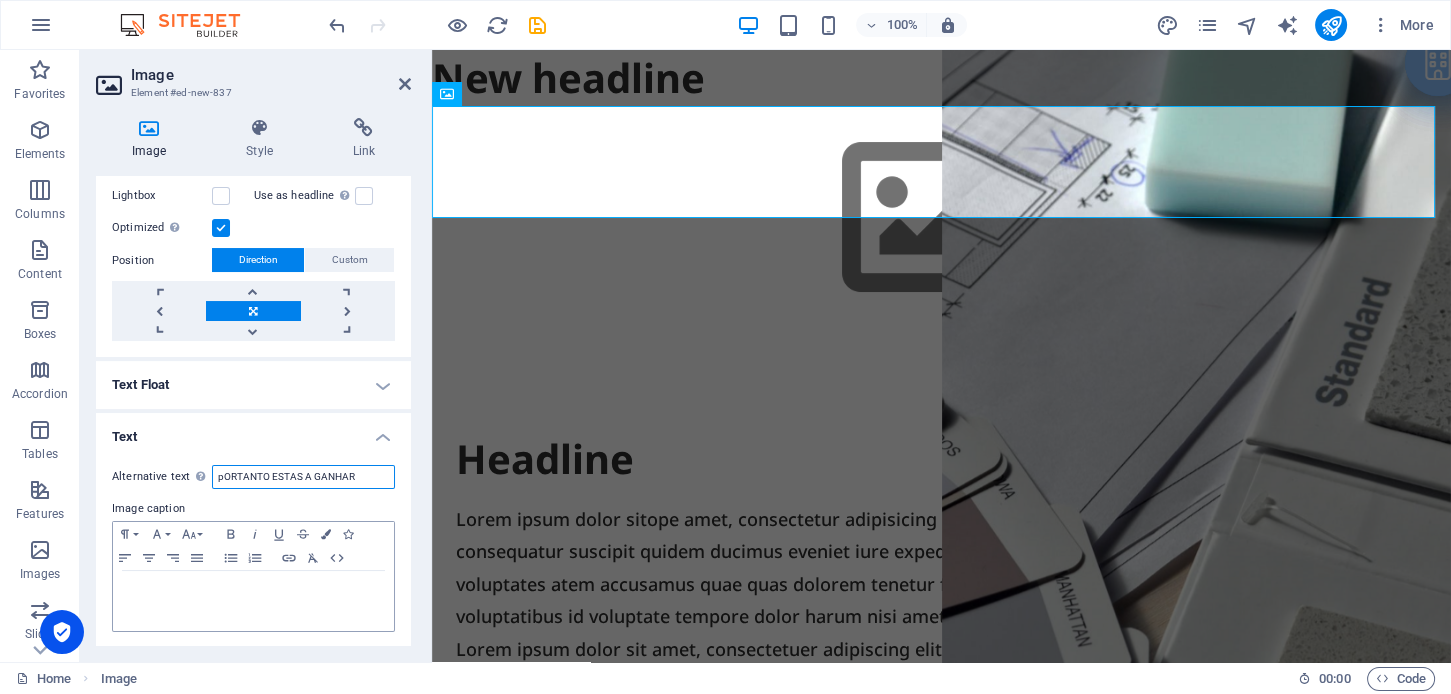 type on "pORTANTO ESTAS A GANHAR" 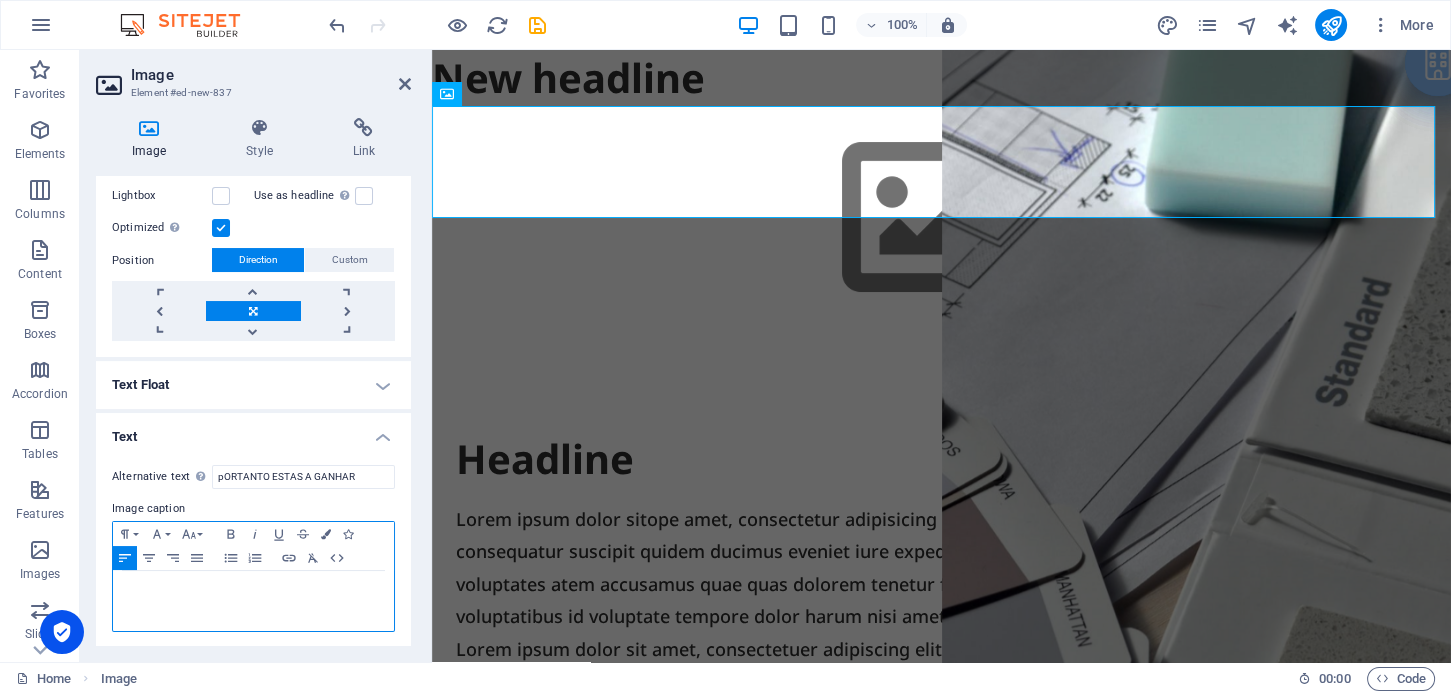 click at bounding box center [253, 601] 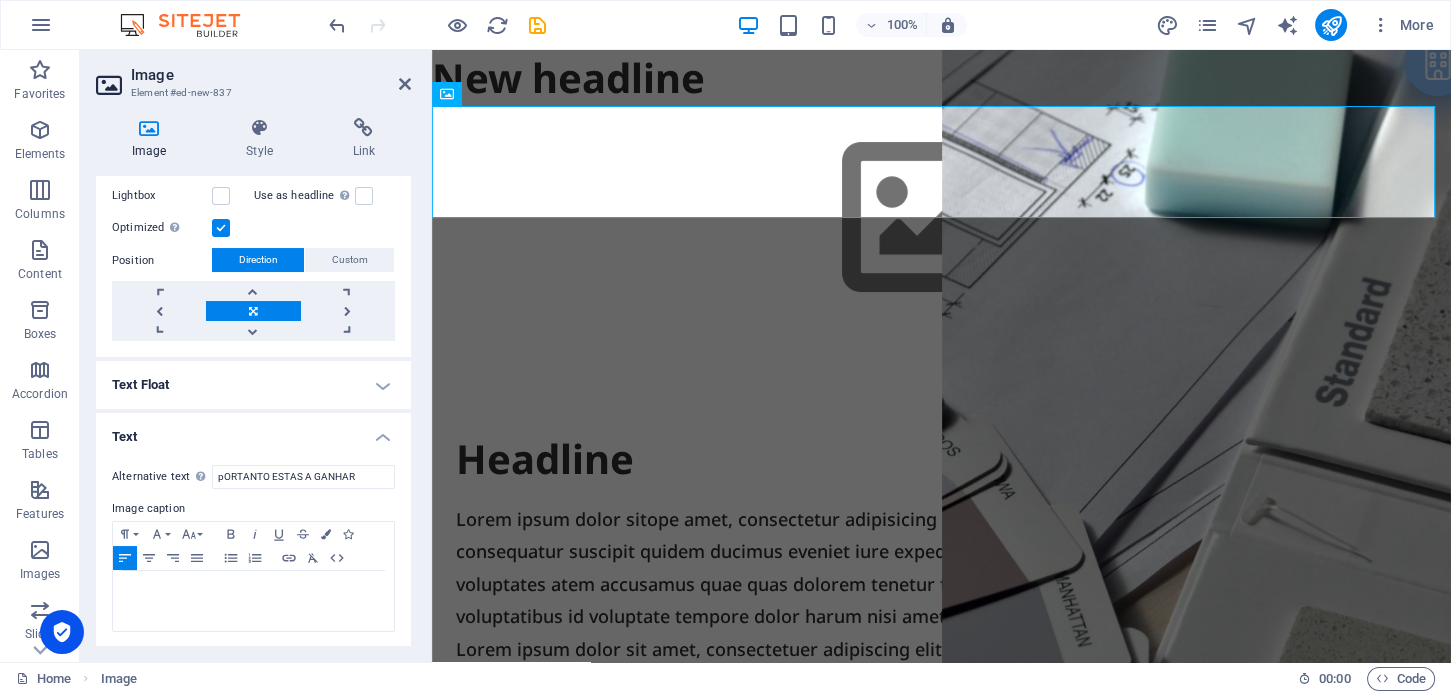 click on "Image" at bounding box center (153, 139) 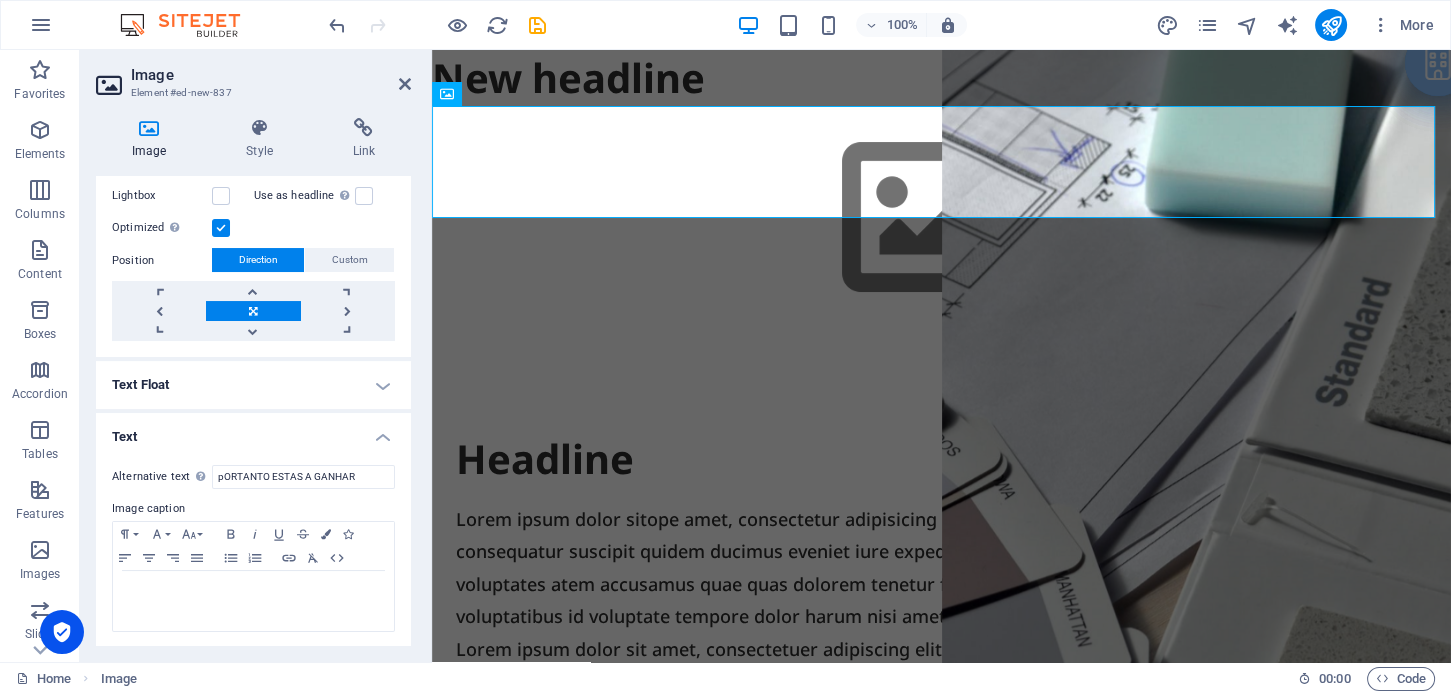 click at bounding box center [149, 128] 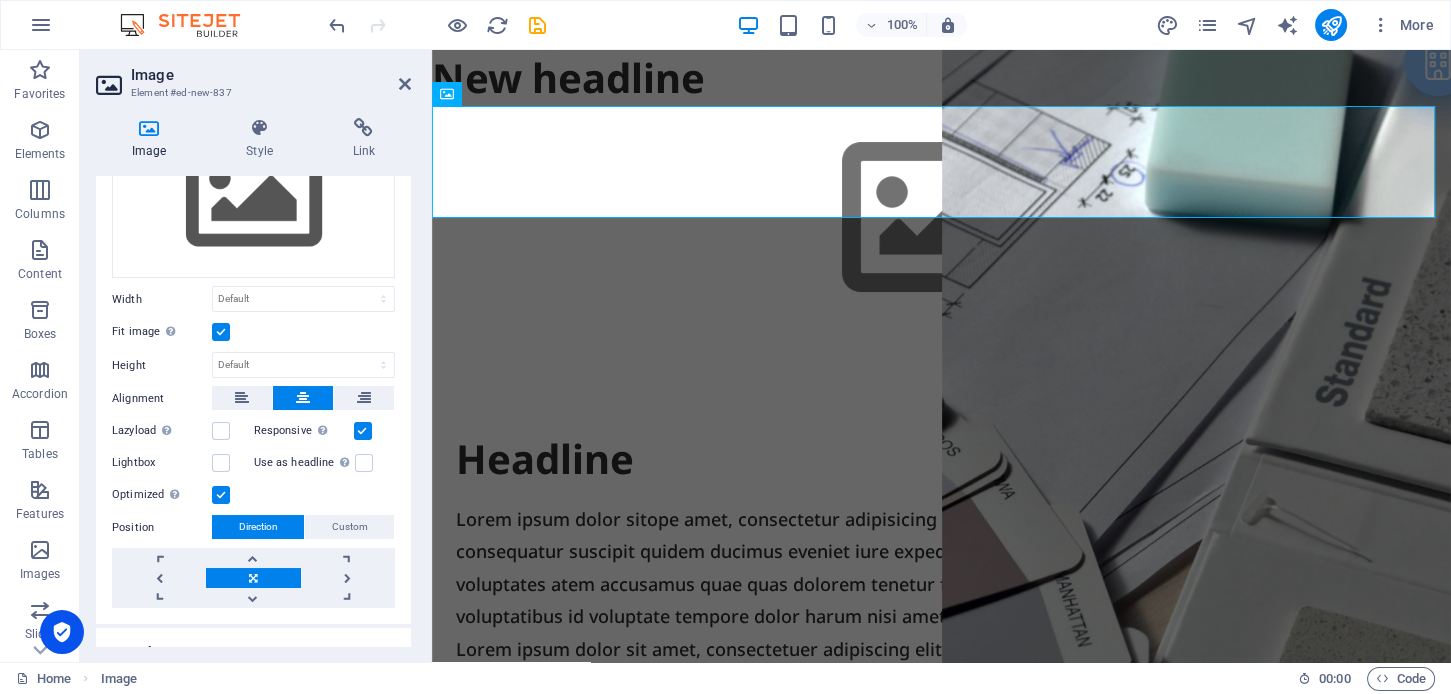scroll, scrollTop: 0, scrollLeft: 0, axis: both 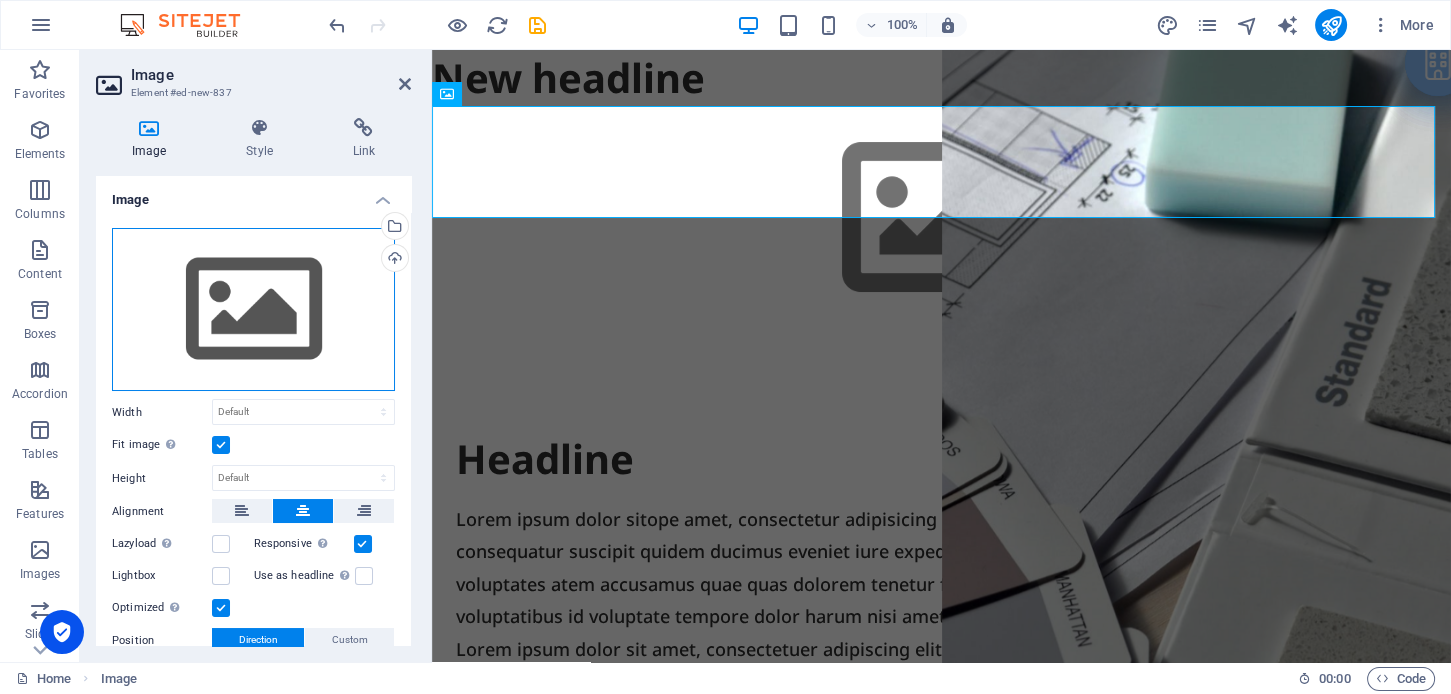 click on "Drag files here, click to choose files or select files from Files or our free stock photos & videos" at bounding box center [253, 310] 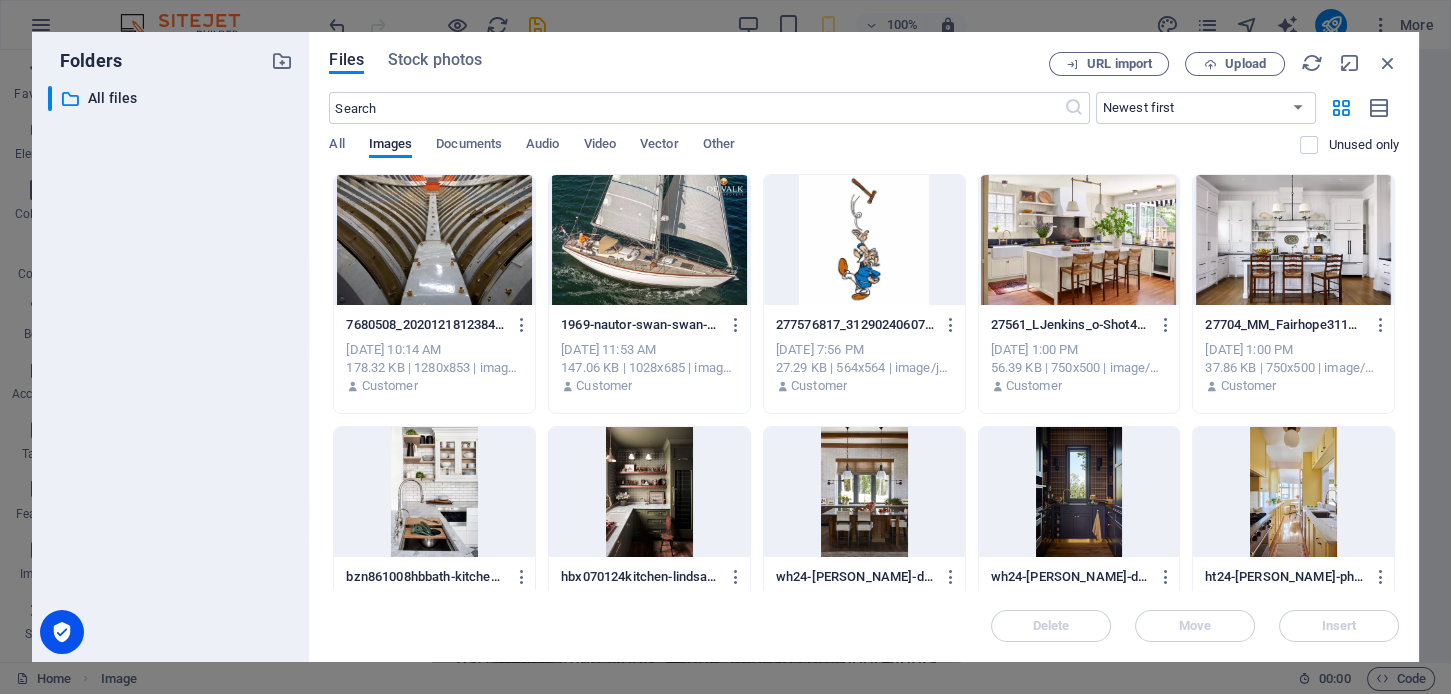 click at bounding box center (864, 240) 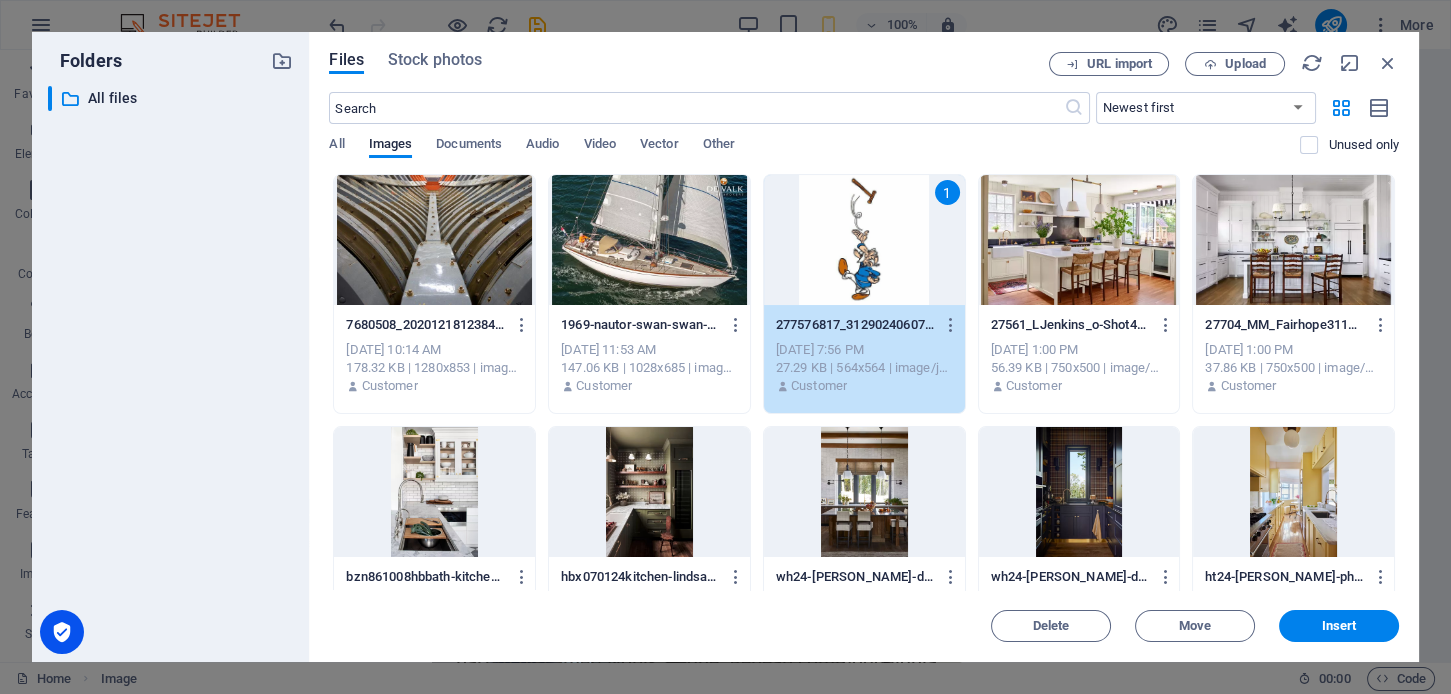 click on "1" at bounding box center [864, 240] 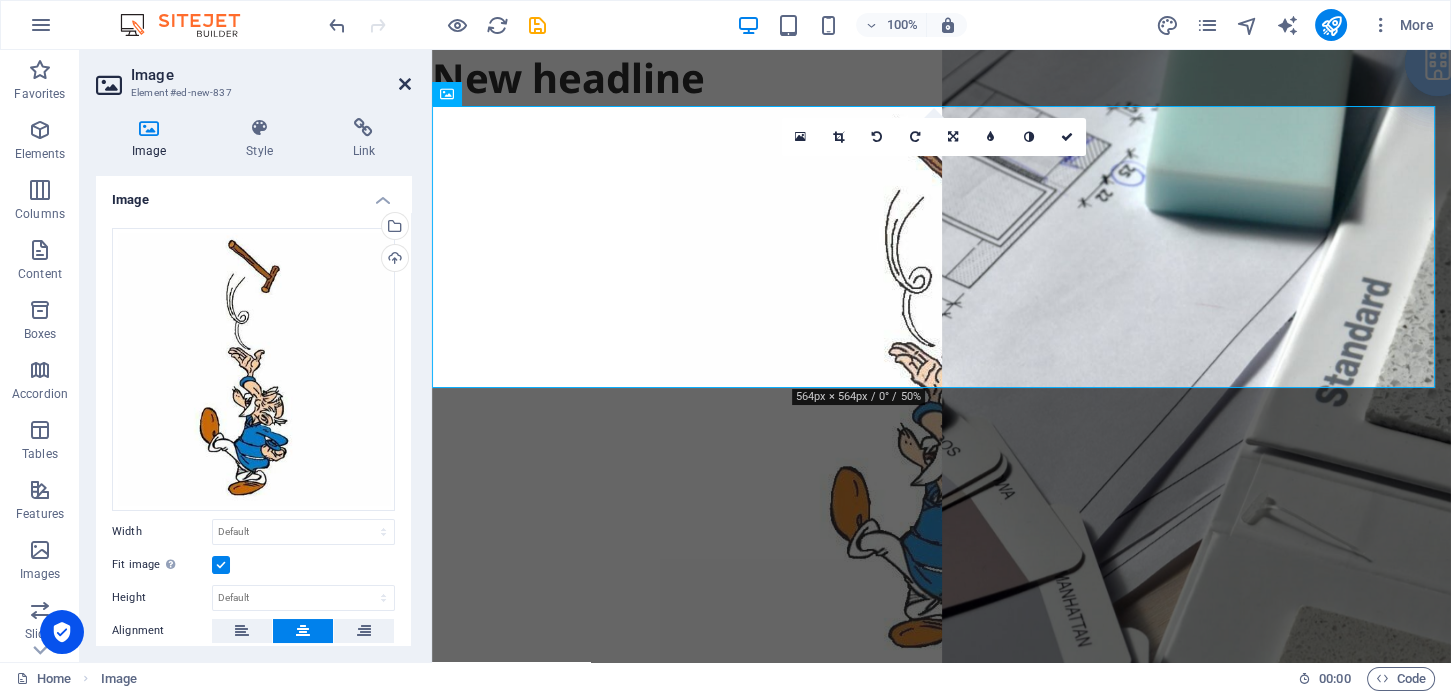 click at bounding box center (405, 84) 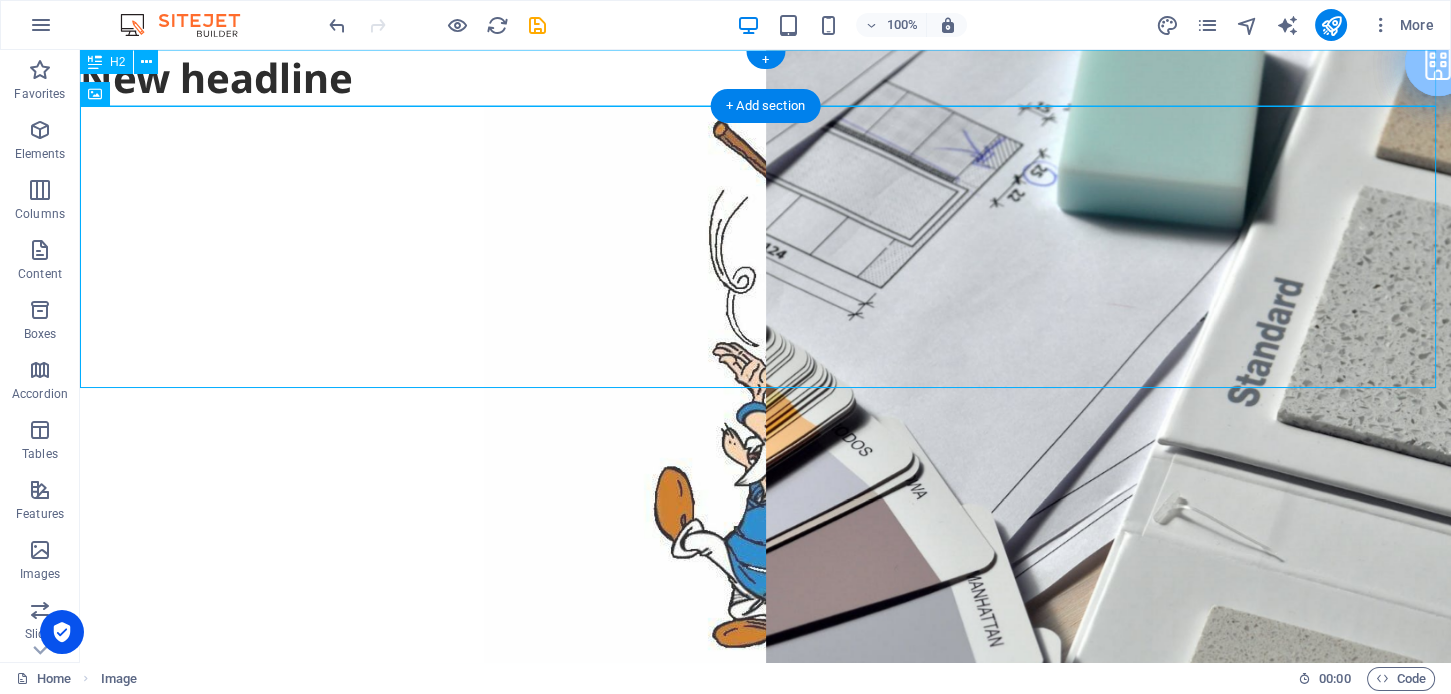 click on "New headline" at bounding box center (765, 78) 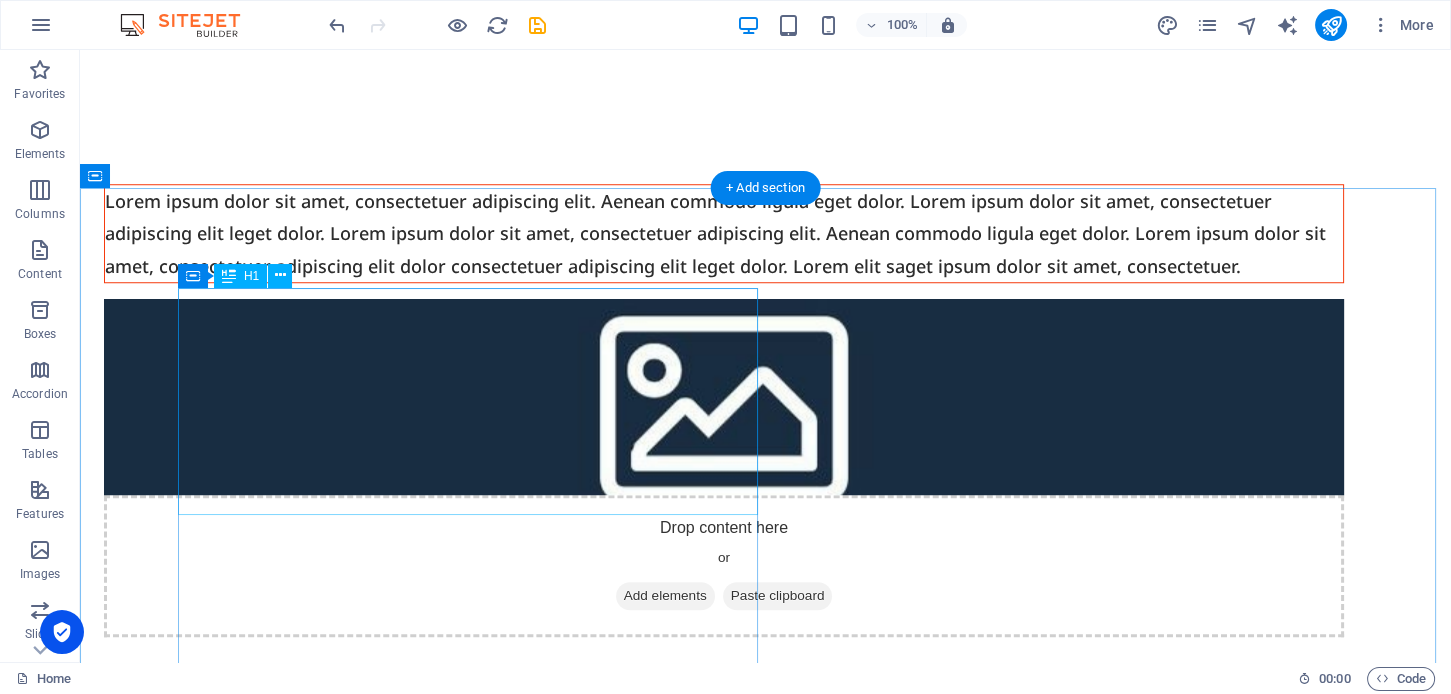 scroll, scrollTop: 1999, scrollLeft: 0, axis: vertical 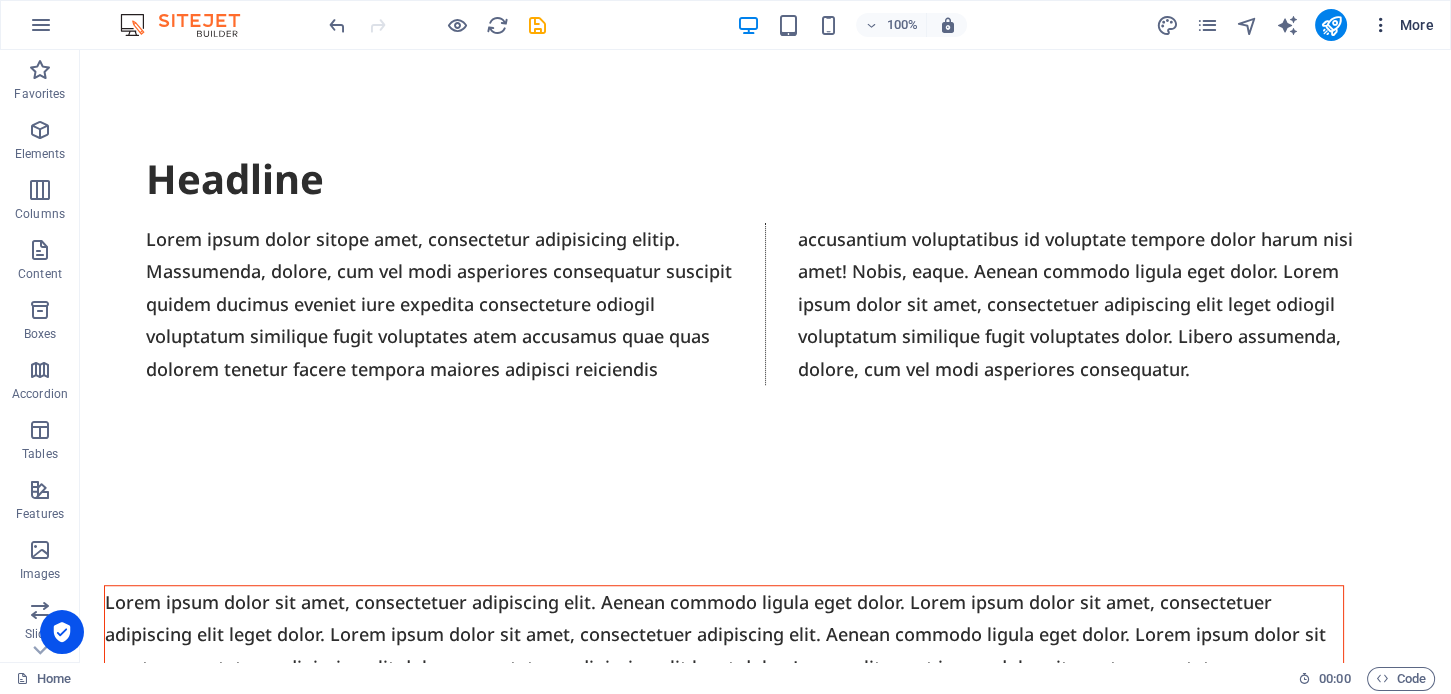 click on "More" at bounding box center (1402, 25) 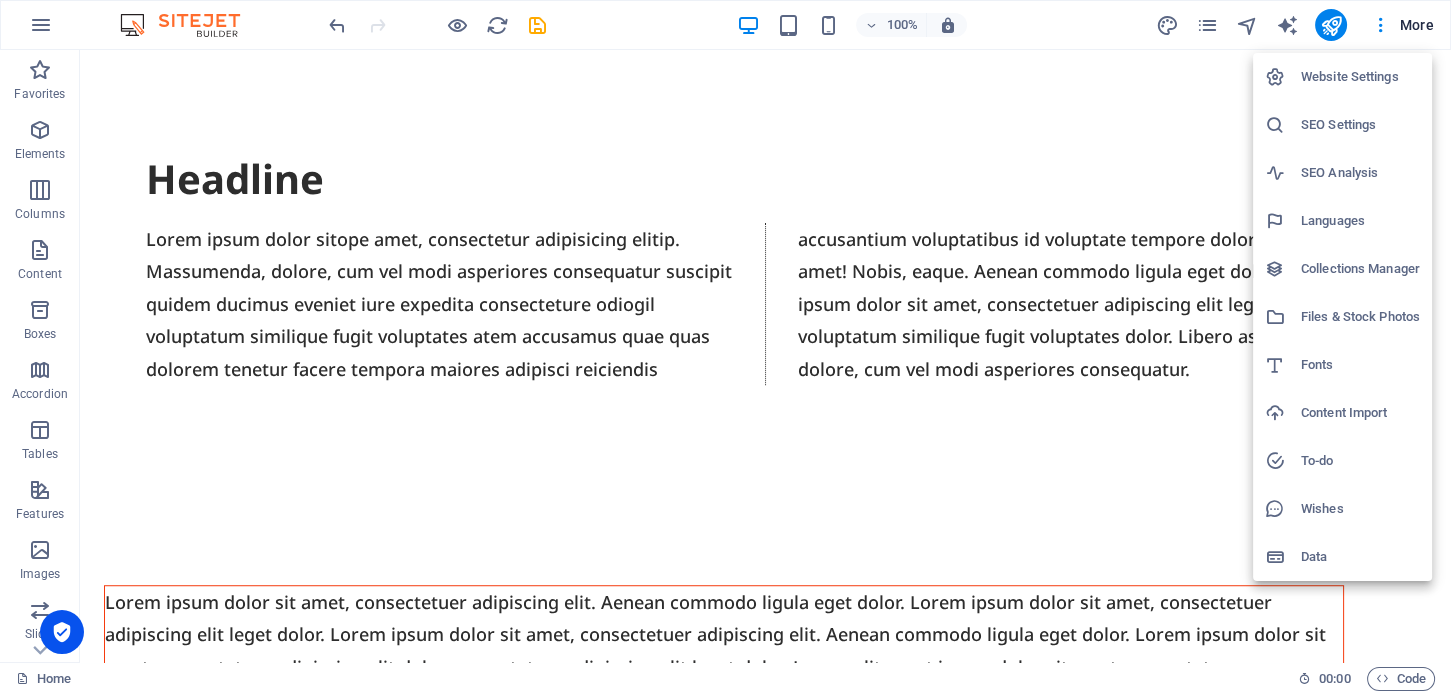 click at bounding box center [725, 347] 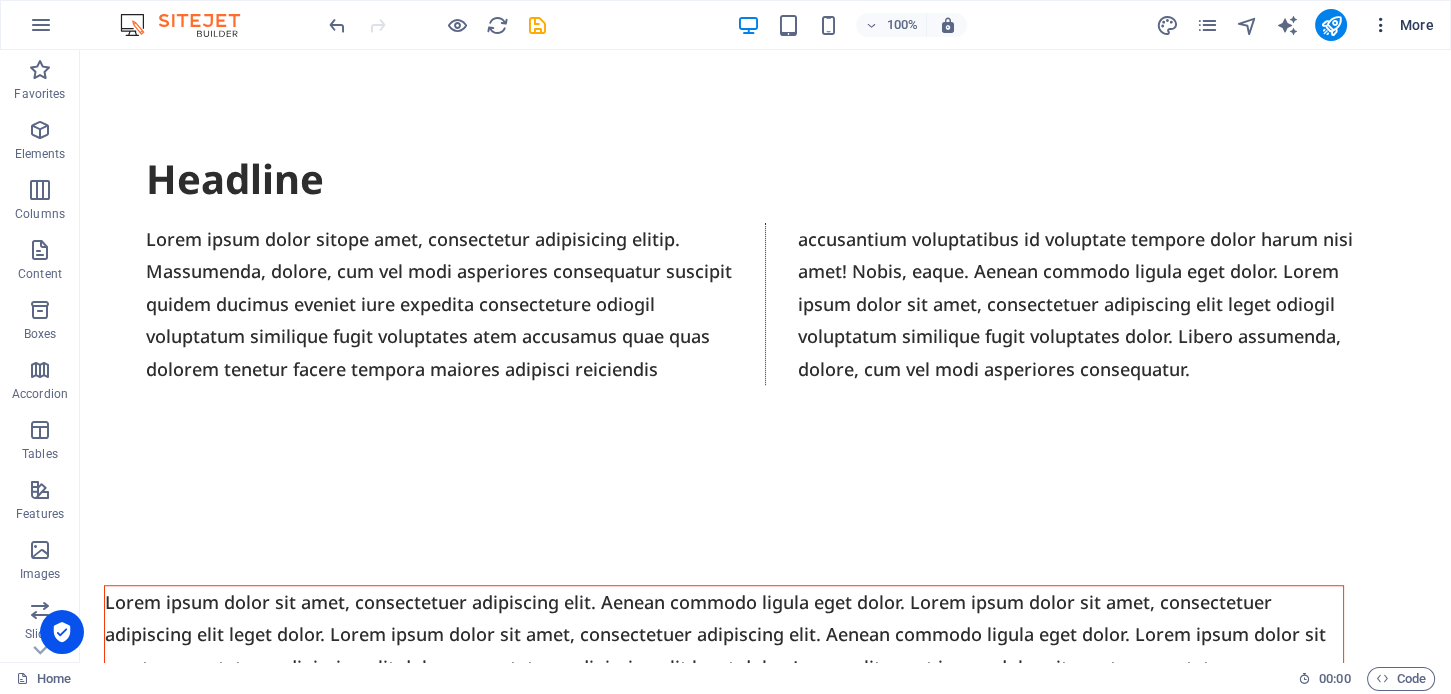 click at bounding box center [1381, 25] 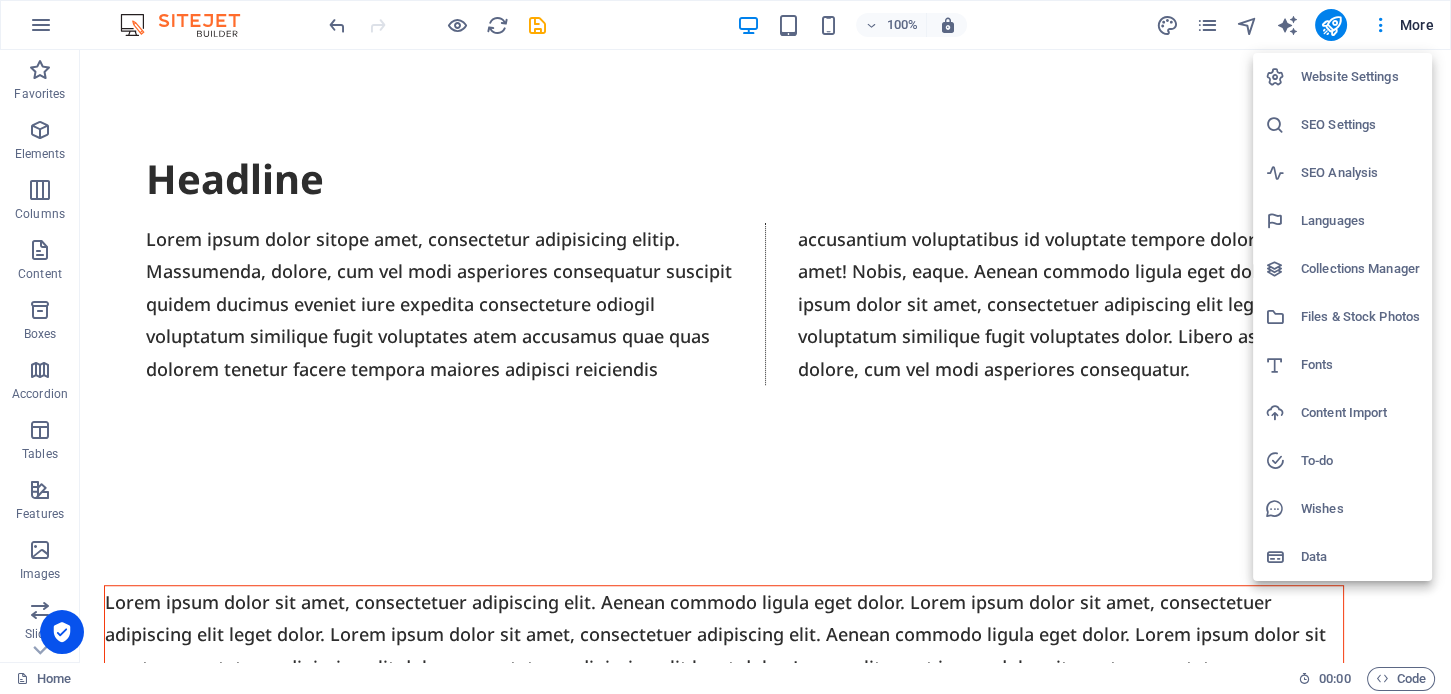 click at bounding box center [725, 347] 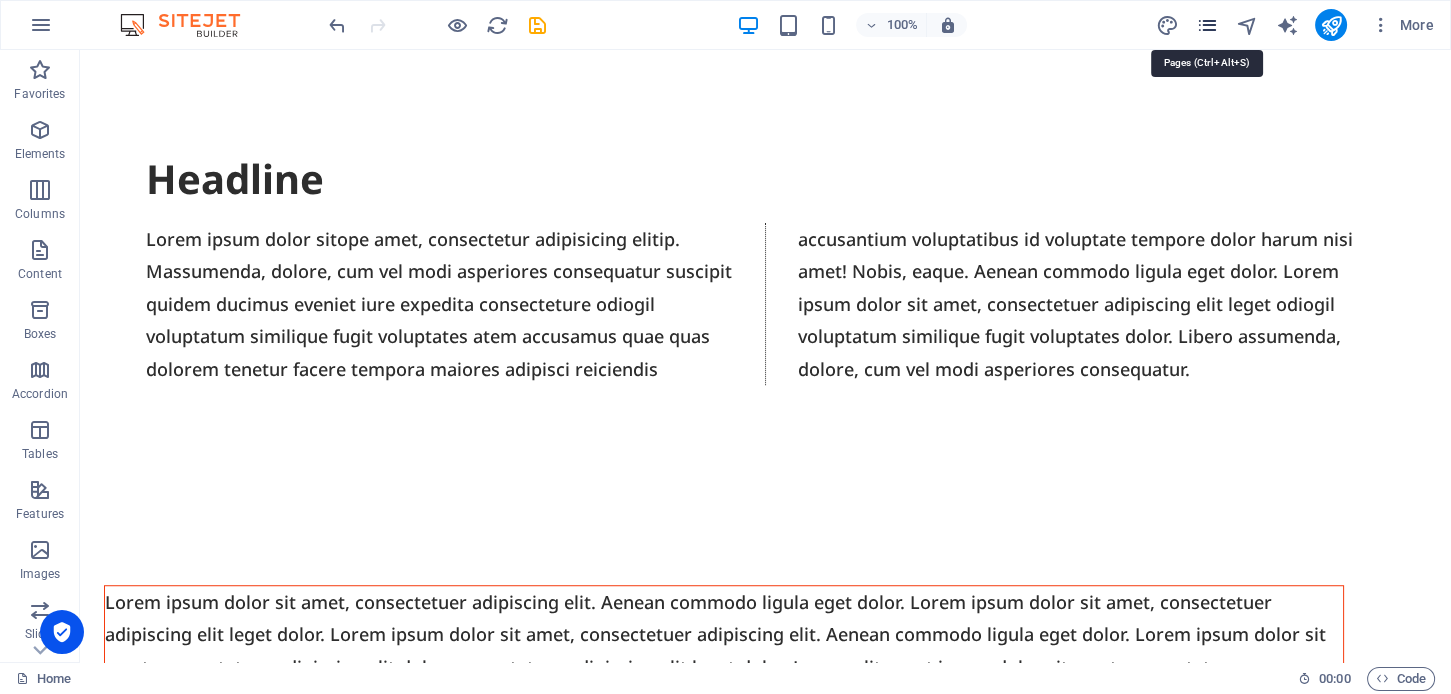 click at bounding box center (1206, 25) 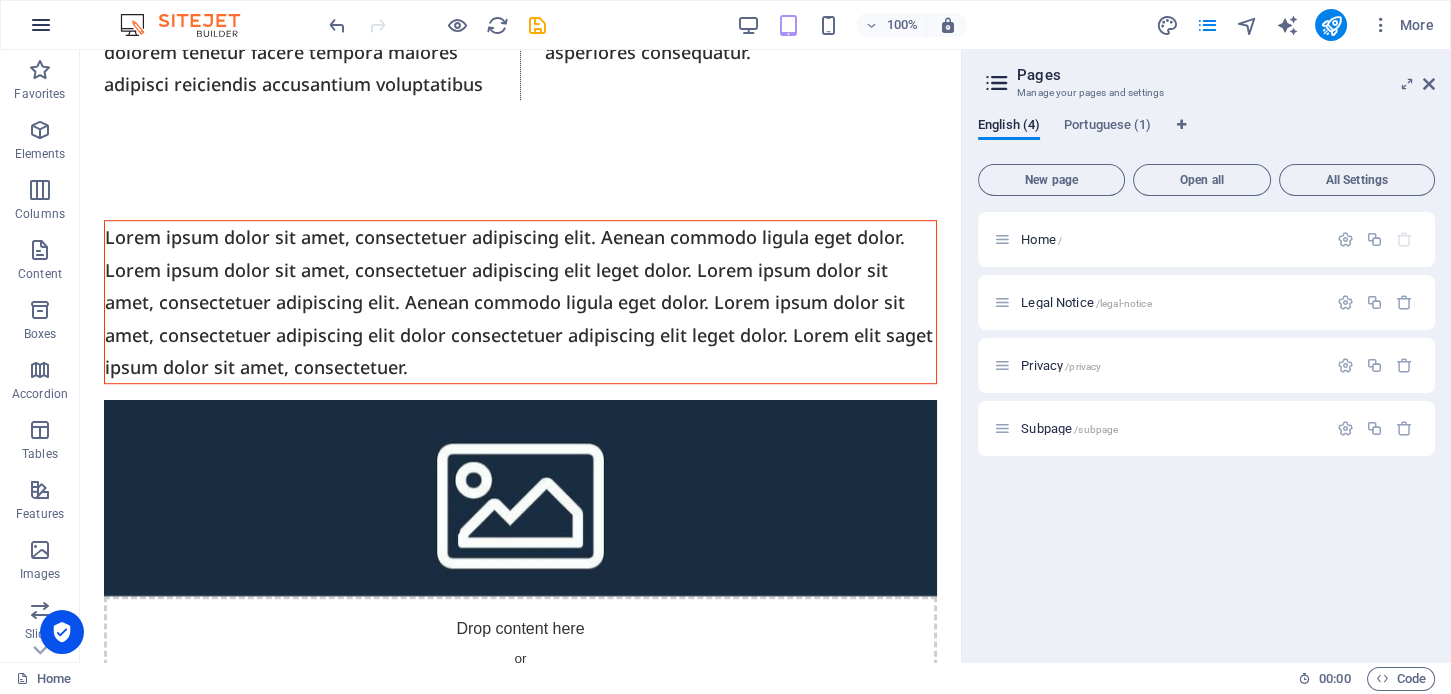 click at bounding box center (41, 25) 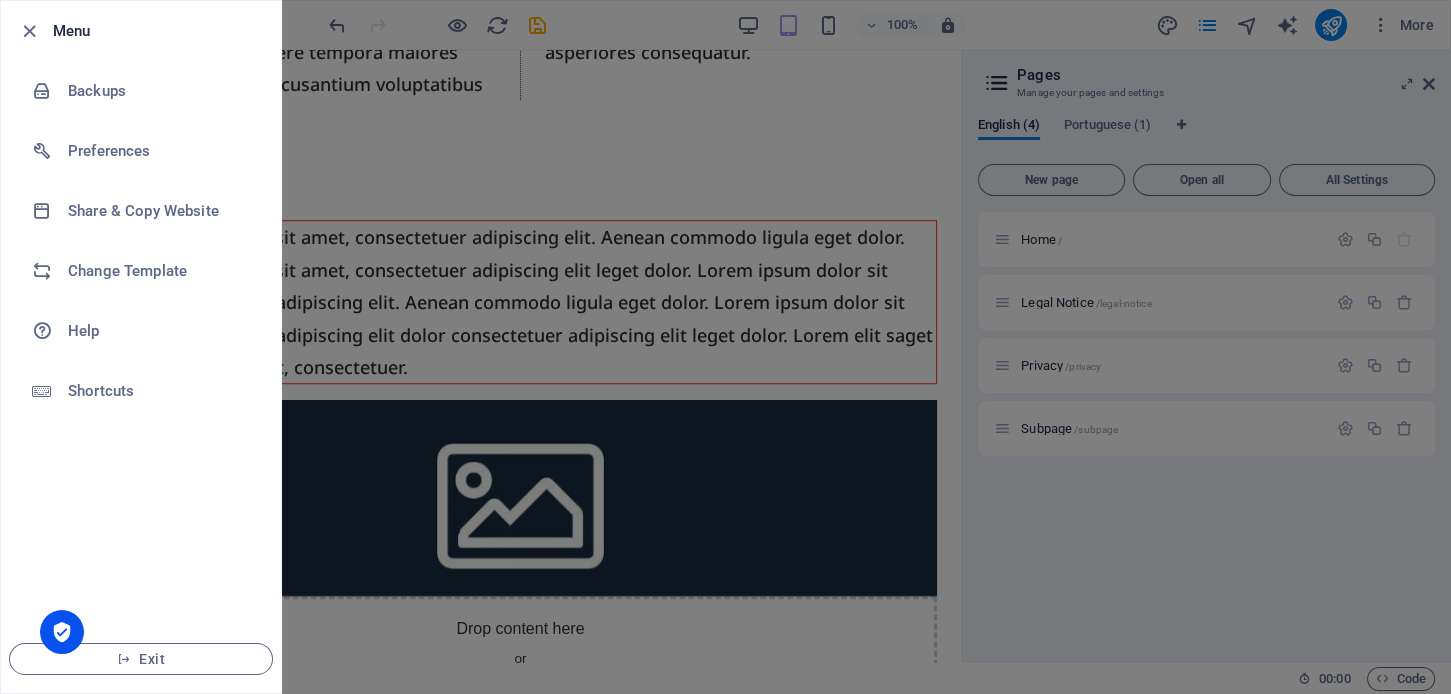 click at bounding box center [725, 347] 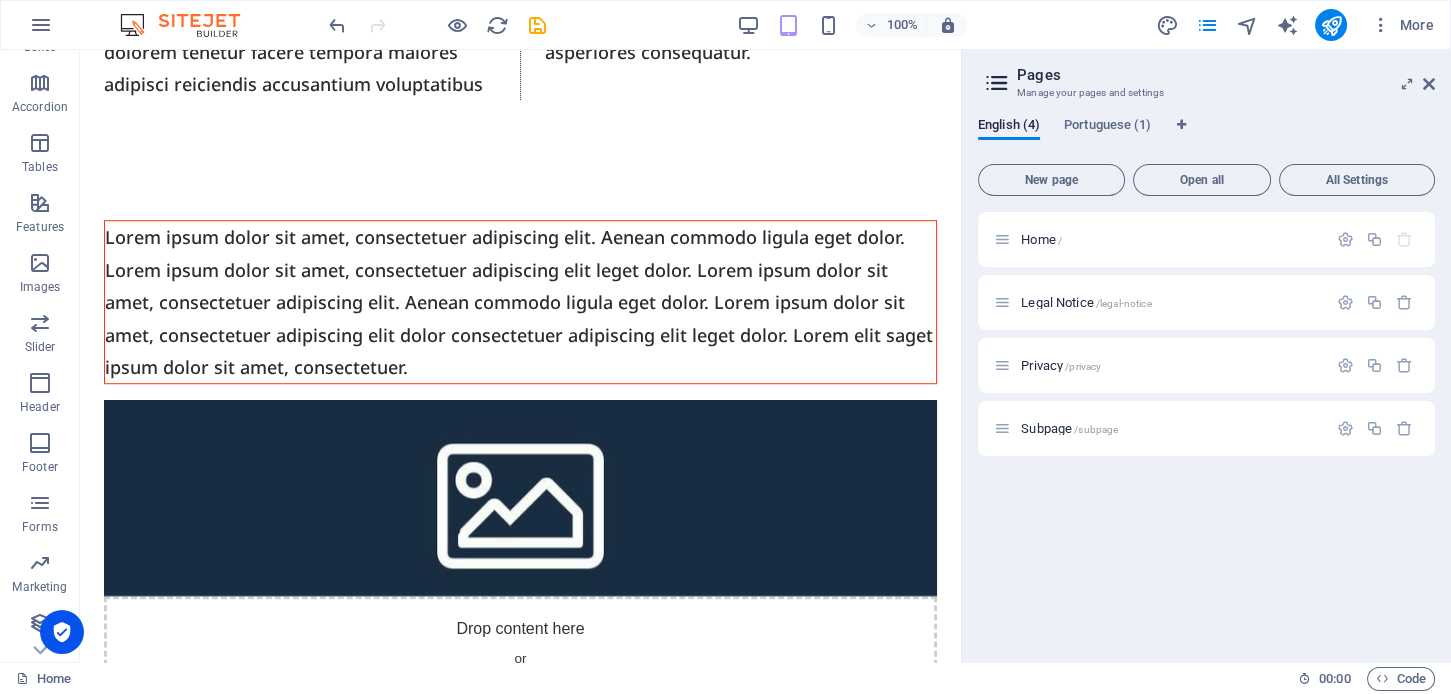 scroll, scrollTop: 288, scrollLeft: 0, axis: vertical 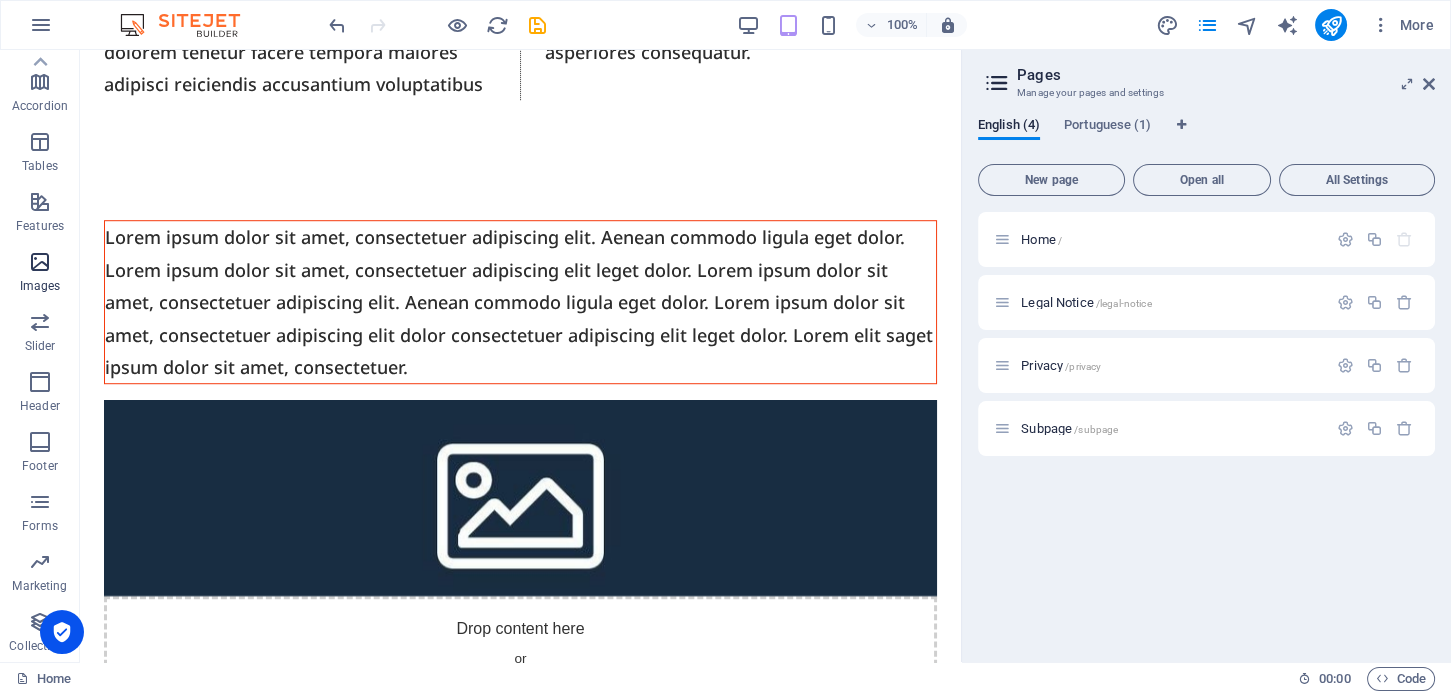 click on "Images" at bounding box center (40, 286) 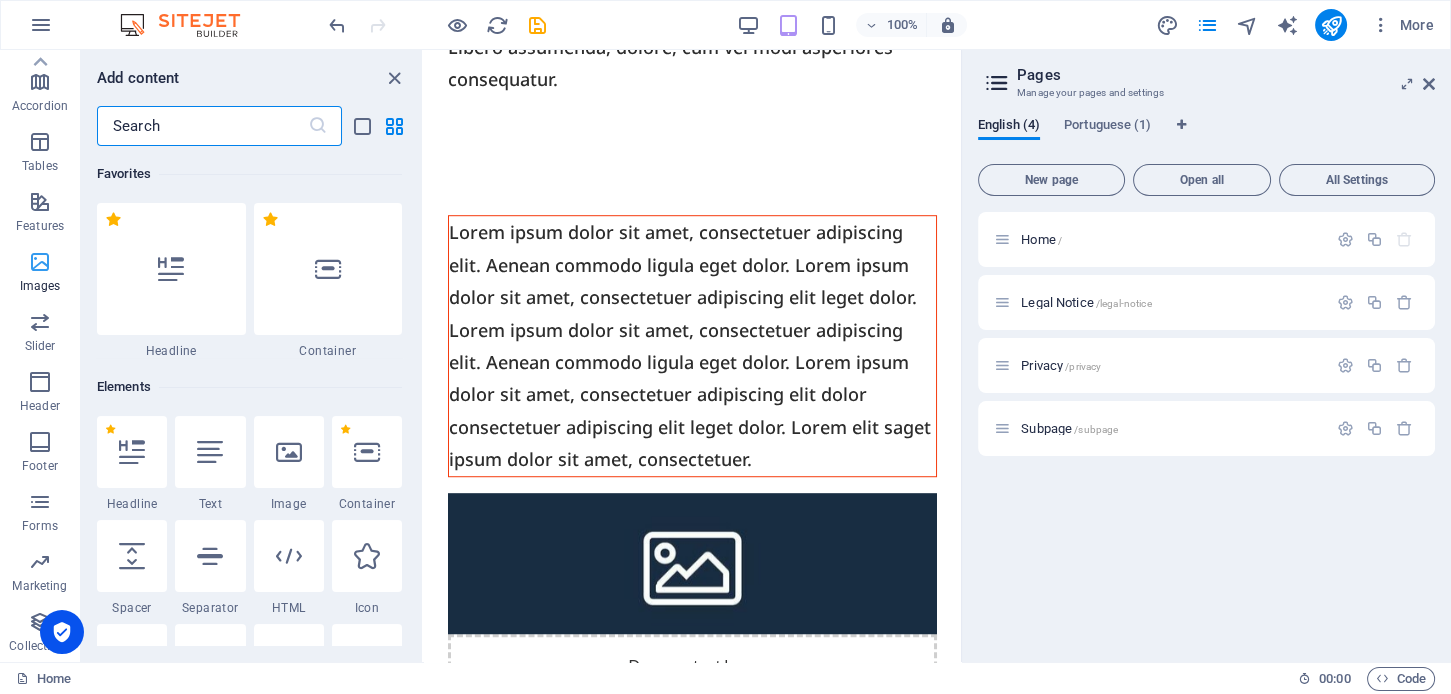 scroll, scrollTop: 2059, scrollLeft: 0, axis: vertical 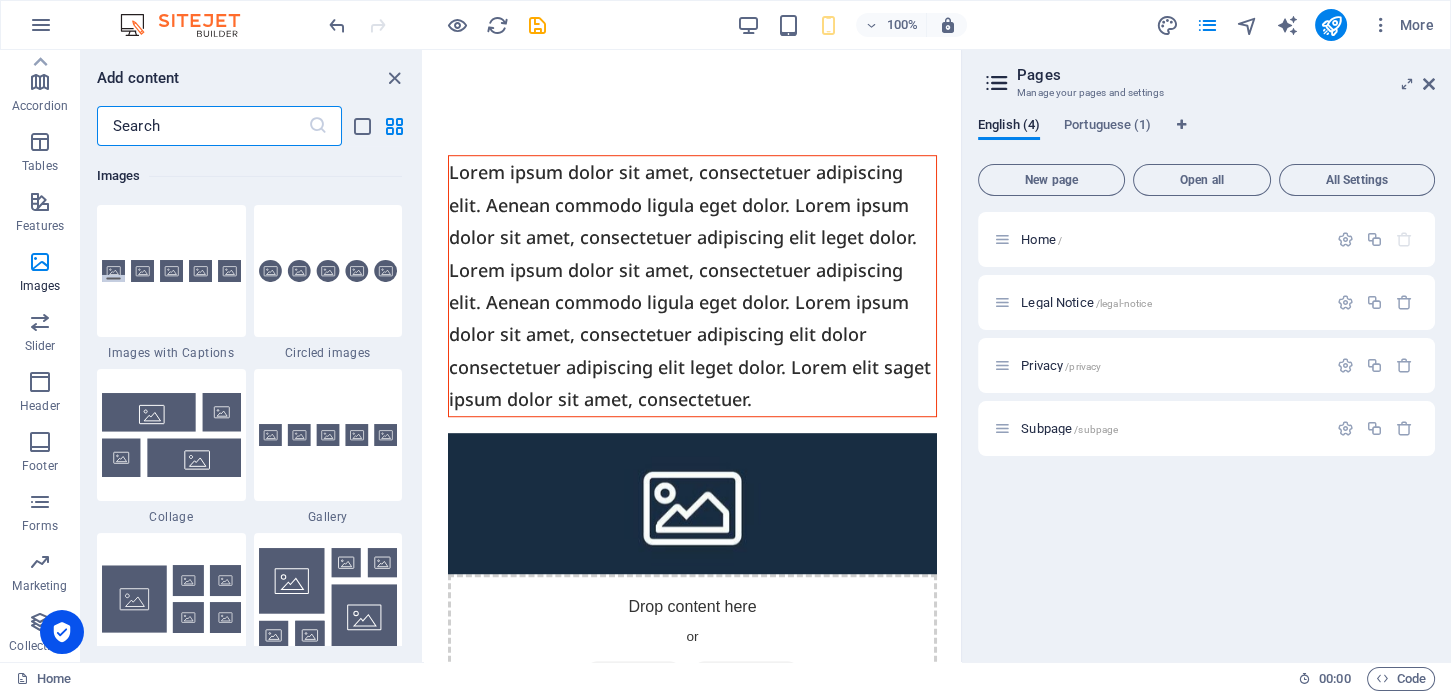 click at bounding box center (202, 126) 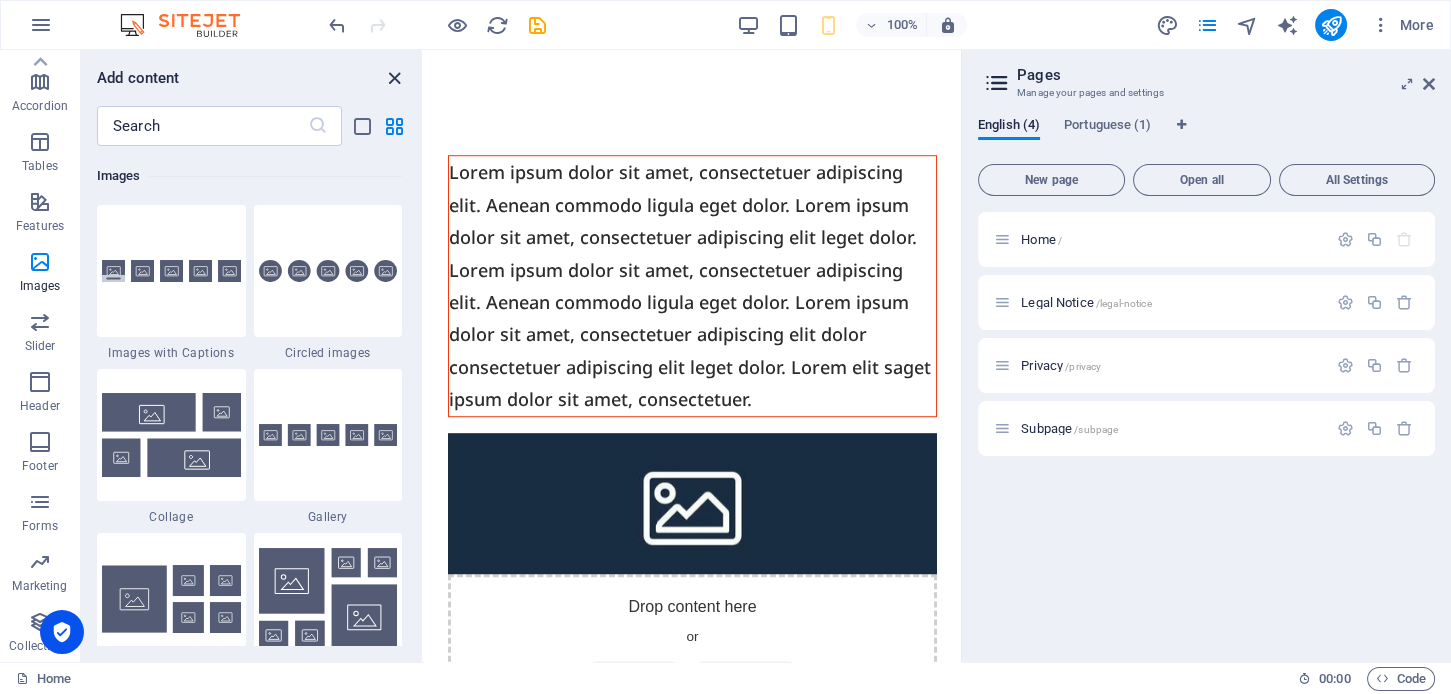 click at bounding box center [394, 78] 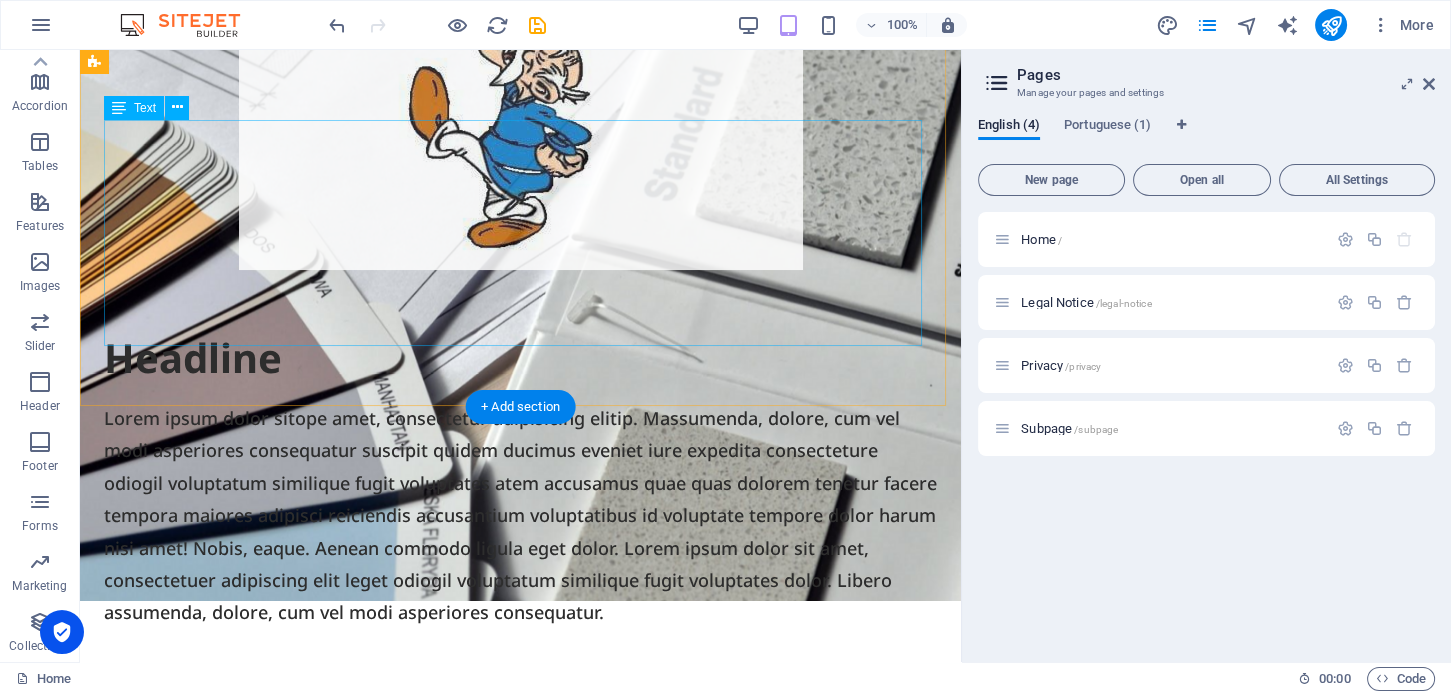 scroll, scrollTop: 0, scrollLeft: 0, axis: both 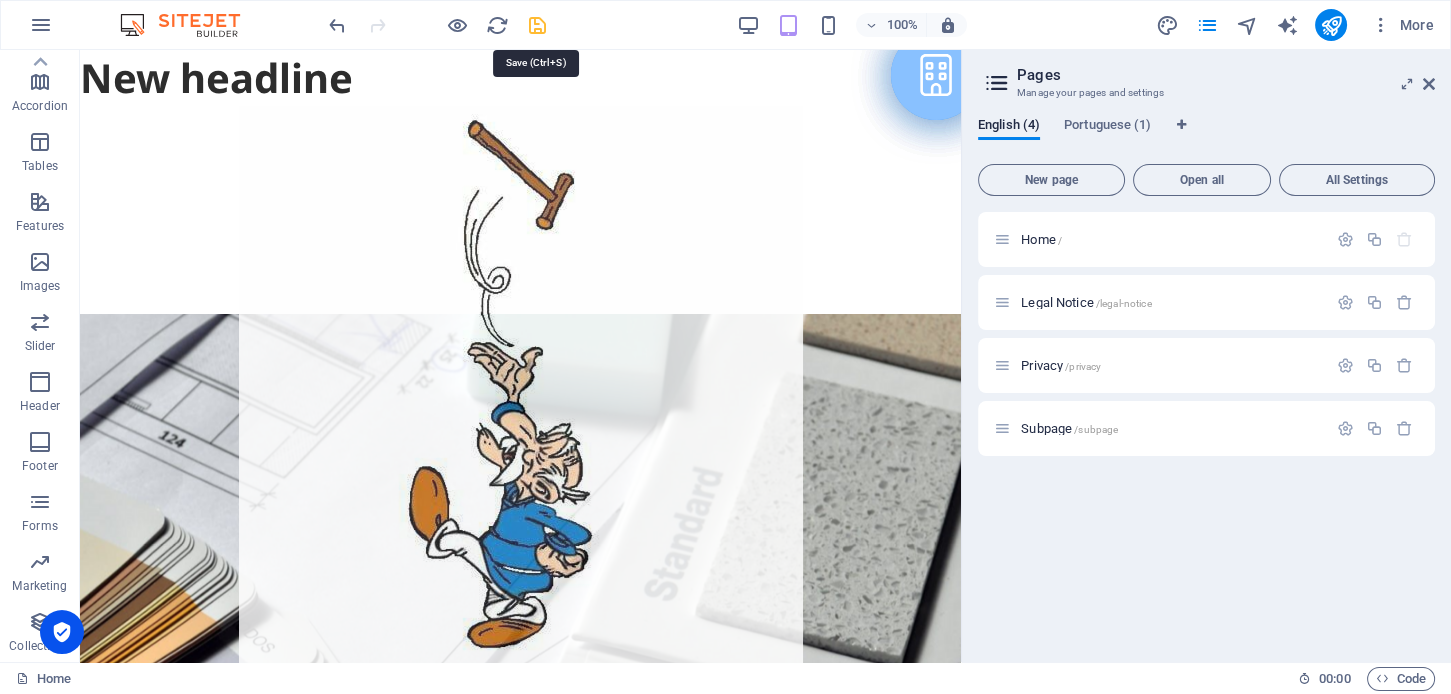 click at bounding box center (537, 25) 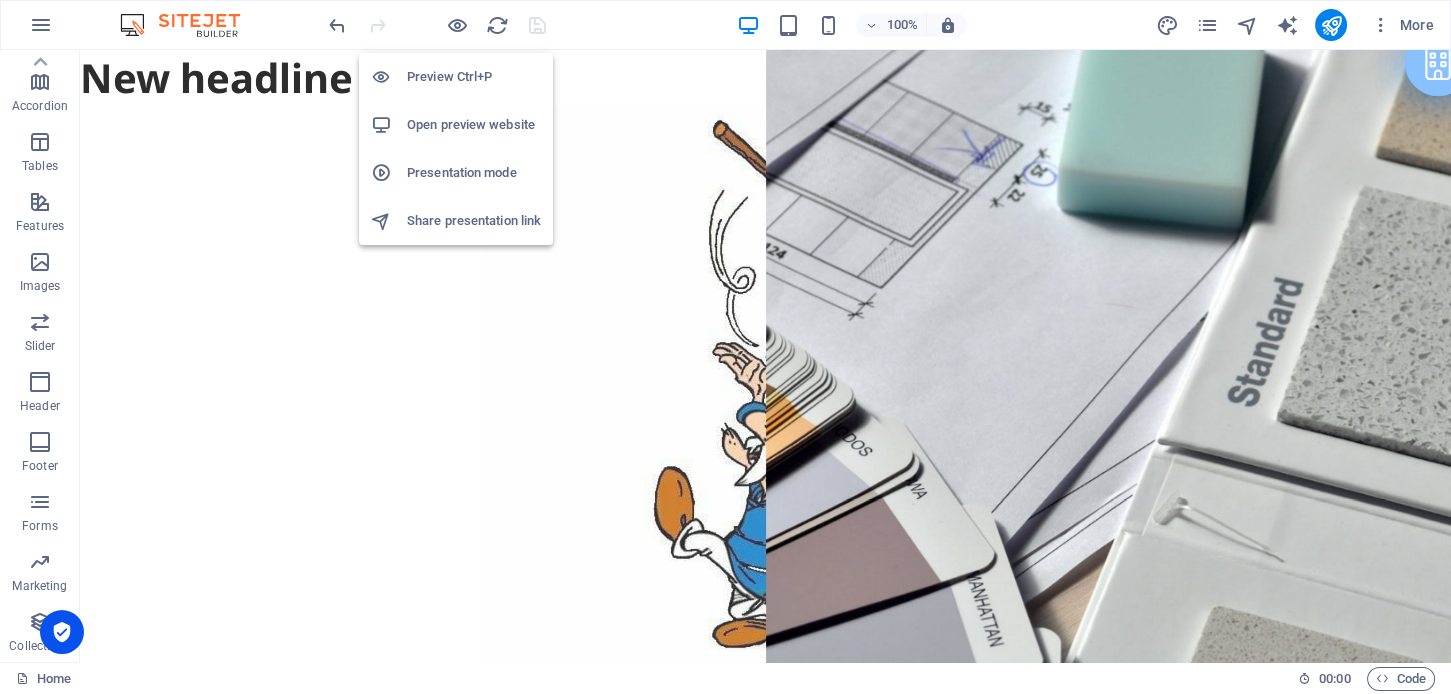 click on "Open preview website" at bounding box center [474, 125] 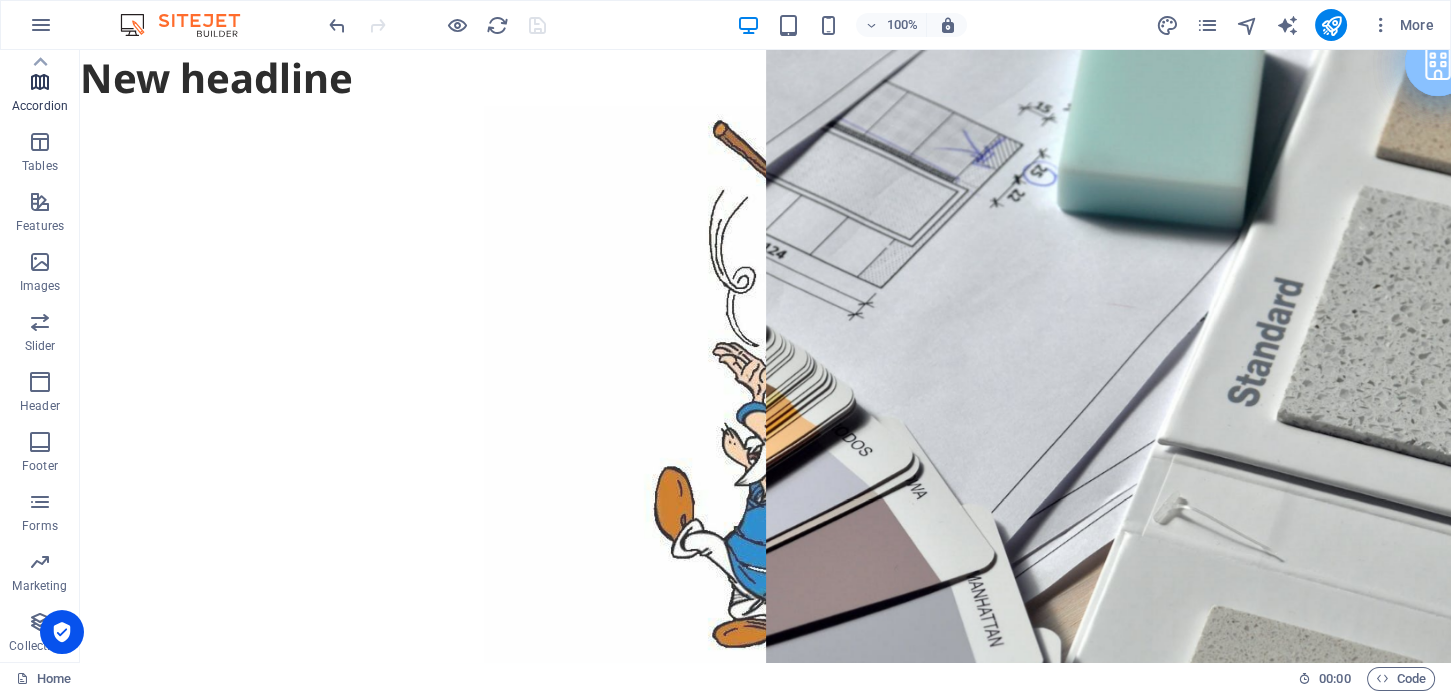 scroll, scrollTop: 0, scrollLeft: 0, axis: both 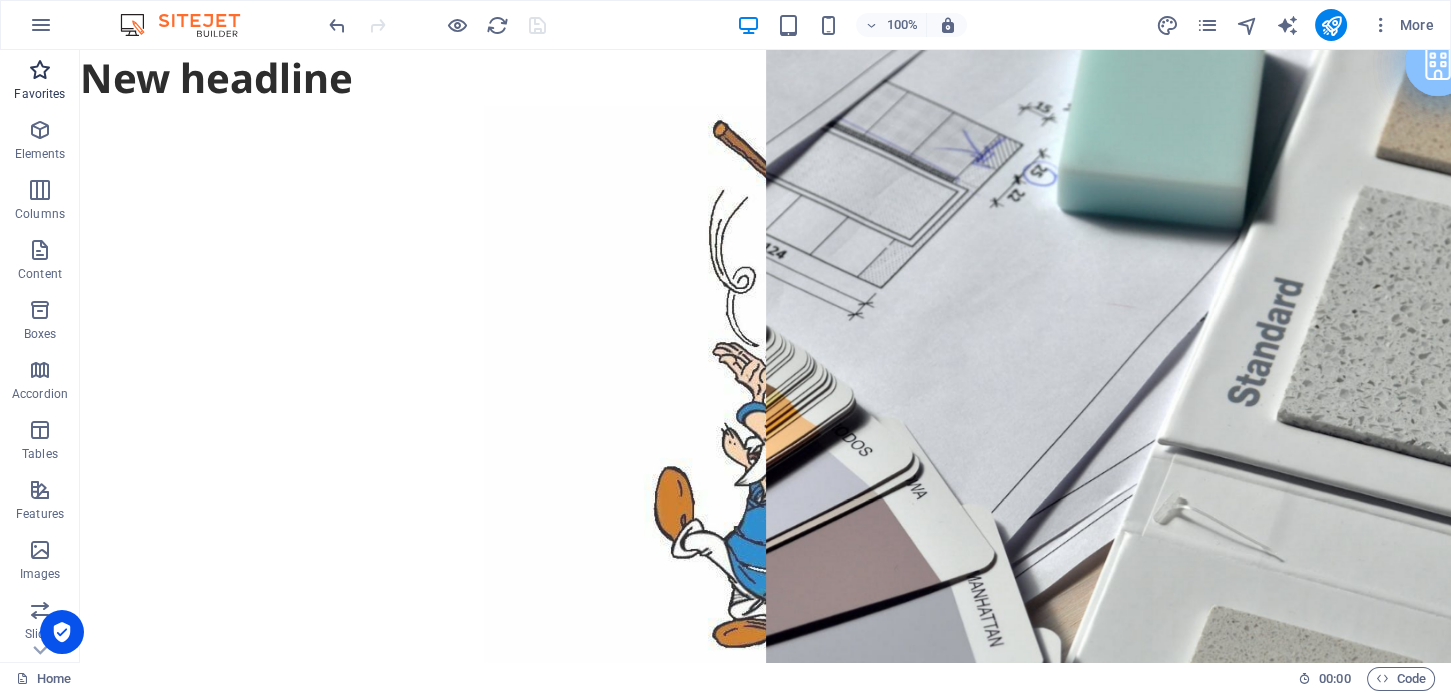 click at bounding box center [40, 70] 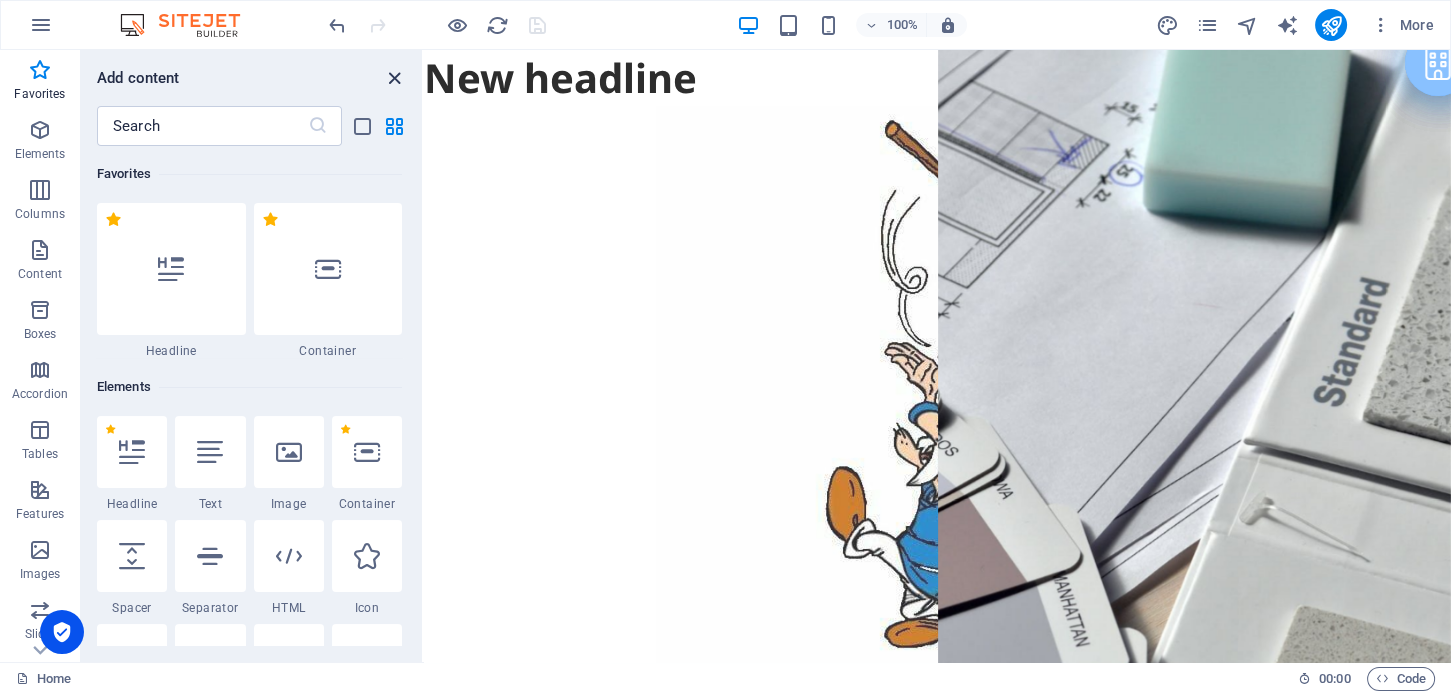 click at bounding box center [394, 78] 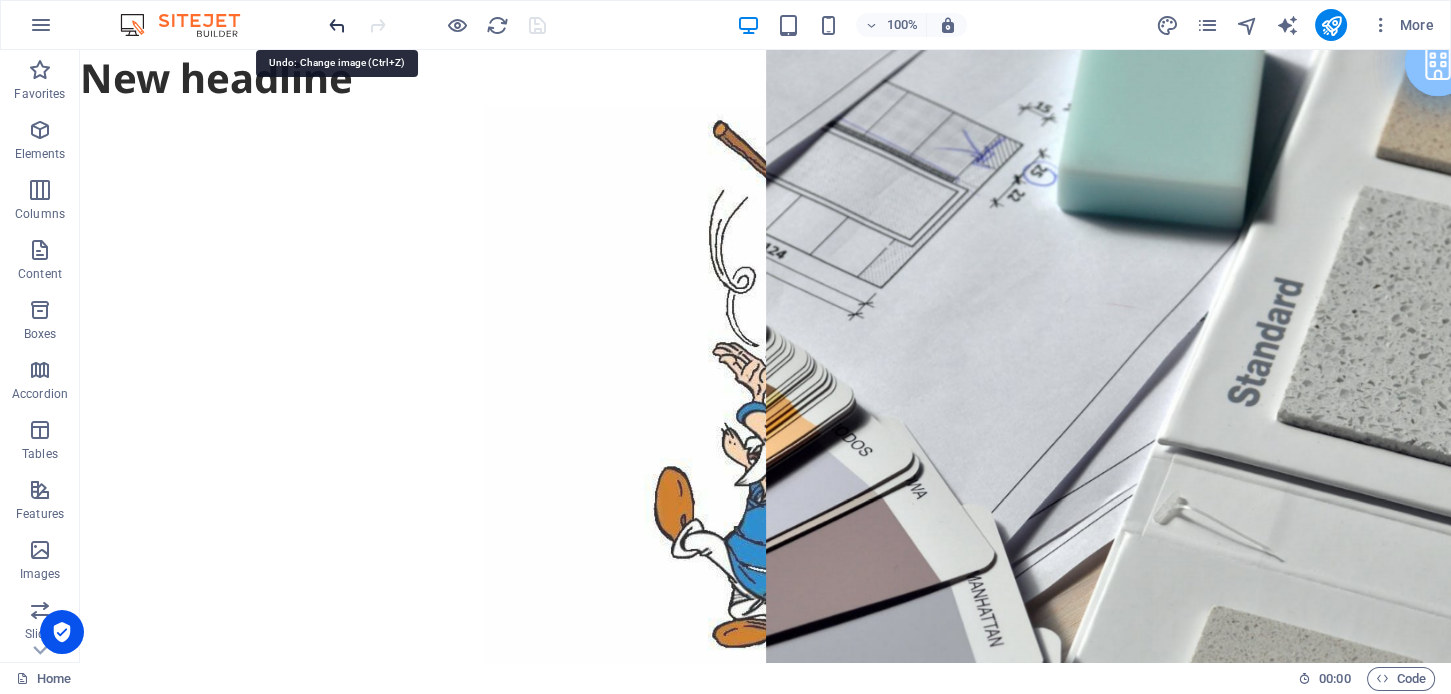 click at bounding box center [337, 25] 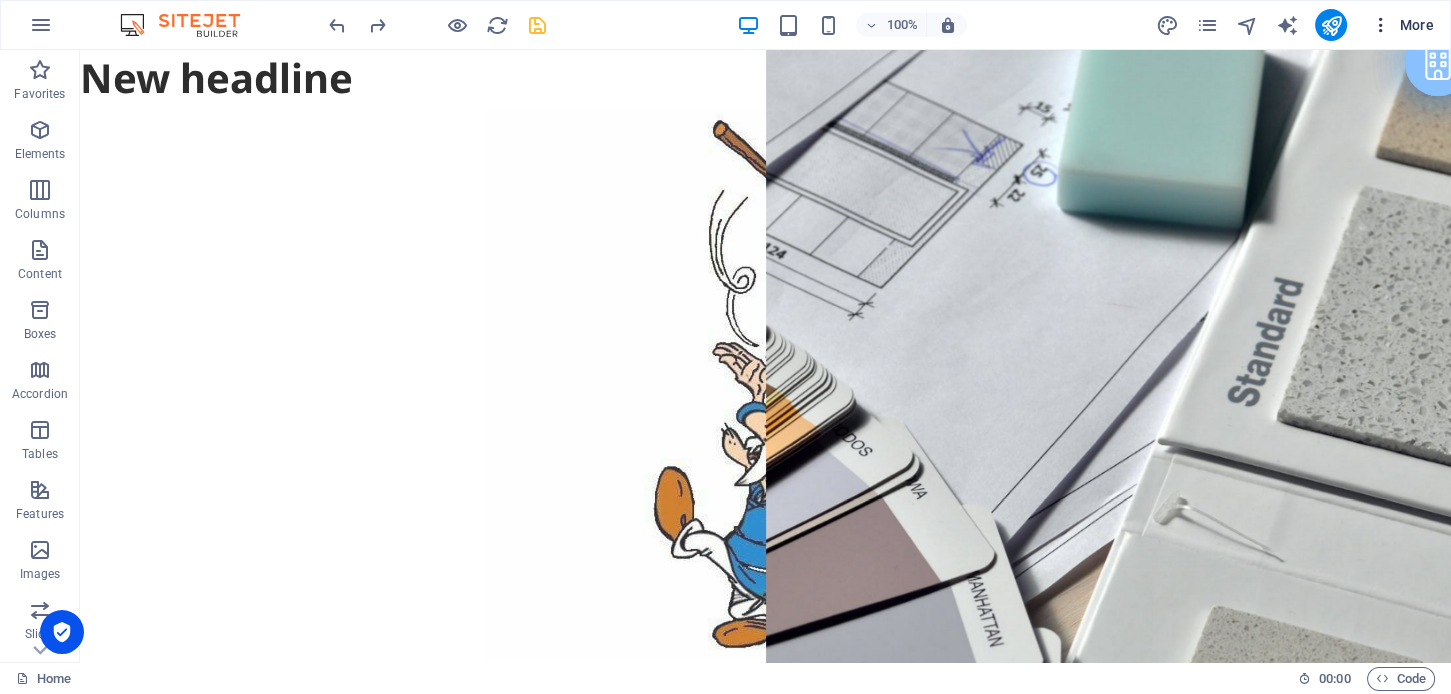click on "More" at bounding box center [1402, 25] 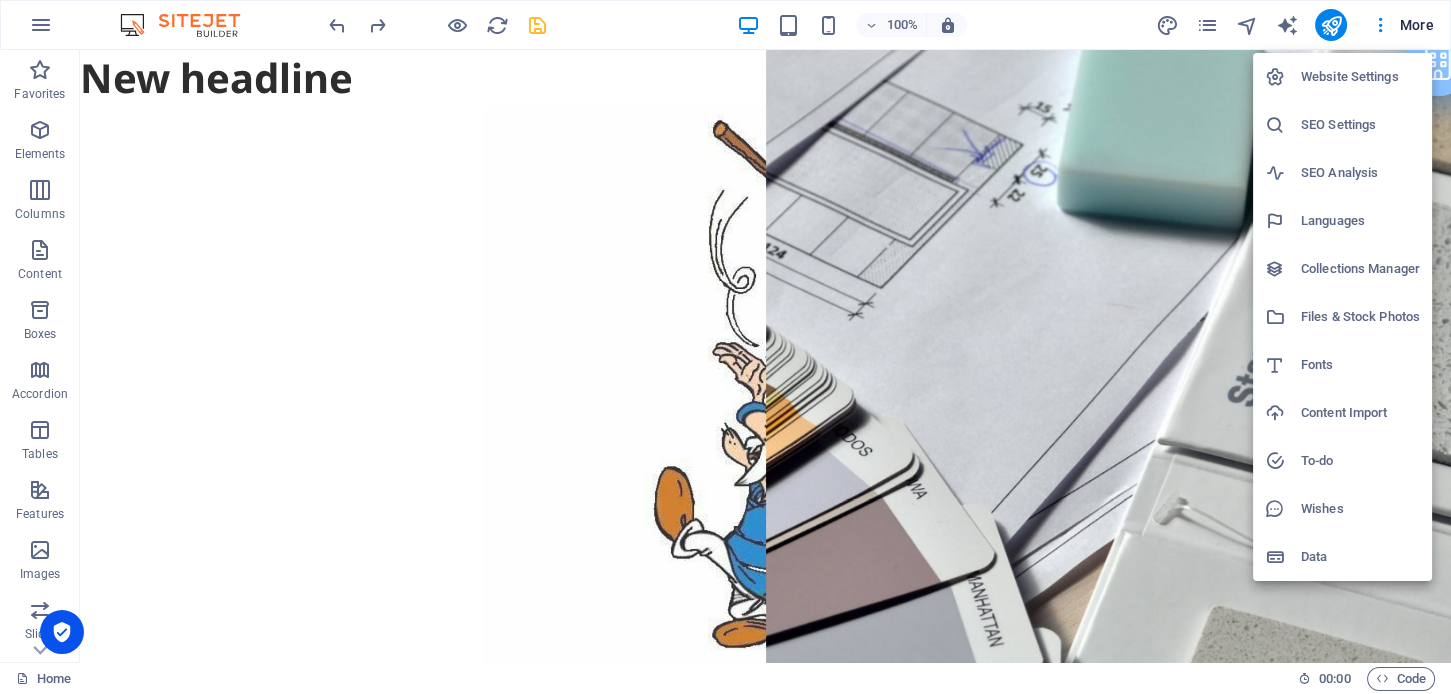 click at bounding box center [725, 347] 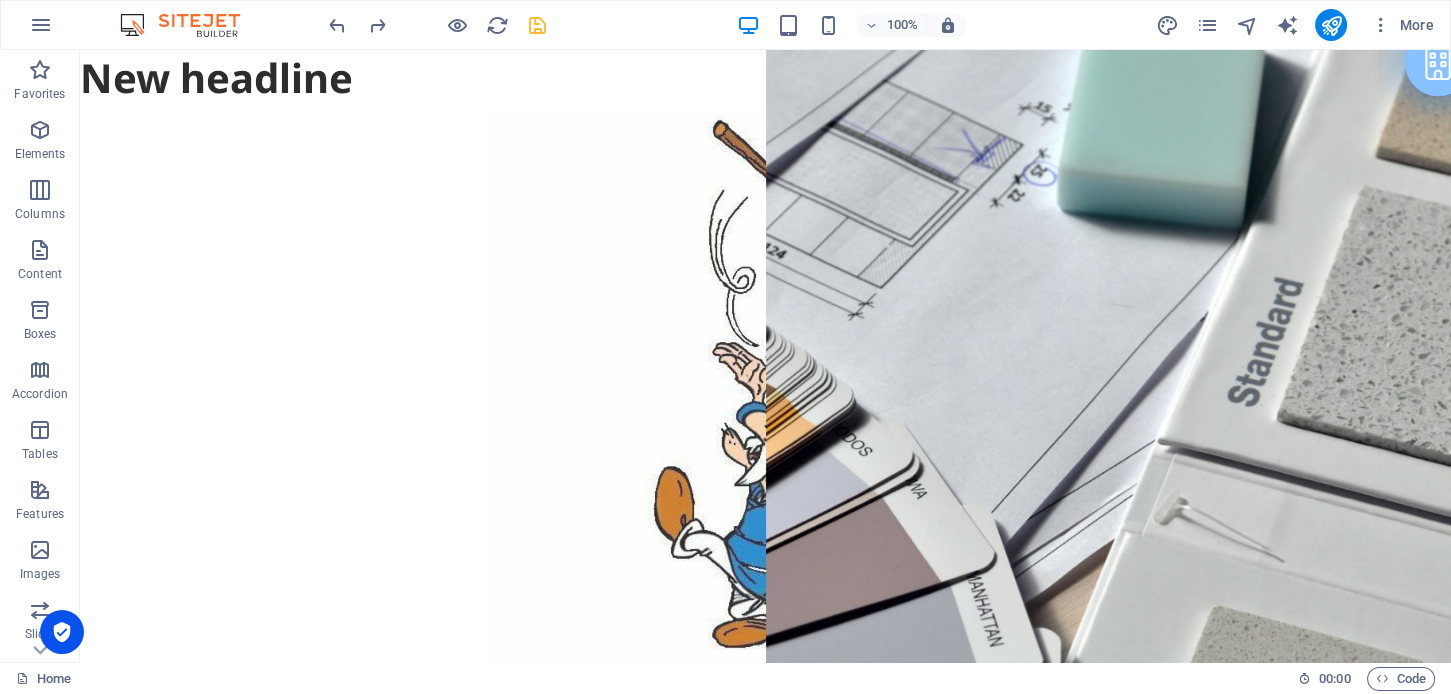 click at bounding box center [1381, 25] 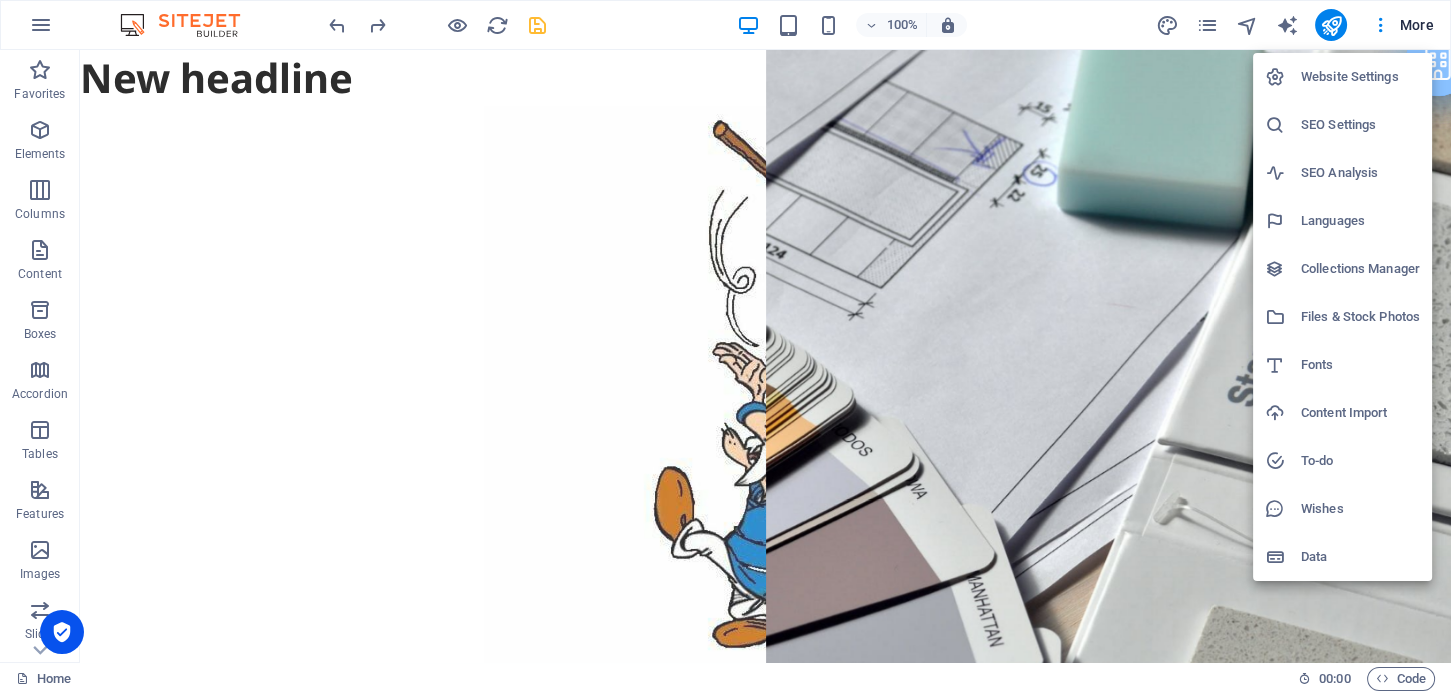 click at bounding box center [725, 347] 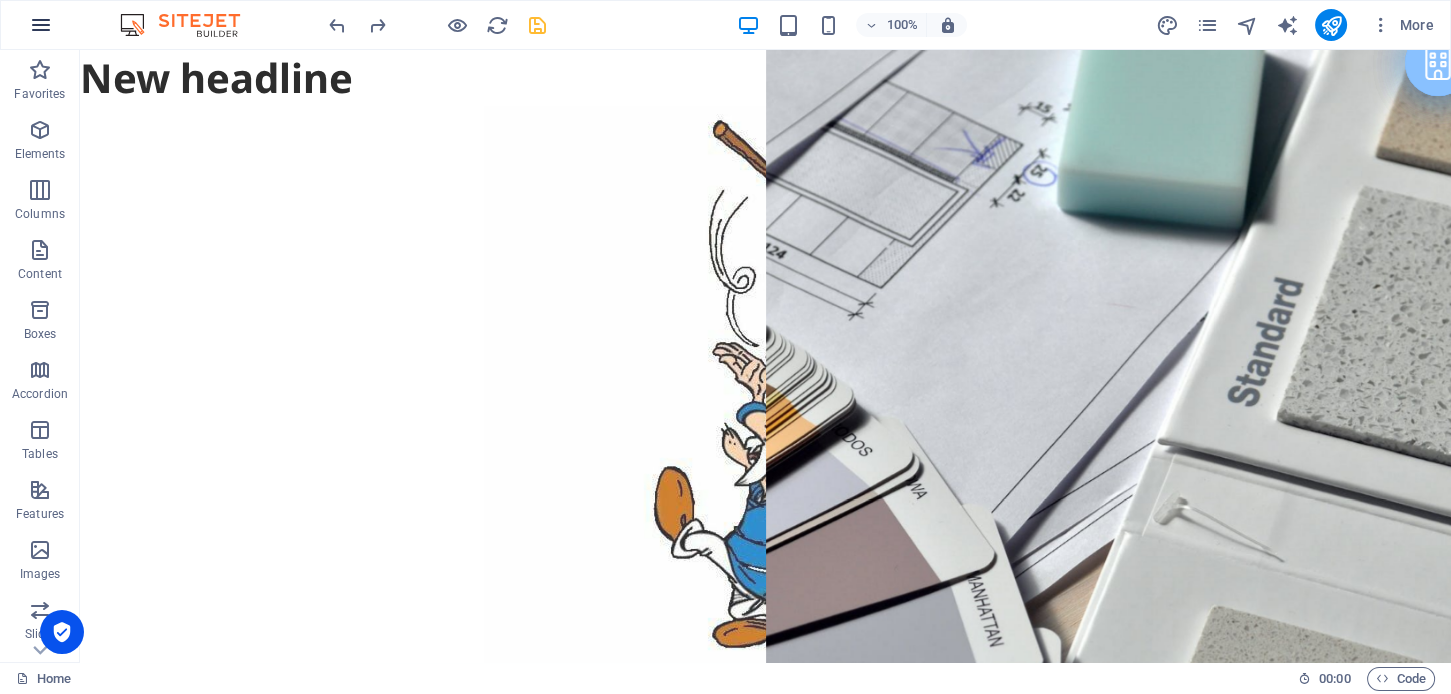 click at bounding box center [41, 25] 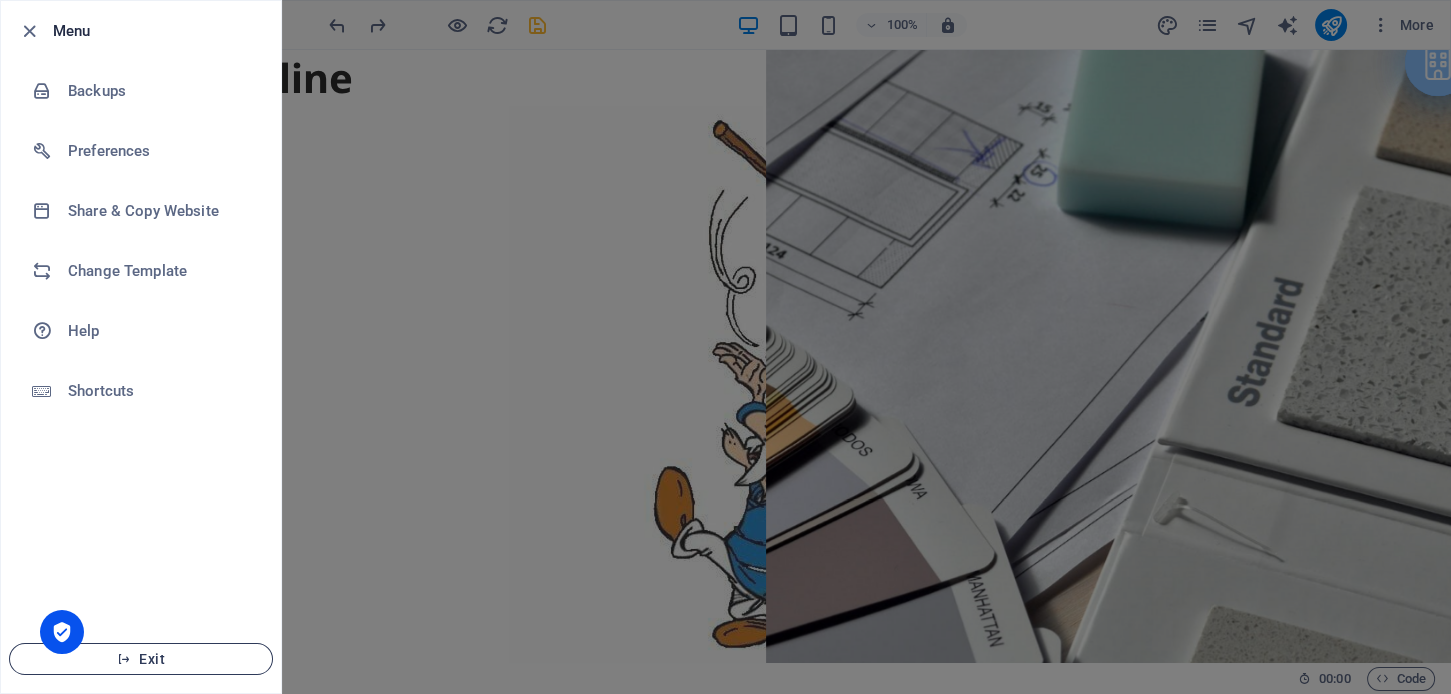 click on "Exit" at bounding box center [141, 659] 